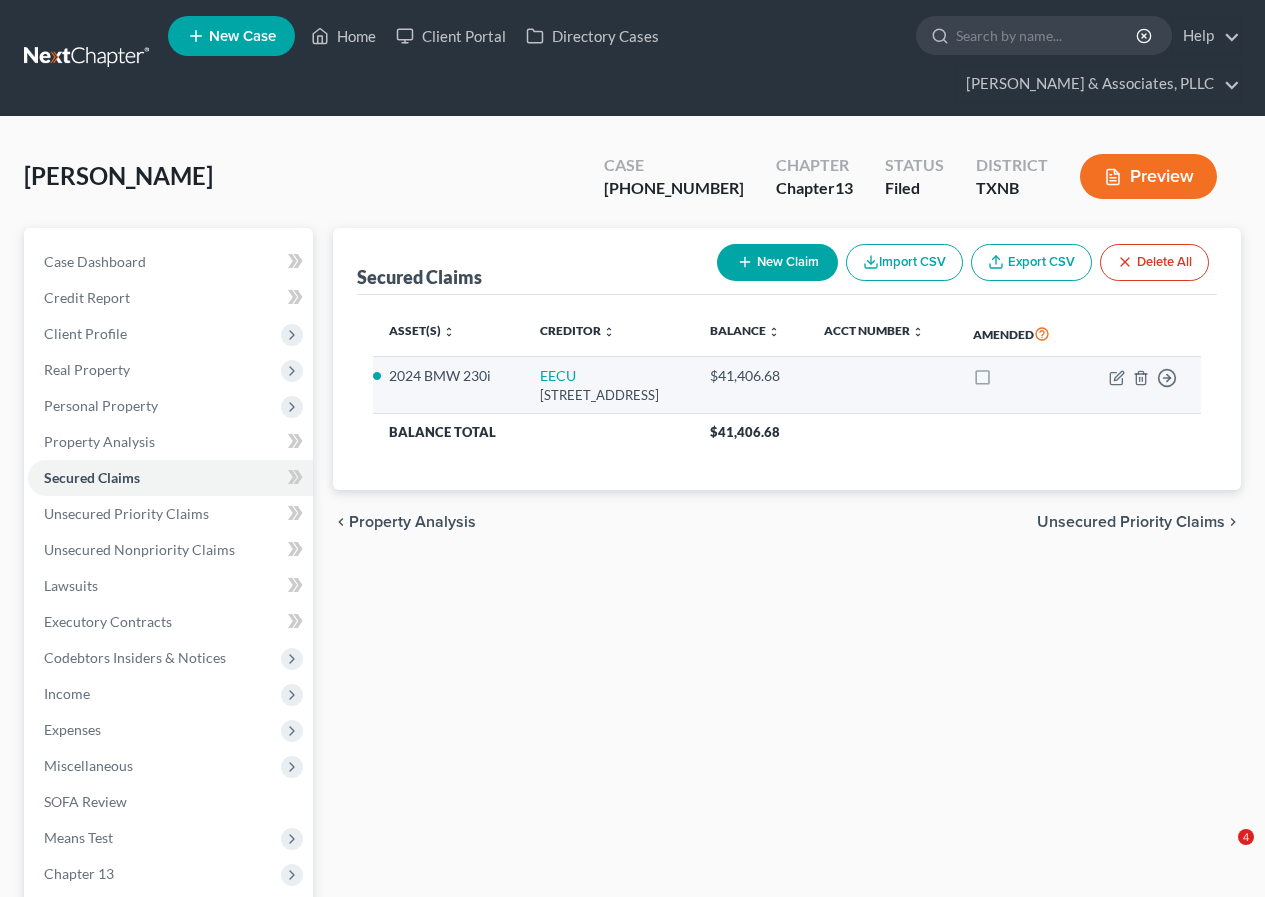 scroll, scrollTop: 0, scrollLeft: 0, axis: both 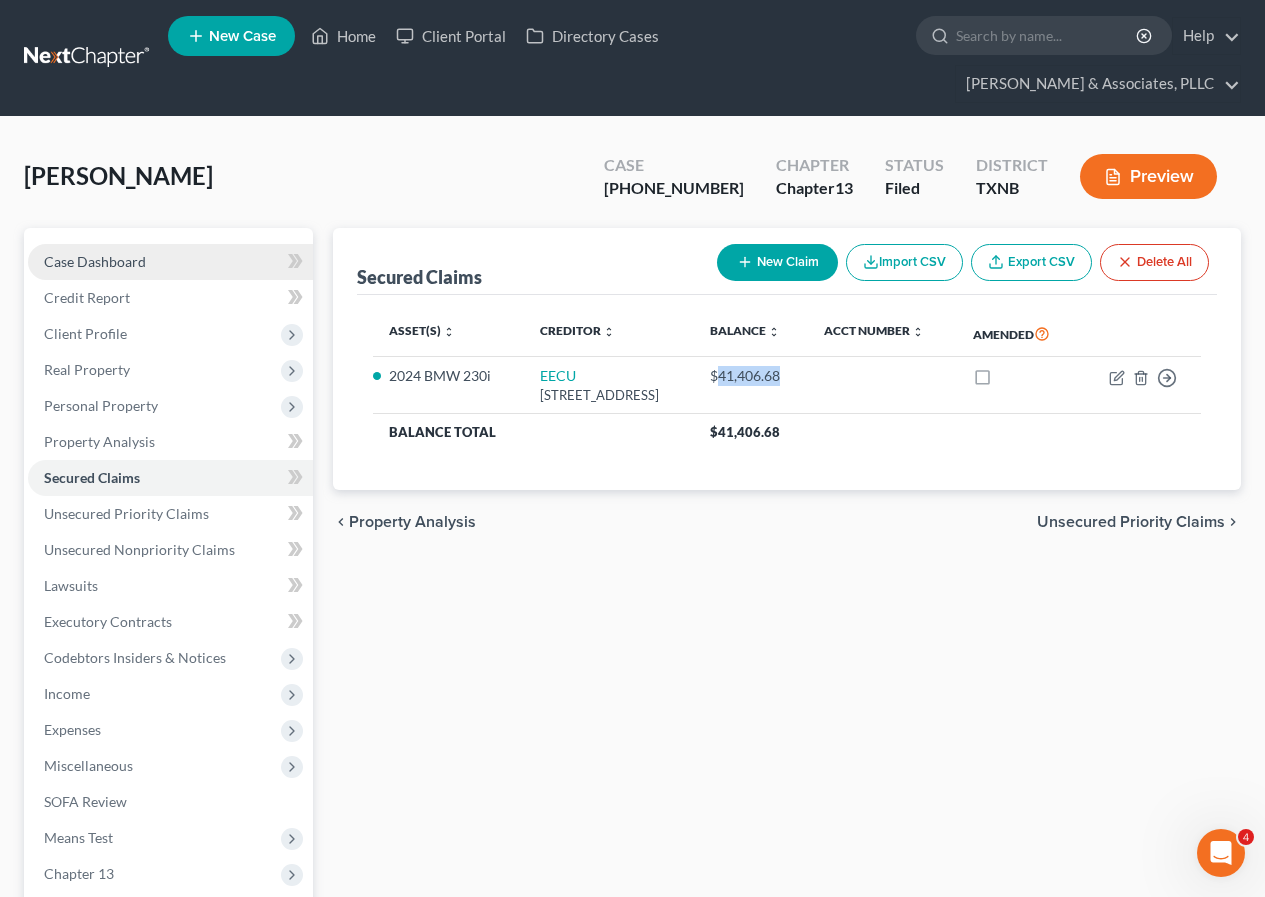 click on "Case Dashboard" at bounding box center [95, 261] 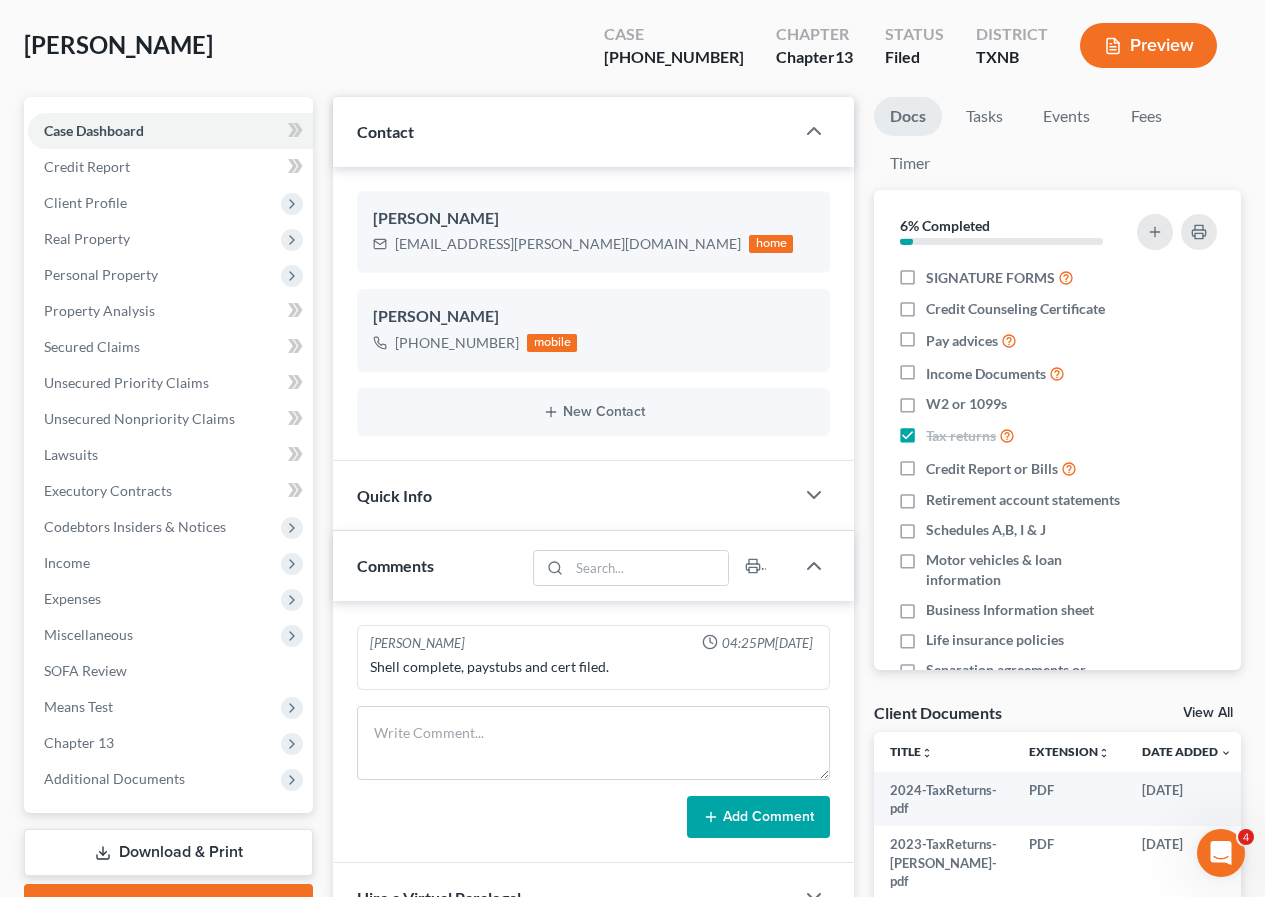 scroll, scrollTop: 384, scrollLeft: 0, axis: vertical 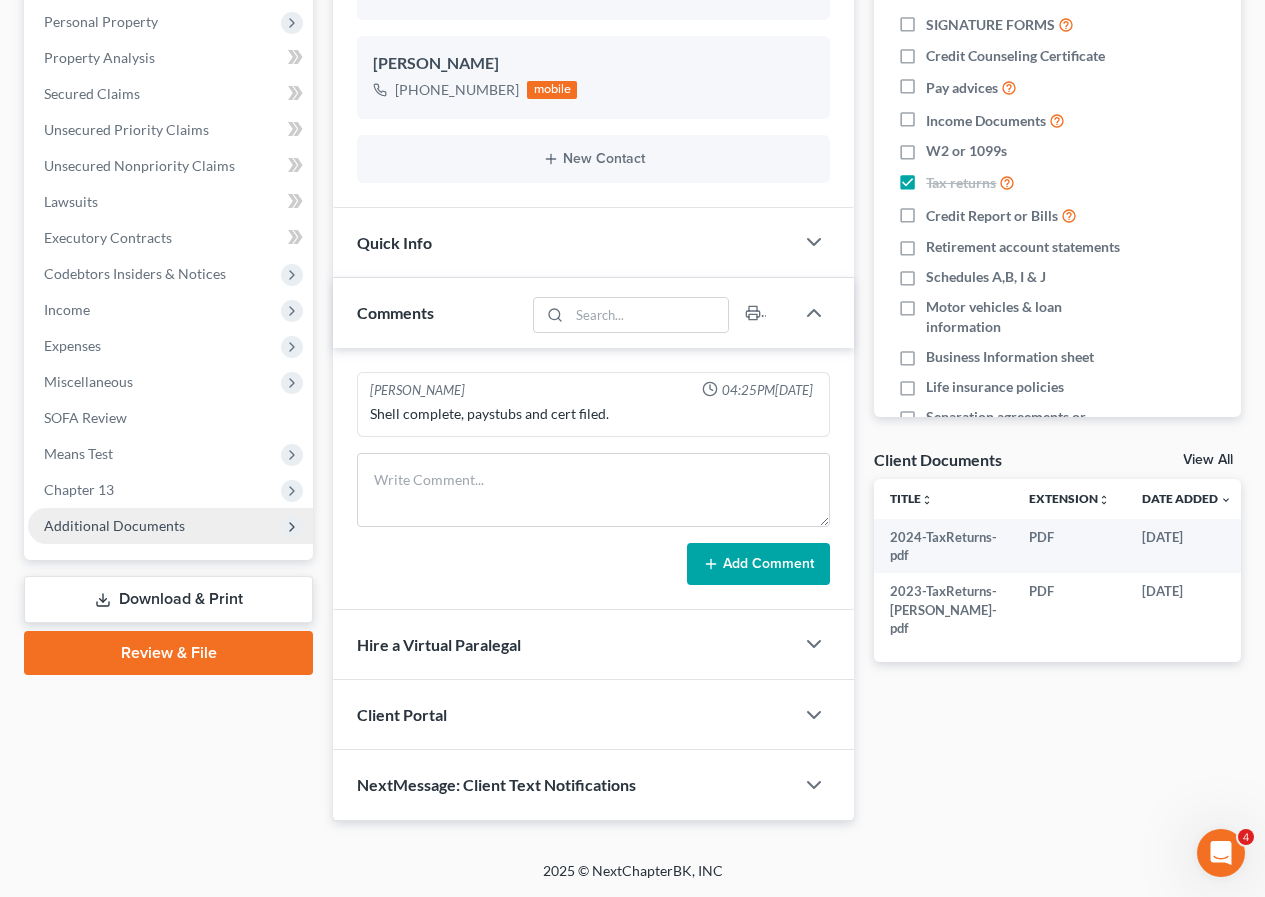 click on "Additional Documents" at bounding box center (170, 526) 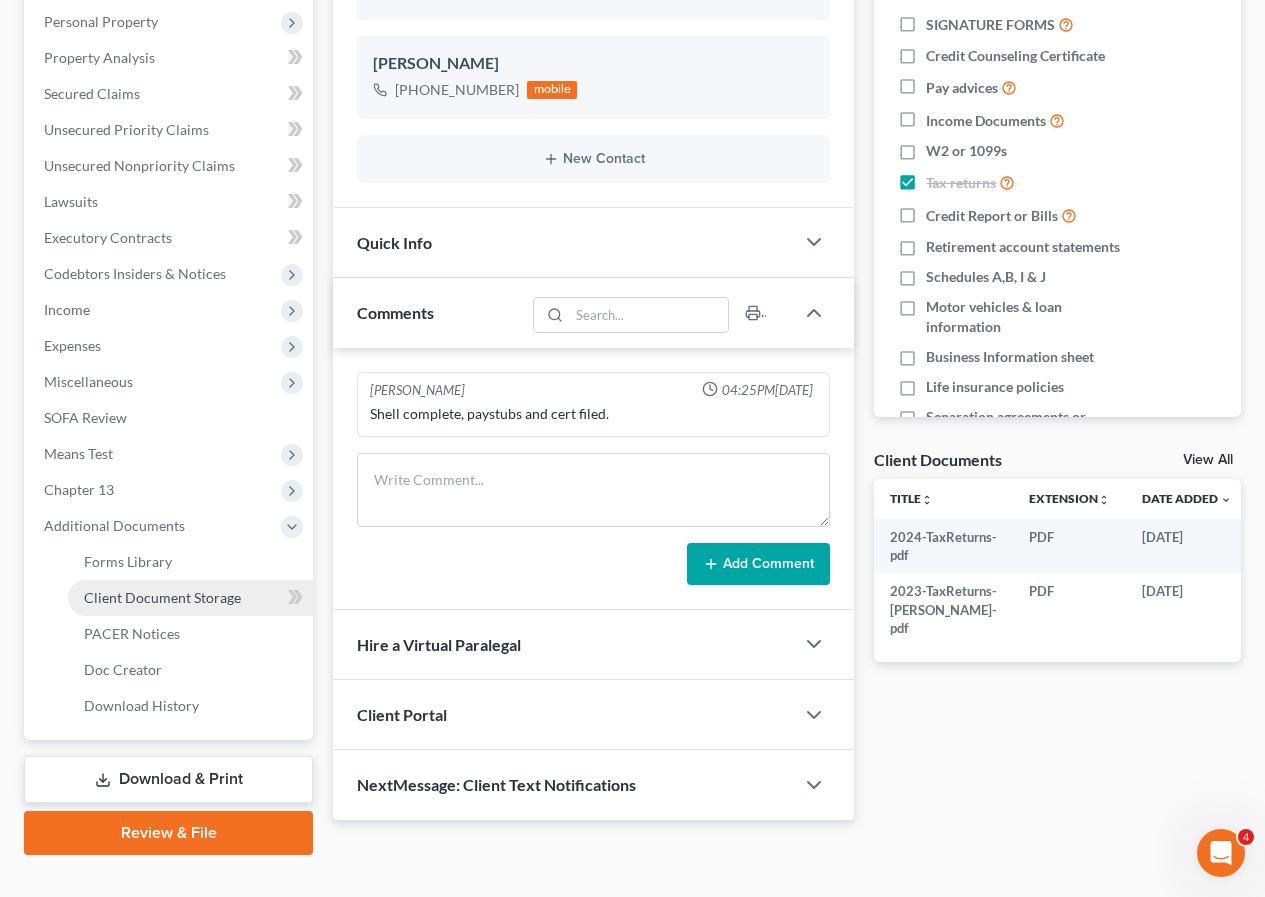 click on "Client Document Storage" at bounding box center [162, 597] 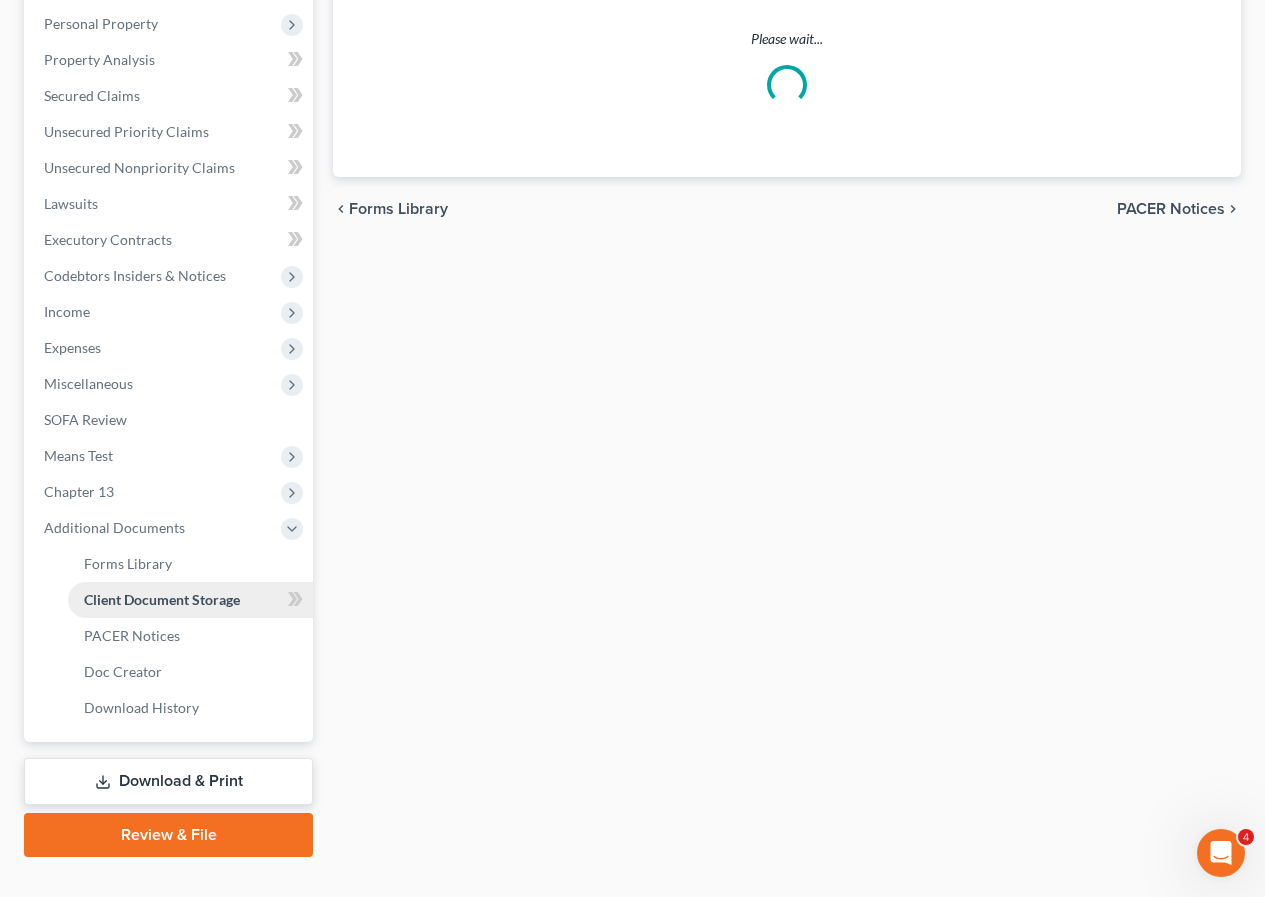 select on "33" 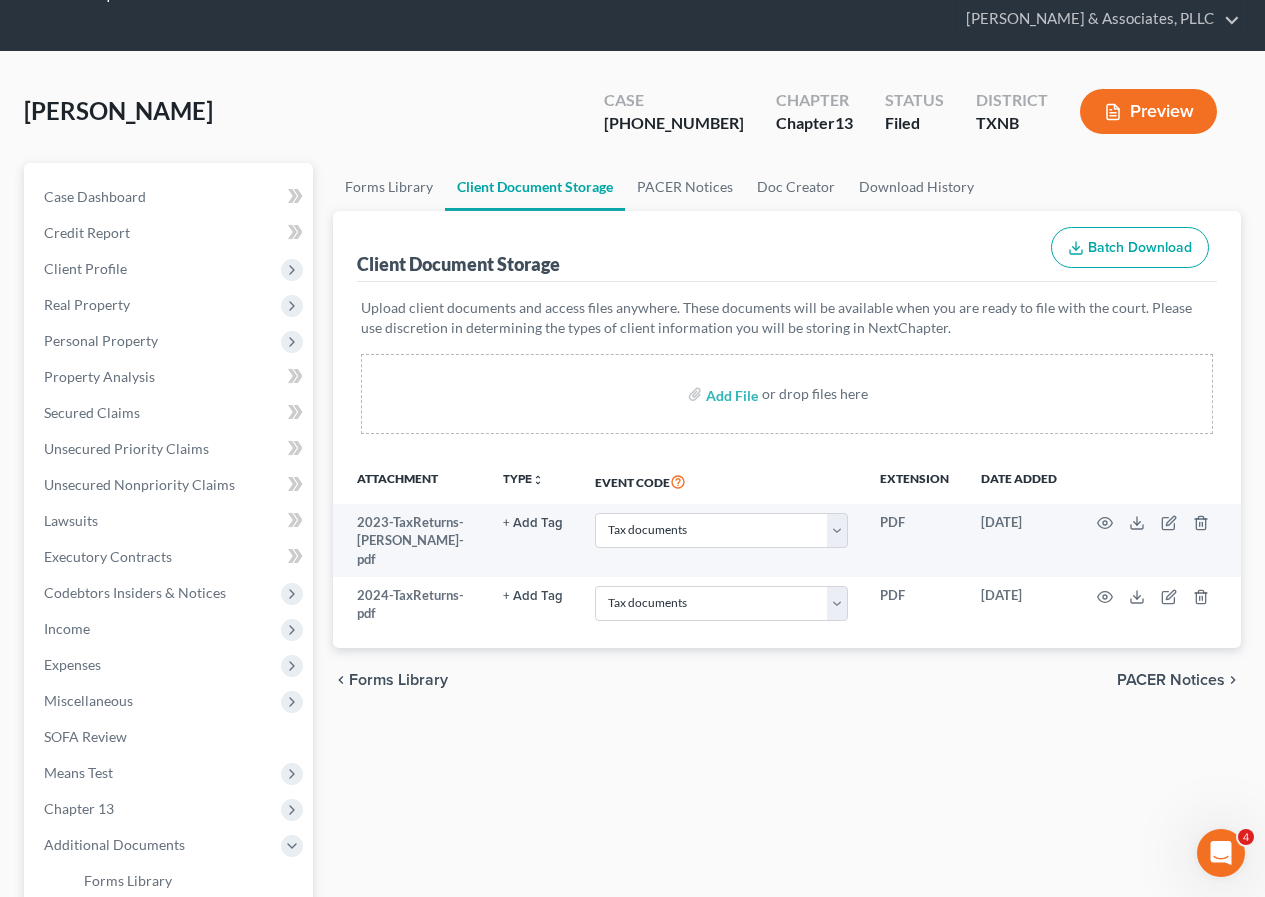 scroll, scrollTop: 0, scrollLeft: 0, axis: both 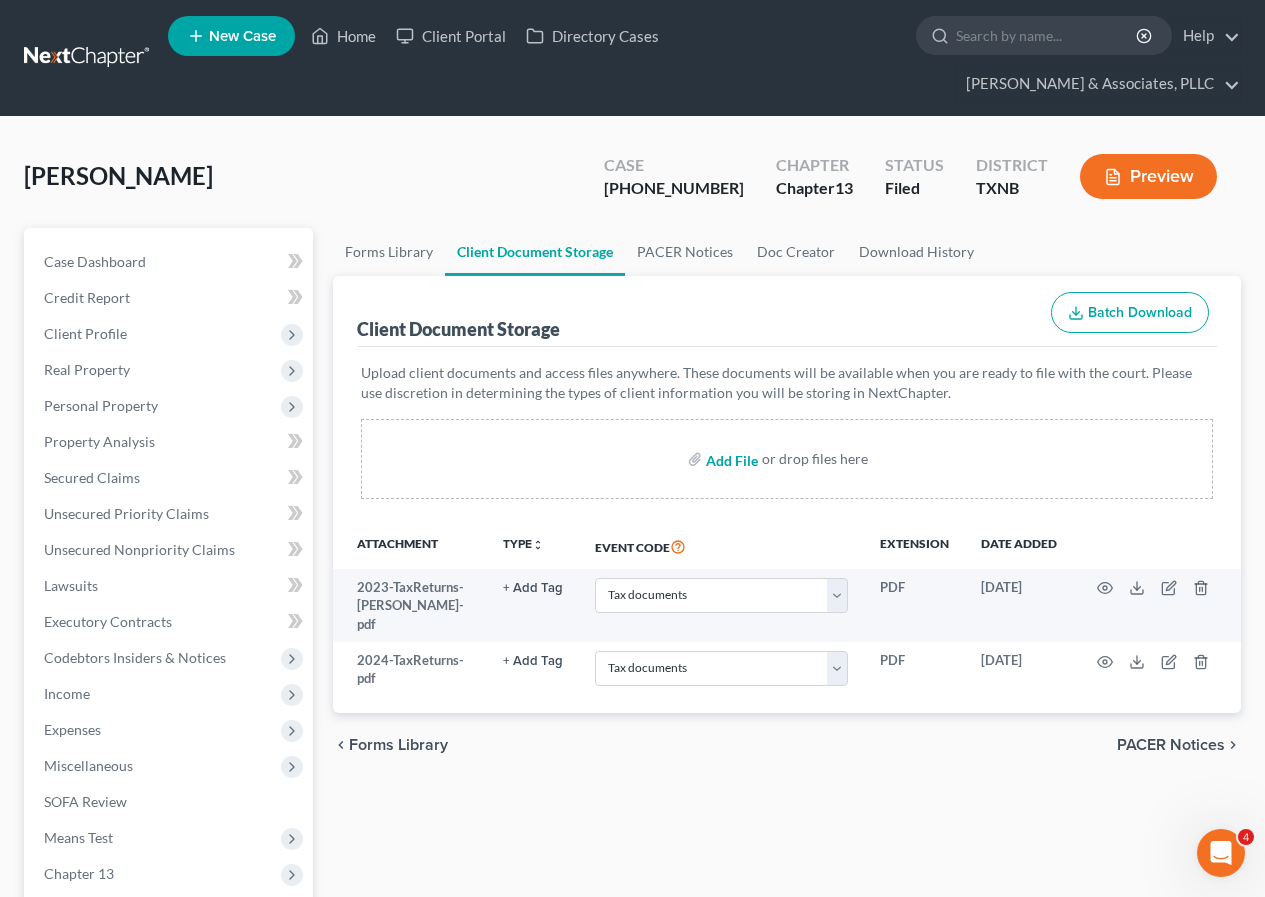 click at bounding box center [730, 459] 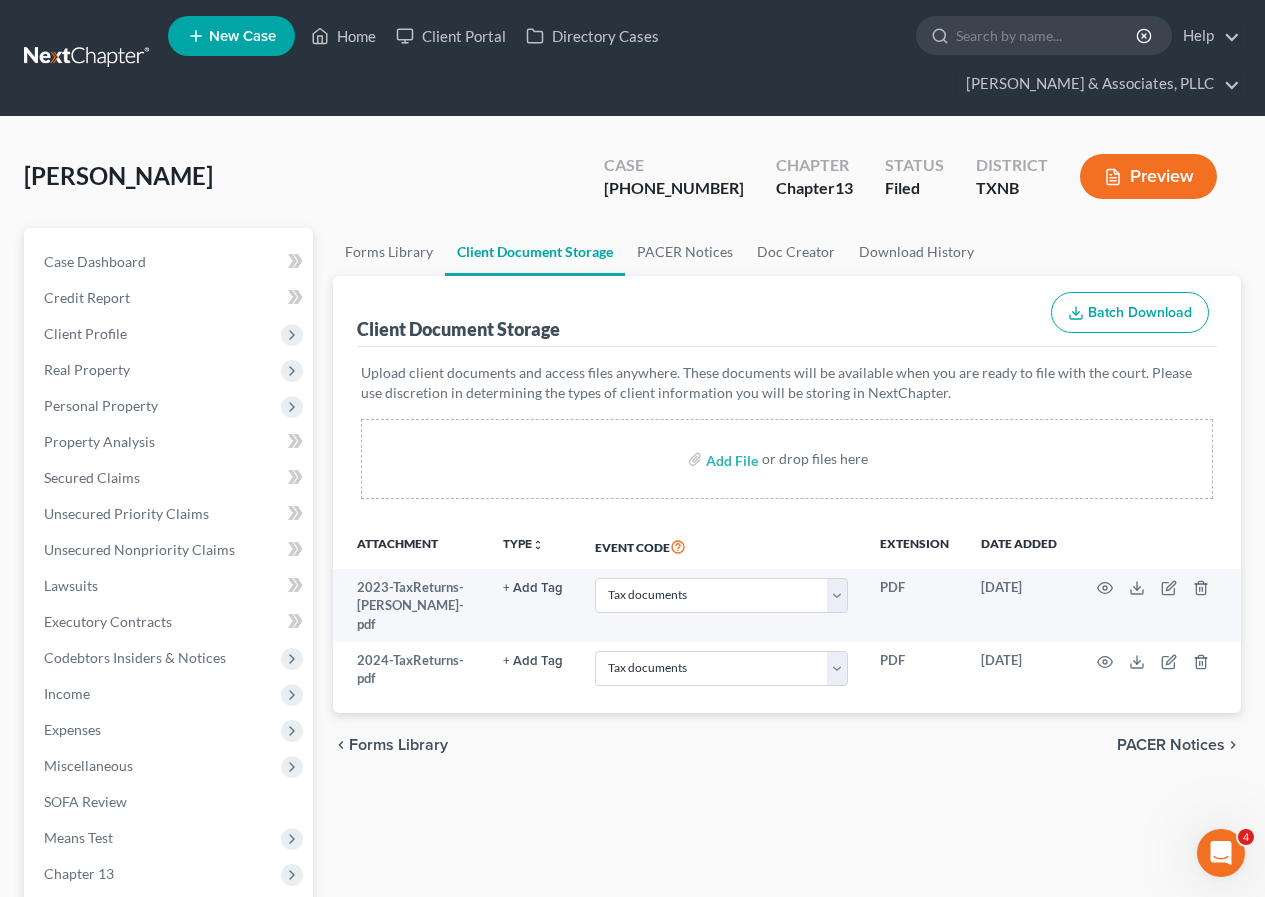 select on "33" 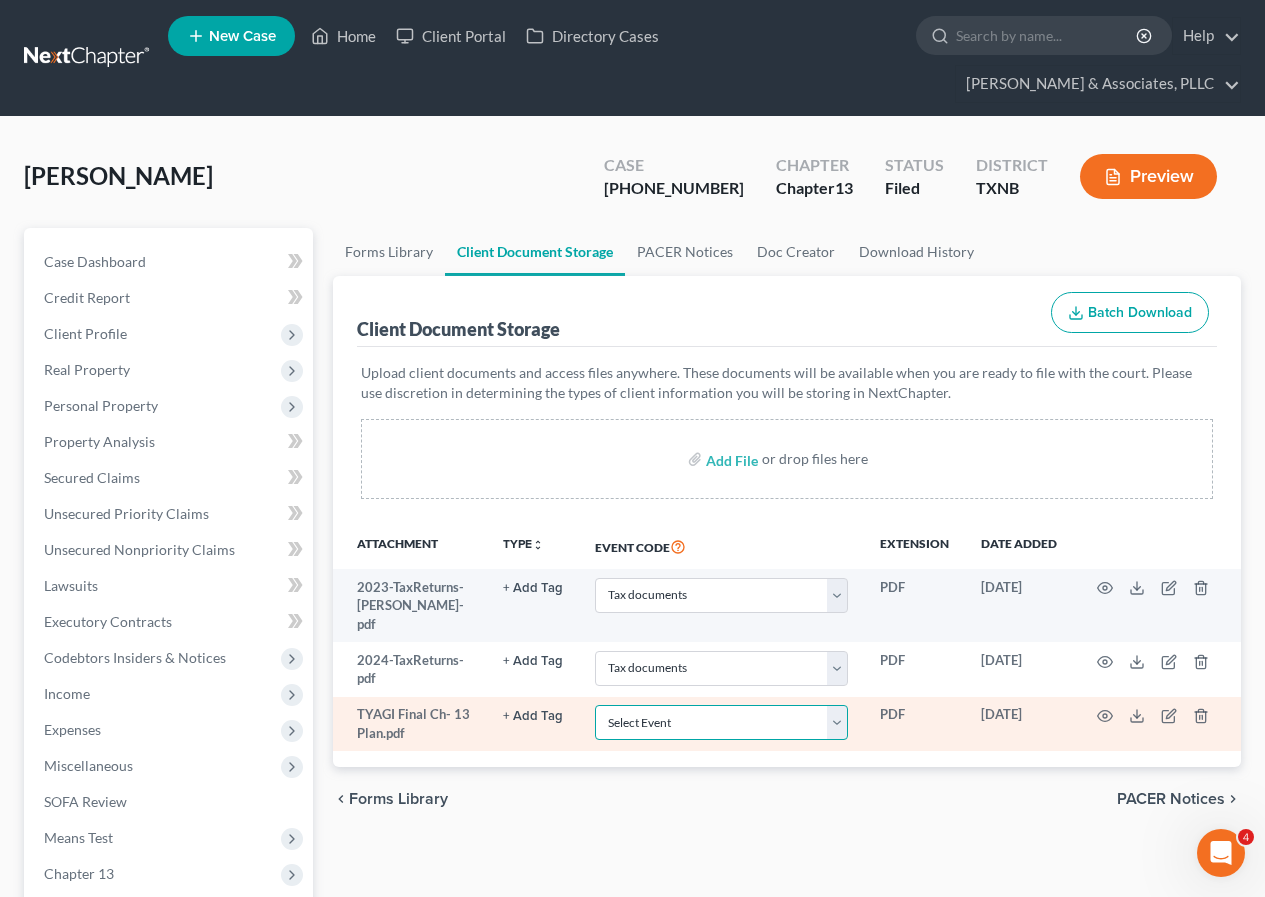 click on "Select Event 20 Largest unsecured creditors Amended petition Attachment to Voluntary Petition for Non- Individuals Chapter 11 (Form 201A) Balance sheet Ballots/Ballot summary Cash flow statement Certificate of credit counseling Certificate of service Chapter 11 Statement of Current Monthly Income (Form 122B) Chapter 13 Calculation of Disposable Income (Form 122C-2) Chapter 13 Plan Chapter 13 Statement of Current Monthly Income (Form 122C-1) Chapter 7 Means Test Calculation (Form 122A-2) Chapter 7 Statement of Current Monthly Income (Form 122A-1) Debtor Electronic Noticing (DeBN) Debtor's election of small business designation Declaration About Individual Debtor's Schedules Declaration Under Penalty of Perjury for a Non-individual Declaration for electronic filing Disclosure of compensation of attorney for debtor Domestic support obligations Employee income records Equity security holders Financial management course Initial Statement About an Eviction Judgment (Form 101A) Matrix Operating report Schedules" at bounding box center [721, 722] 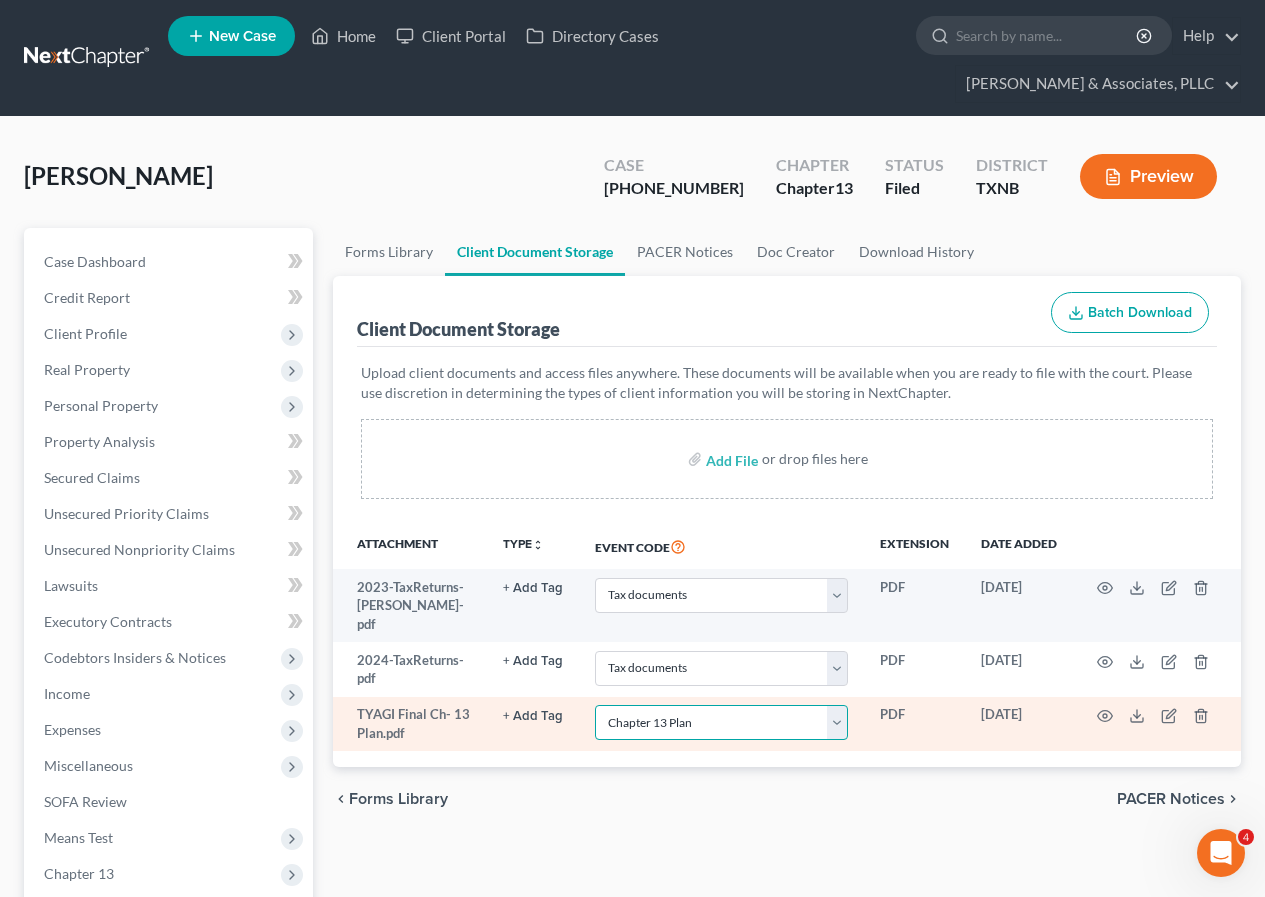 click on "Select Event 20 Largest unsecured creditors Amended petition Attachment to Voluntary Petition for Non- Individuals Chapter 11 (Form 201A) Balance sheet Ballots/Ballot summary Cash flow statement Certificate of credit counseling Certificate of service Chapter 11 Statement of Current Monthly Income (Form 122B) Chapter 13 Calculation of Disposable Income (Form 122C-2) Chapter 13 Plan Chapter 13 Statement of Current Monthly Income (Form 122C-1) Chapter 7 Means Test Calculation (Form 122A-2) Chapter 7 Statement of Current Monthly Income (Form 122A-1) Debtor Electronic Noticing (DeBN) Debtor's election of small business designation Declaration About Individual Debtor's Schedules Declaration Under Penalty of Perjury for a Non-individual Declaration for electronic filing Disclosure of compensation of attorney for debtor Domestic support obligations Employee income records Equity security holders Financial management course Initial Statement About an Eviction Judgment (Form 101A) Matrix Operating report Schedules" at bounding box center (721, 722) 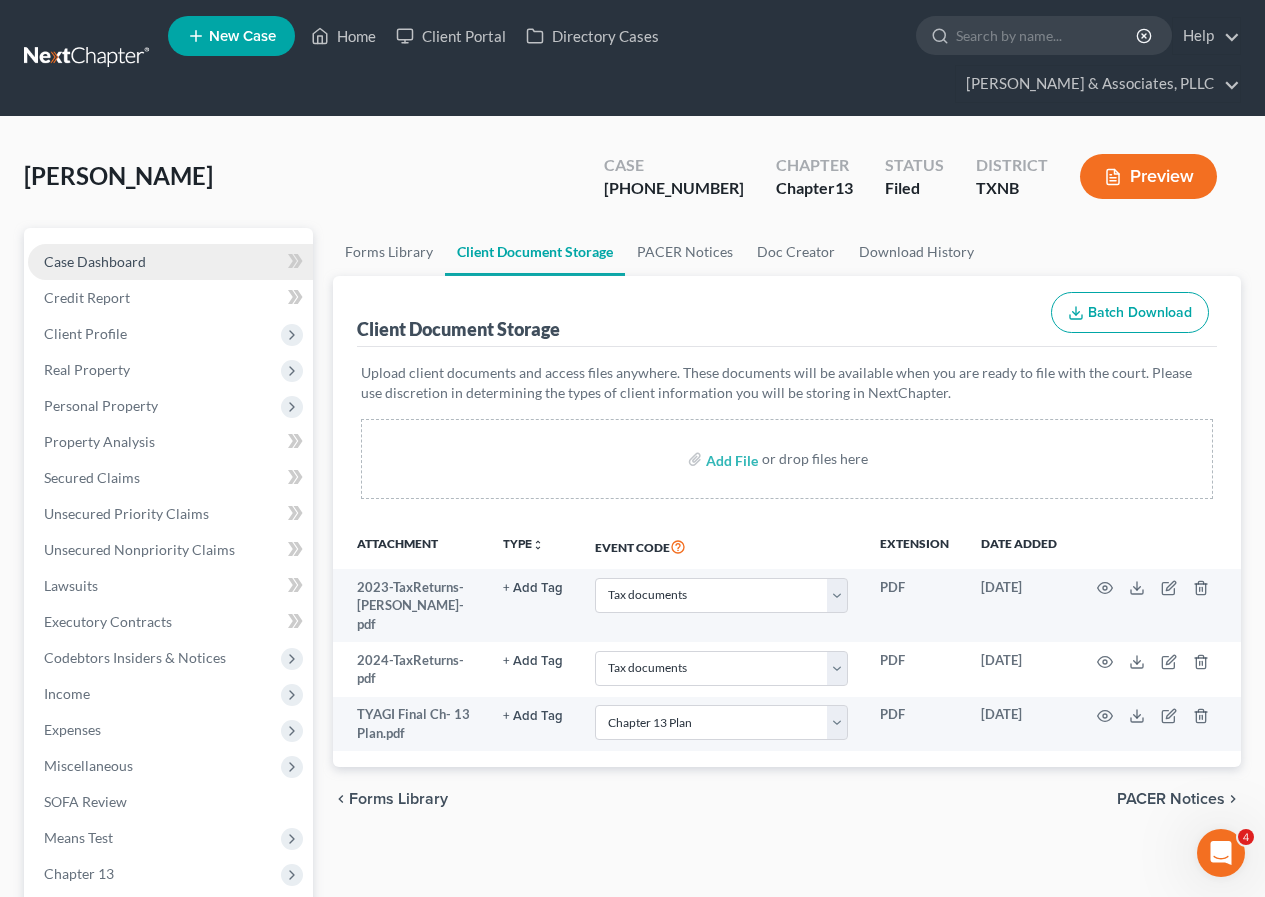 click on "Case Dashboard" at bounding box center (95, 261) 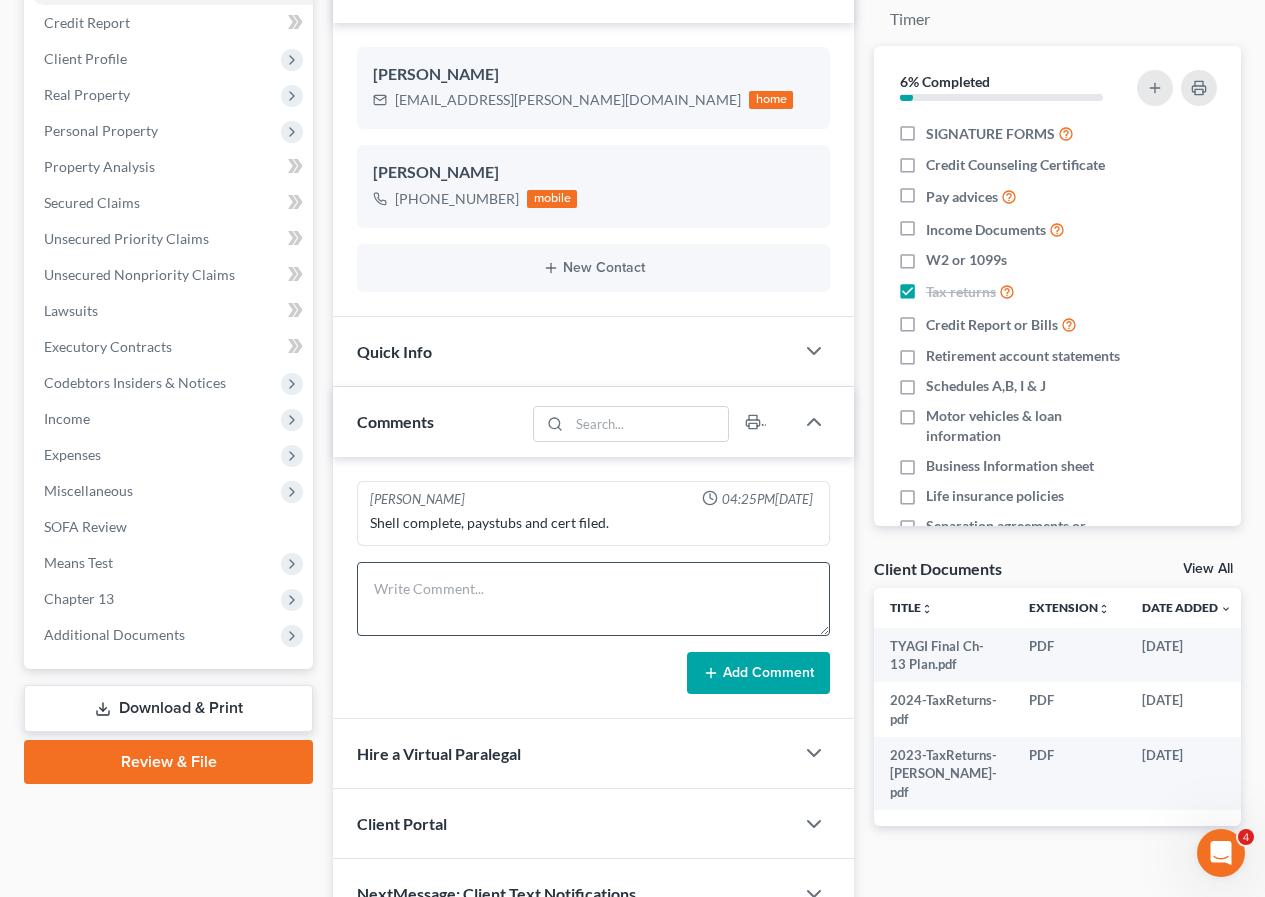 scroll, scrollTop: 300, scrollLeft: 0, axis: vertical 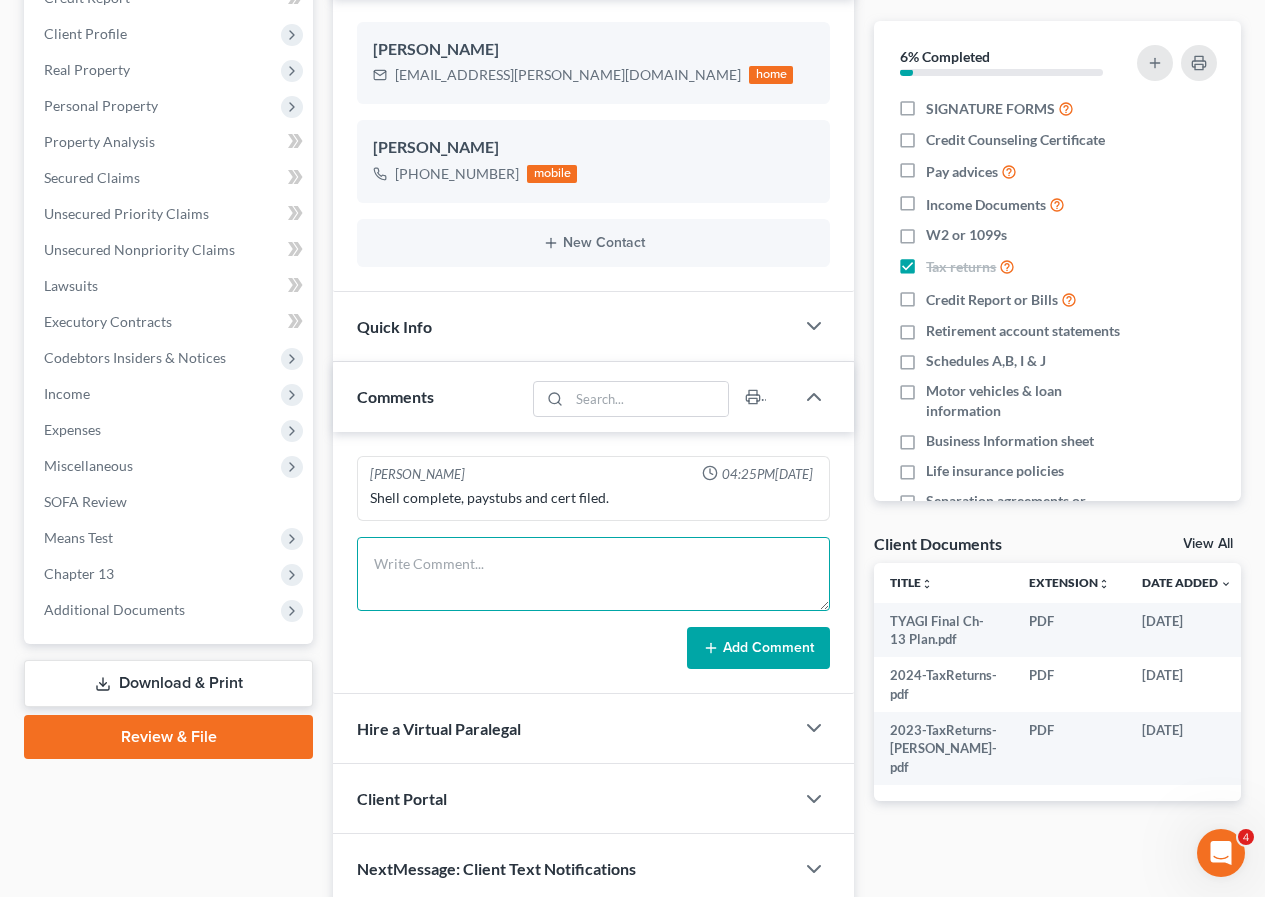 click at bounding box center (593, 574) 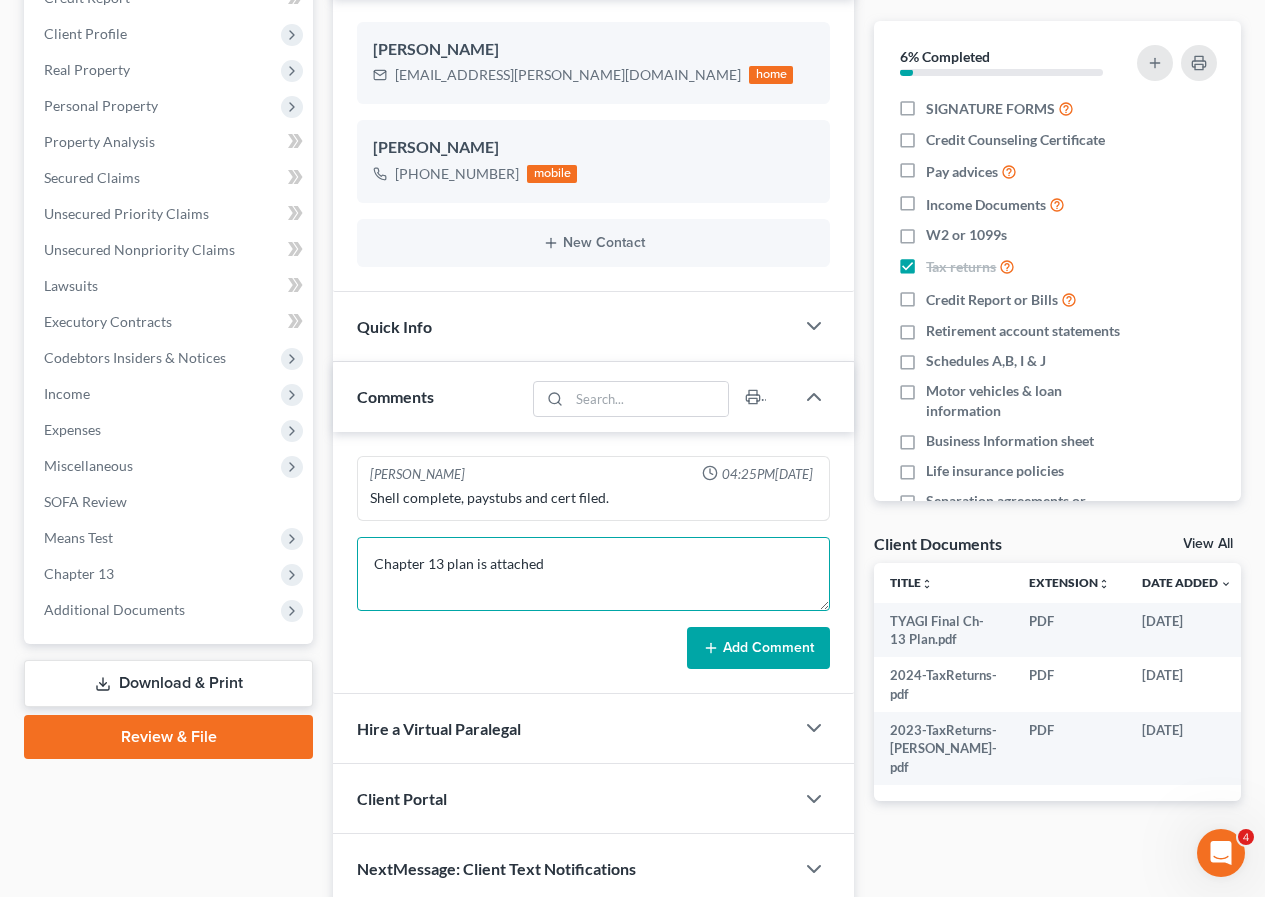 type on "Chapter 13 plan is attached" 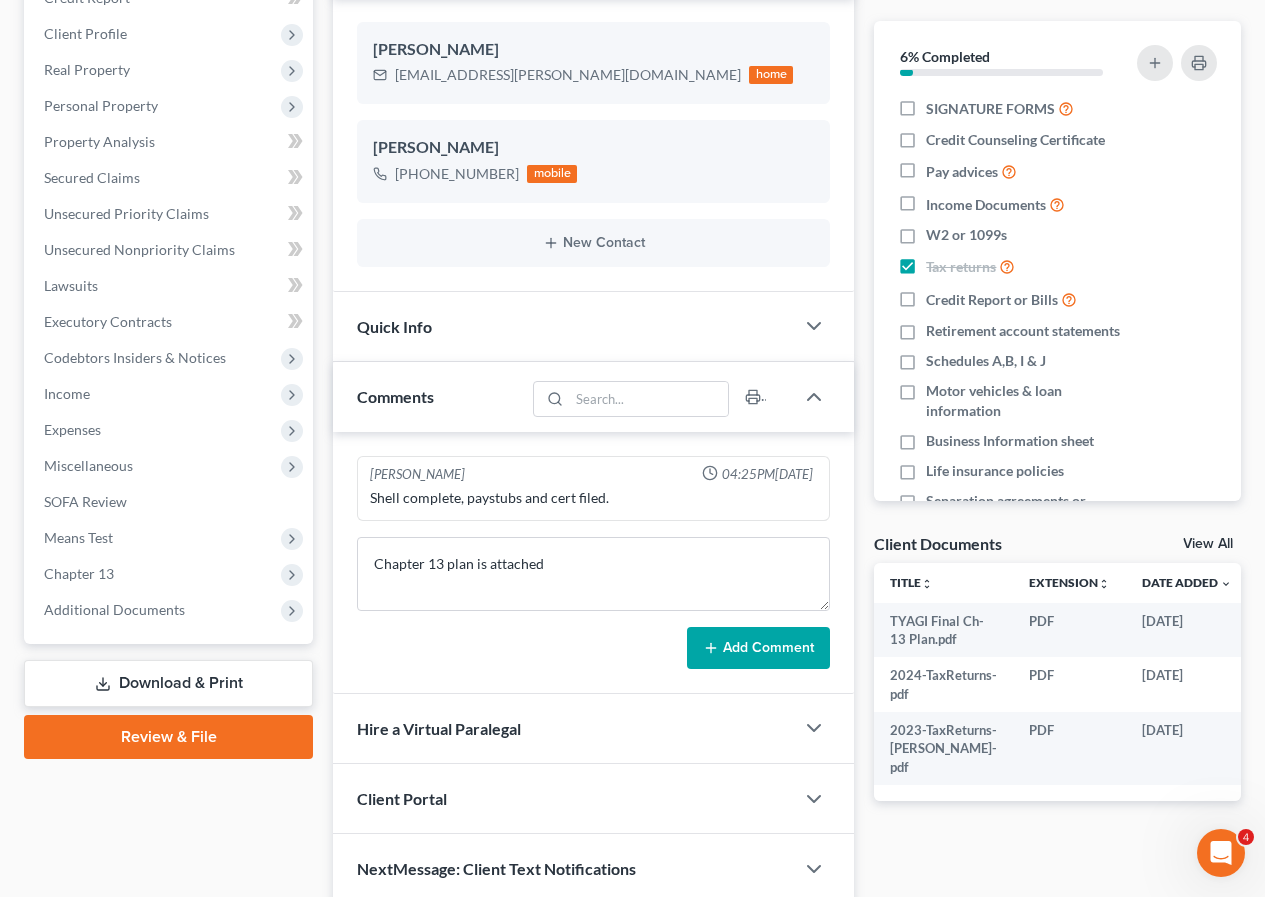 click 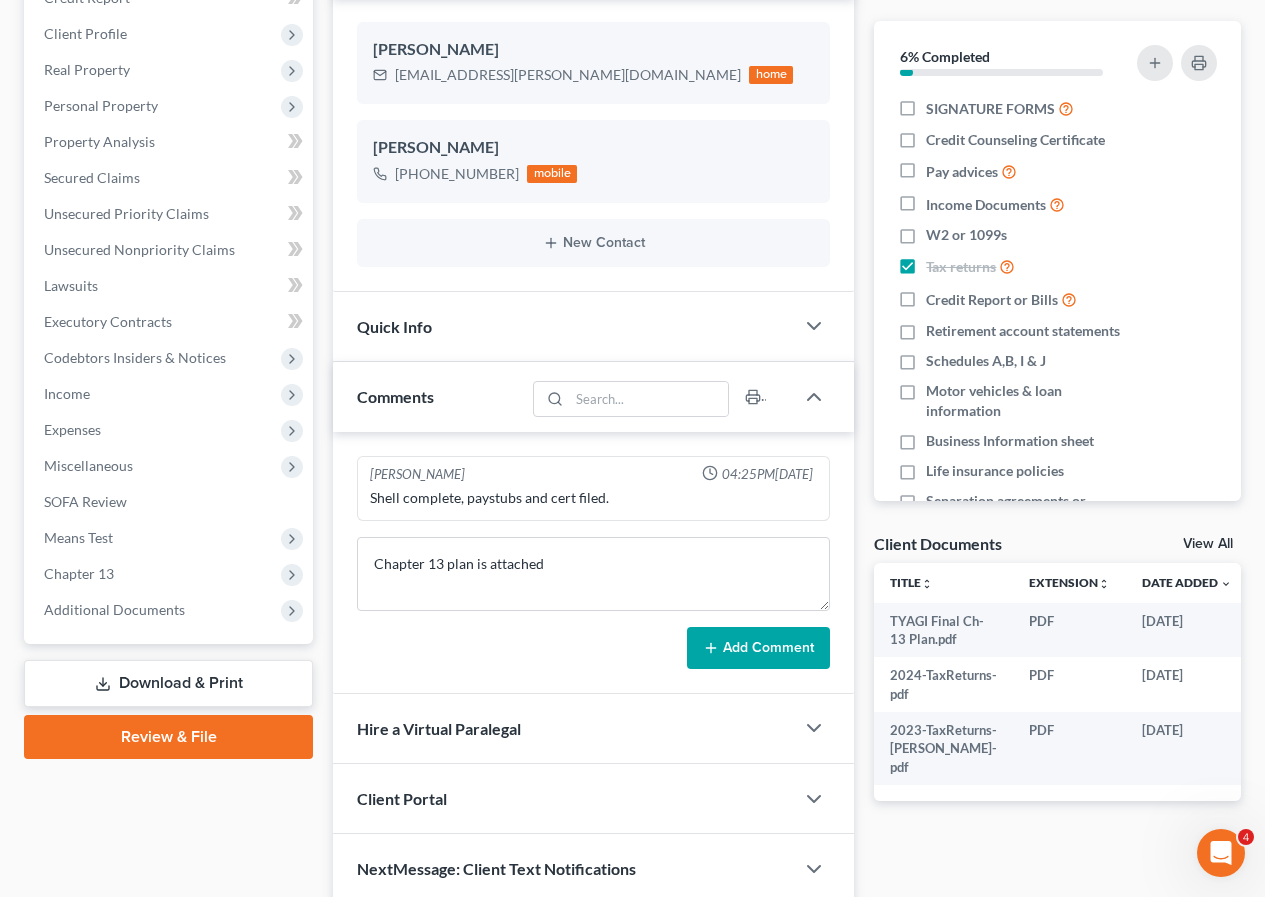 type 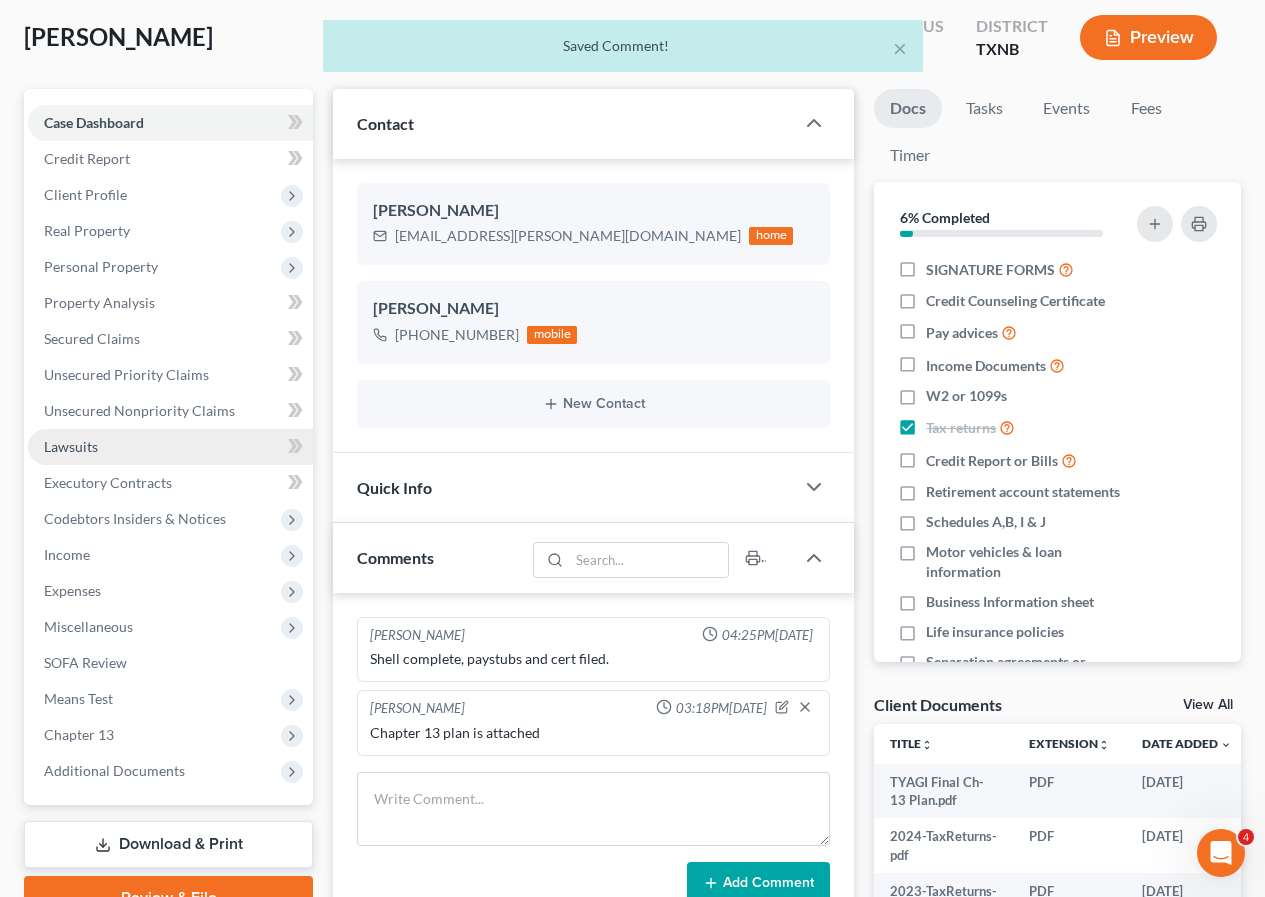 scroll, scrollTop: 0, scrollLeft: 0, axis: both 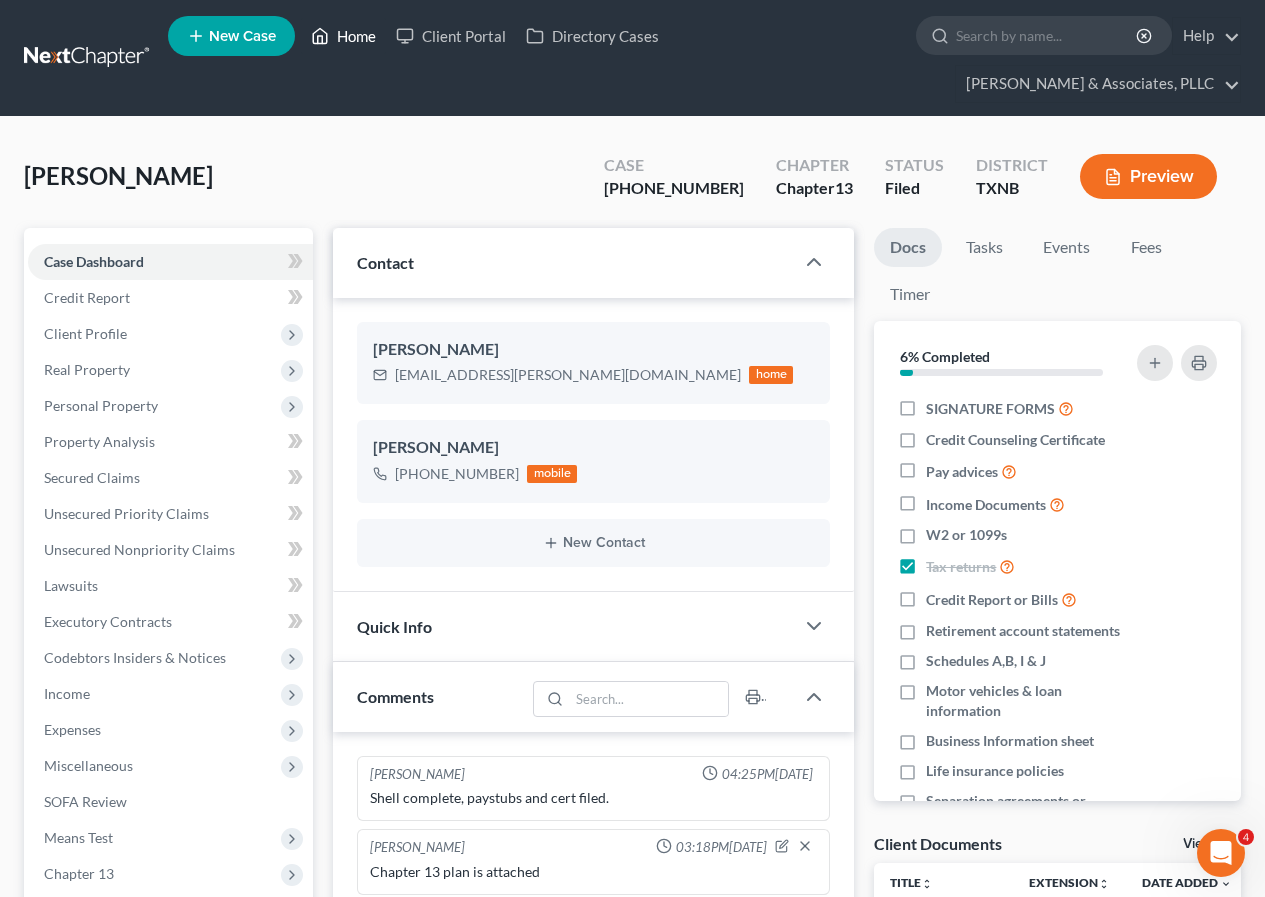 click on "Home" at bounding box center [343, 36] 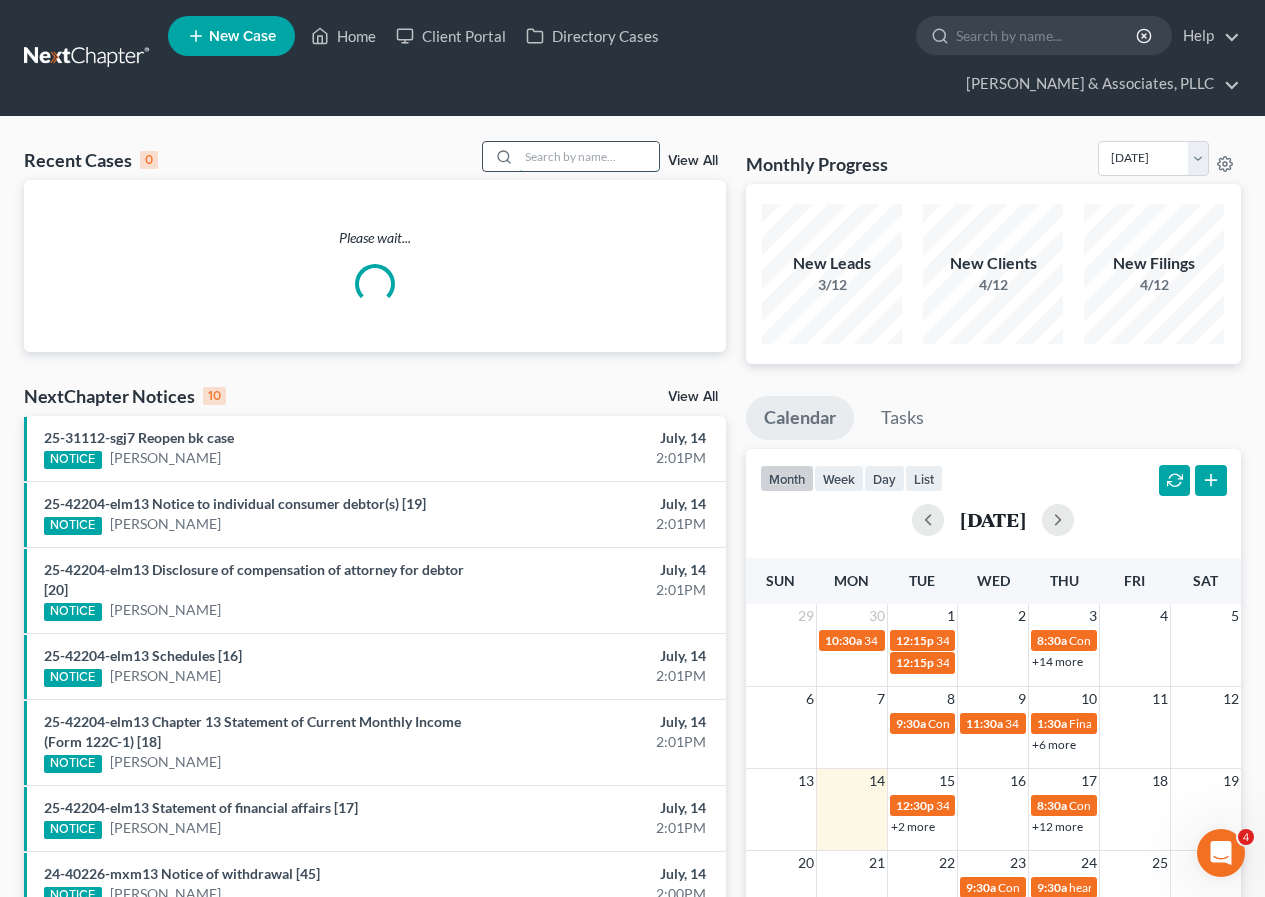 click at bounding box center [589, 156] 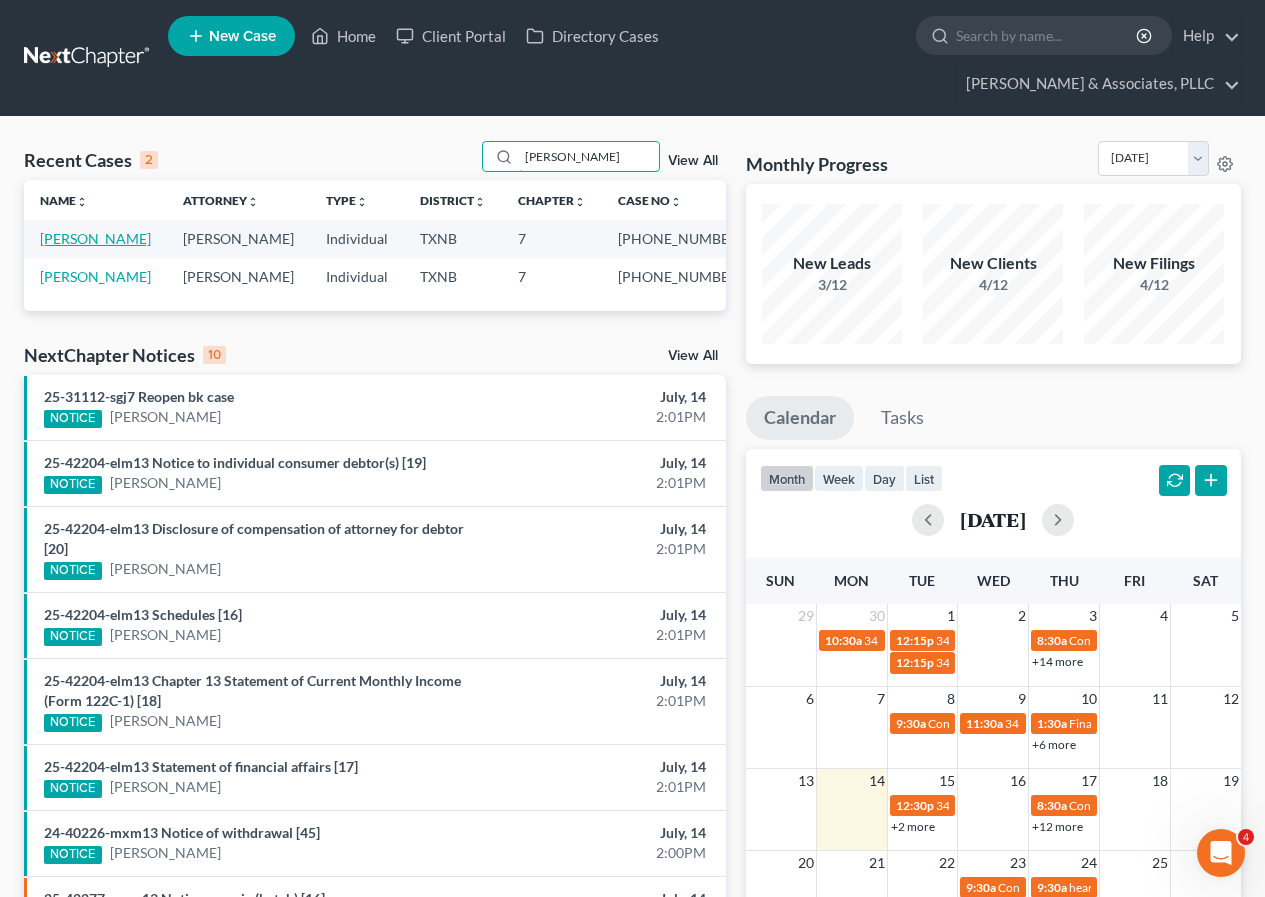 type on "[PERSON_NAME]" 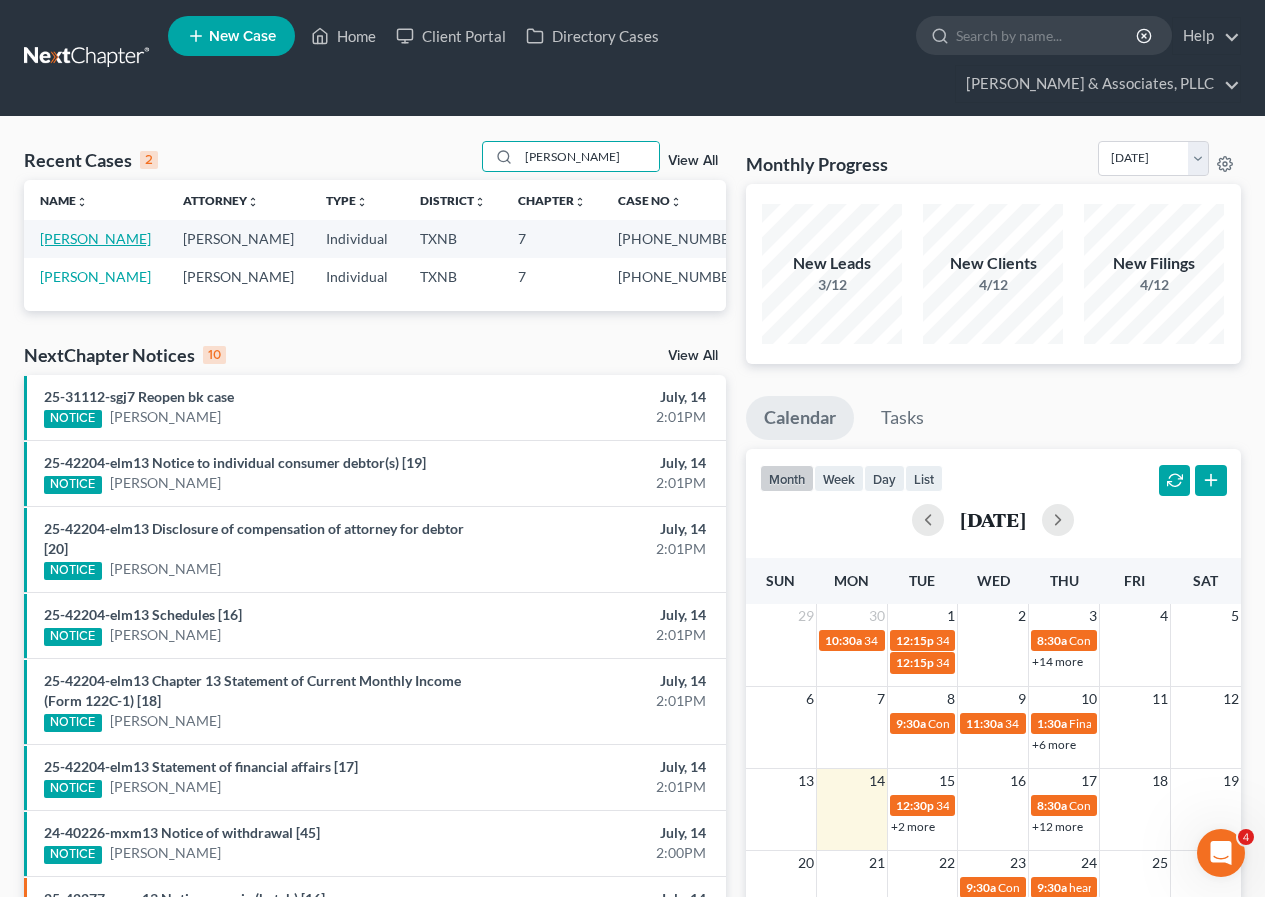 click on "[PERSON_NAME]" at bounding box center [95, 238] 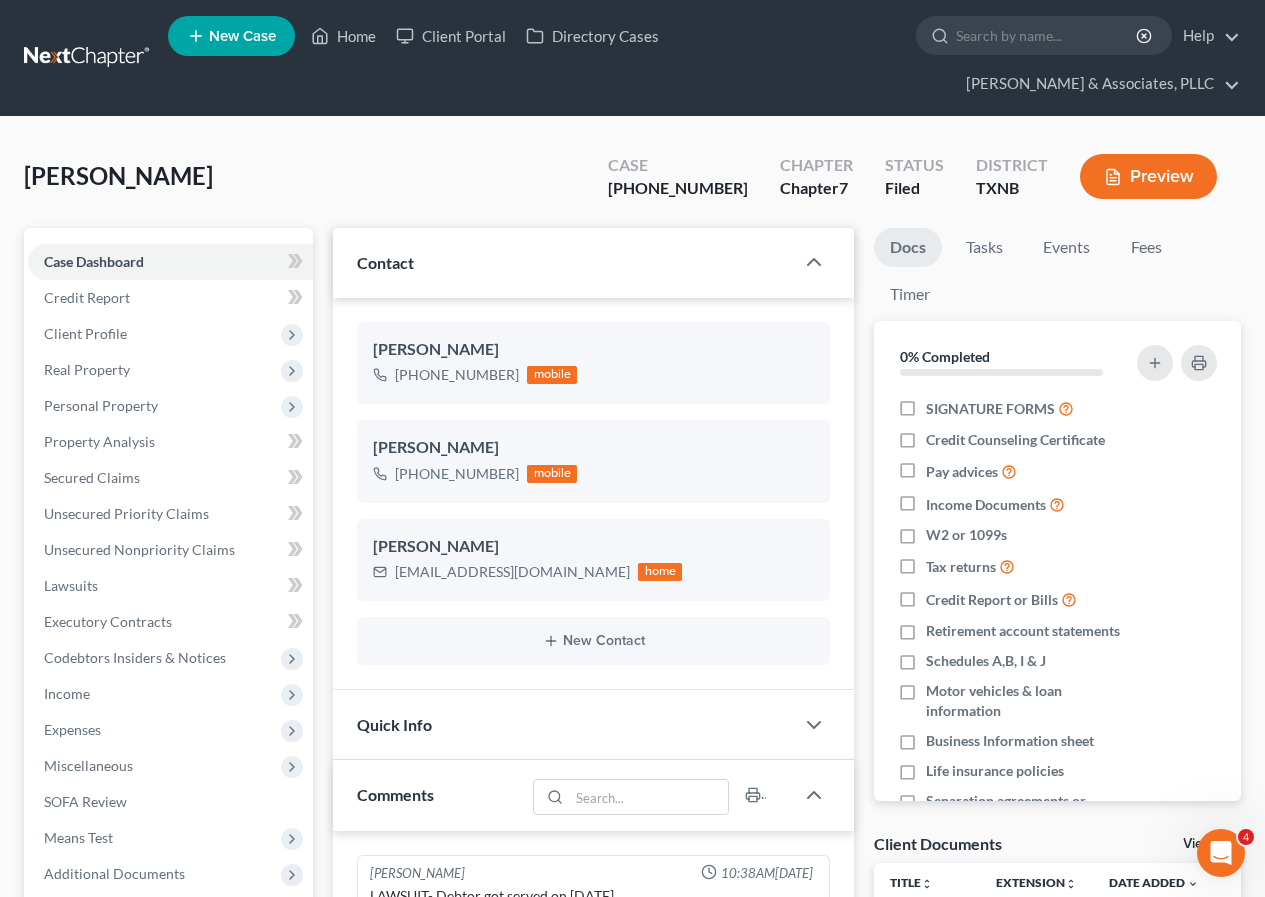 scroll, scrollTop: 65, scrollLeft: 0, axis: vertical 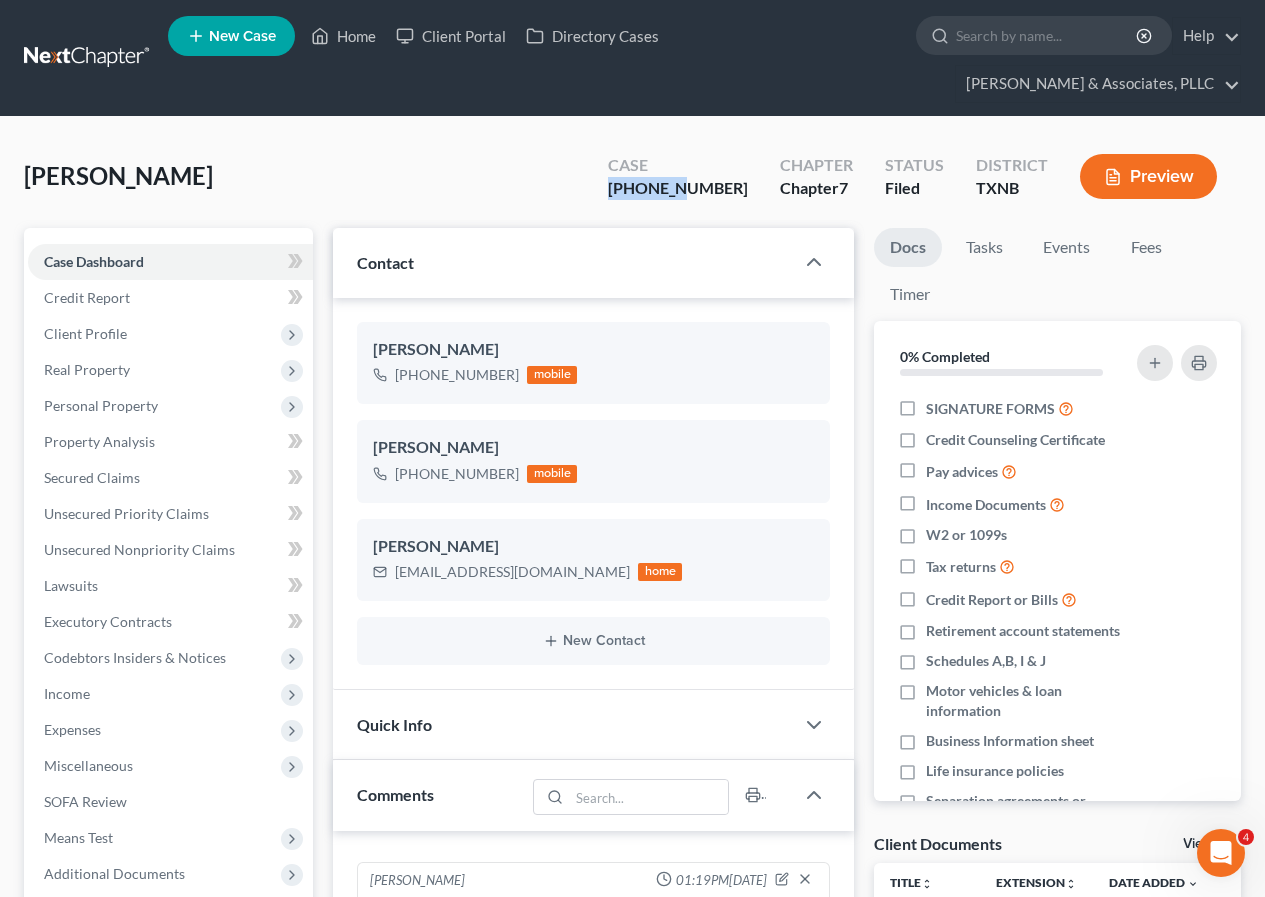 drag, startPoint x: 667, startPoint y: 187, endPoint x: 733, endPoint y: 191, distance: 66.1211 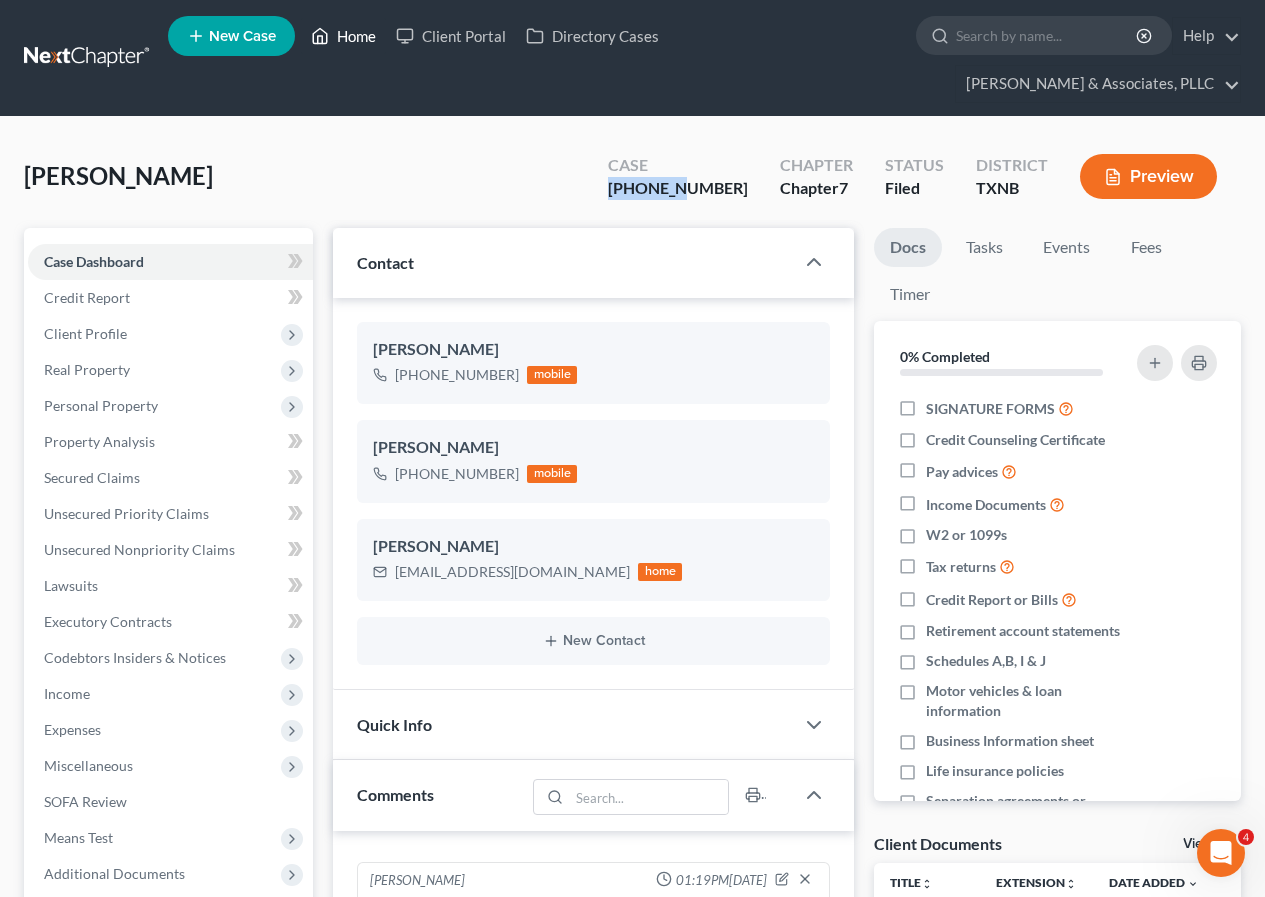 click on "Home" at bounding box center [343, 36] 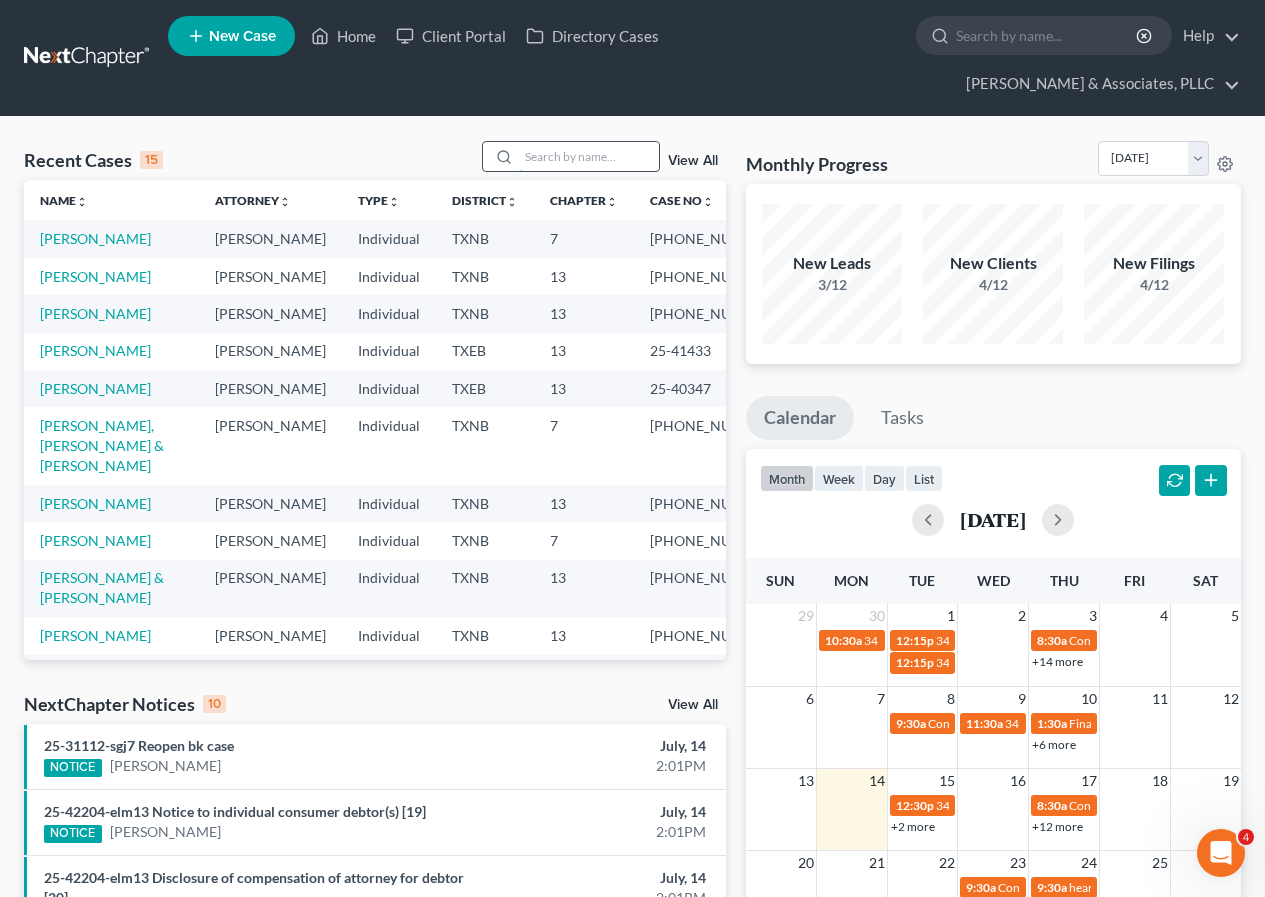 click at bounding box center (589, 156) 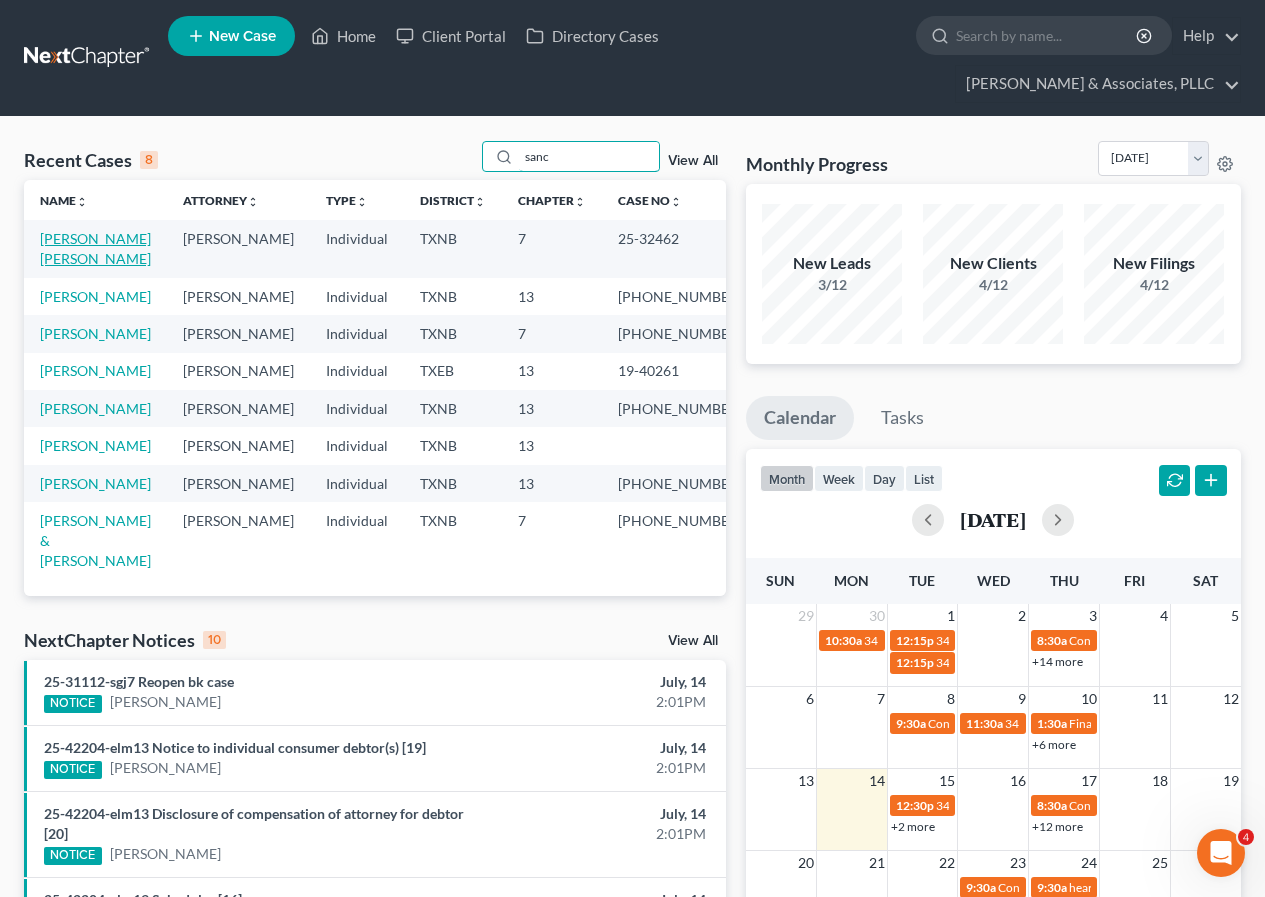 type on "sanc" 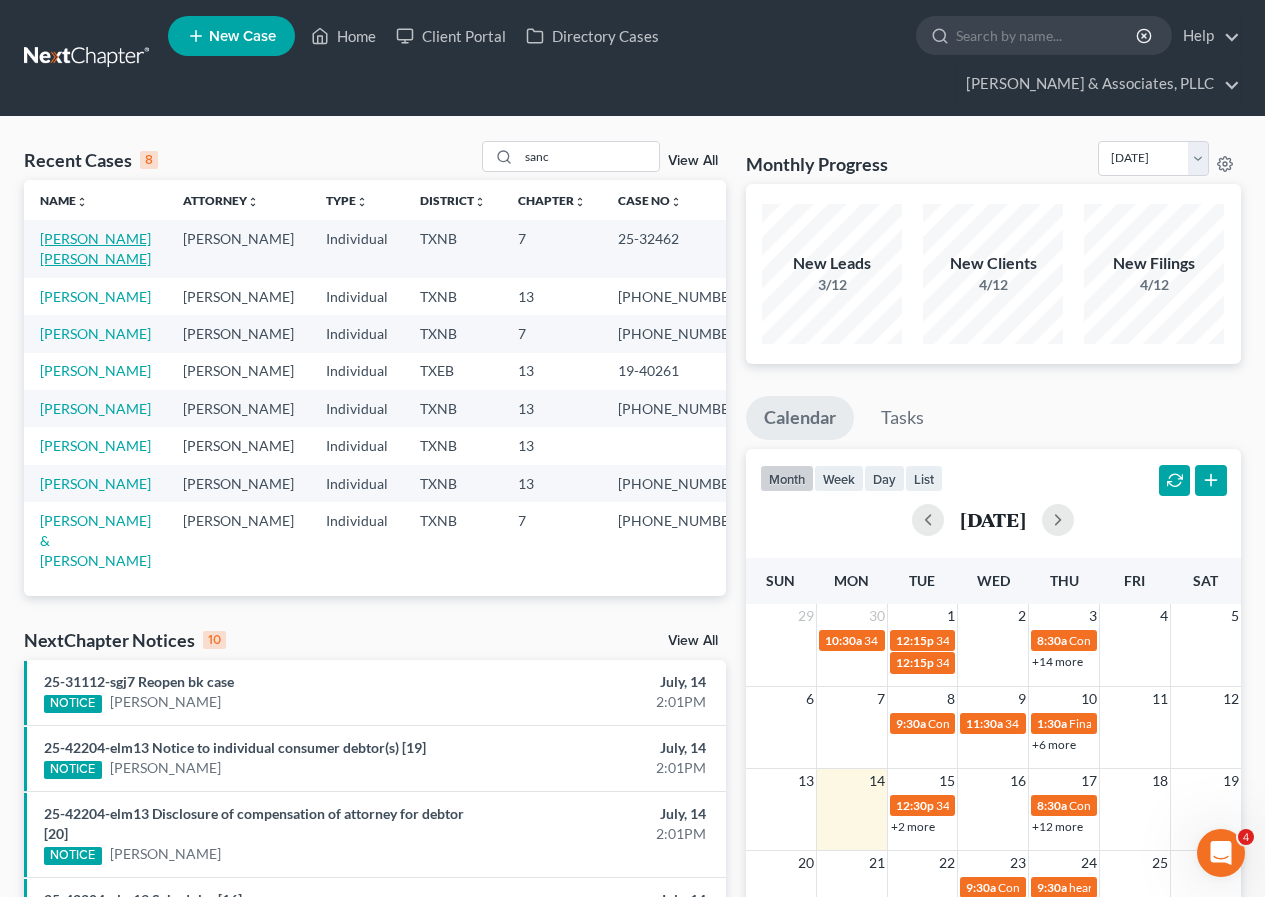click on "[PERSON_NAME] [PERSON_NAME]" at bounding box center (95, 248) 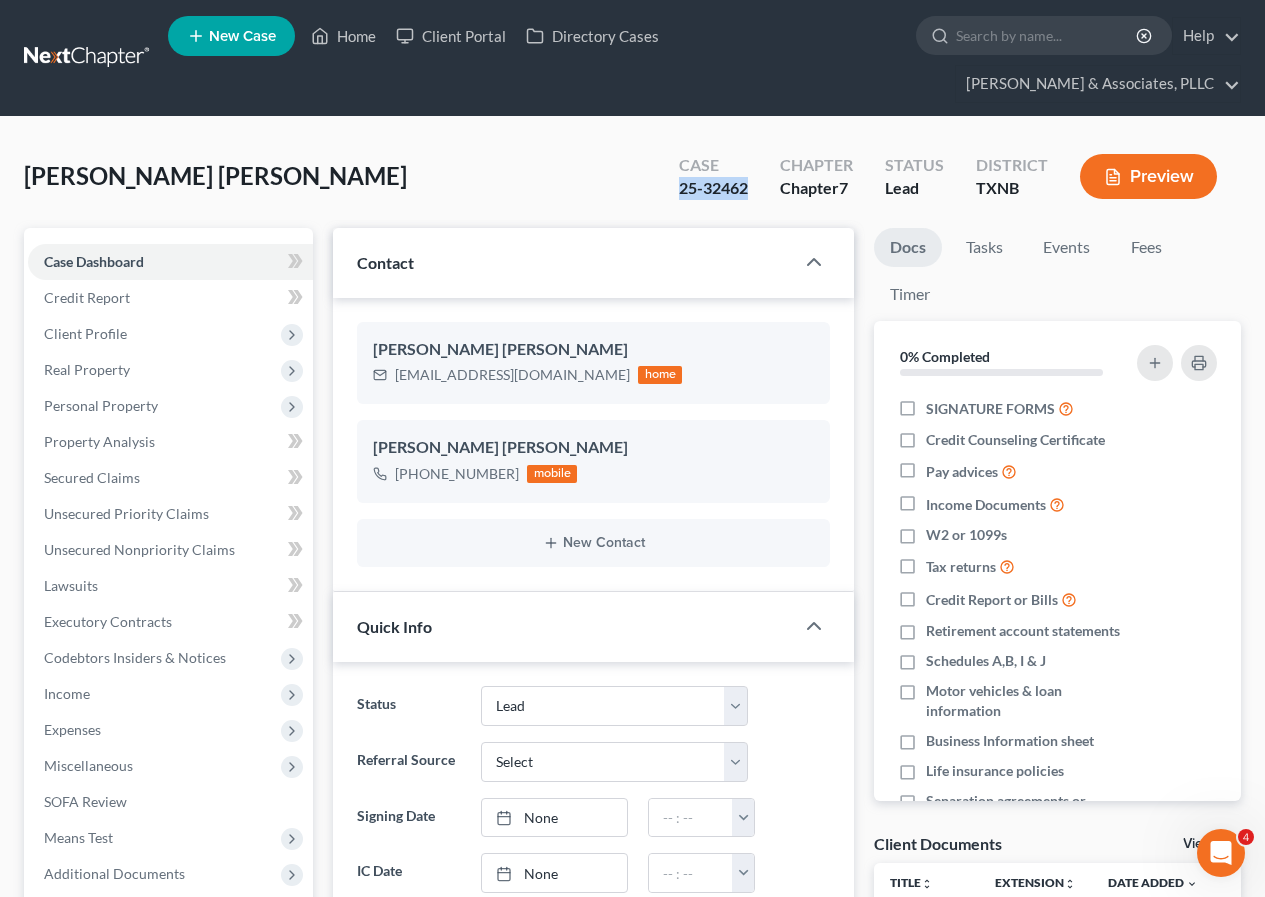 drag, startPoint x: 680, startPoint y: 190, endPoint x: 752, endPoint y: 186, distance: 72.11102 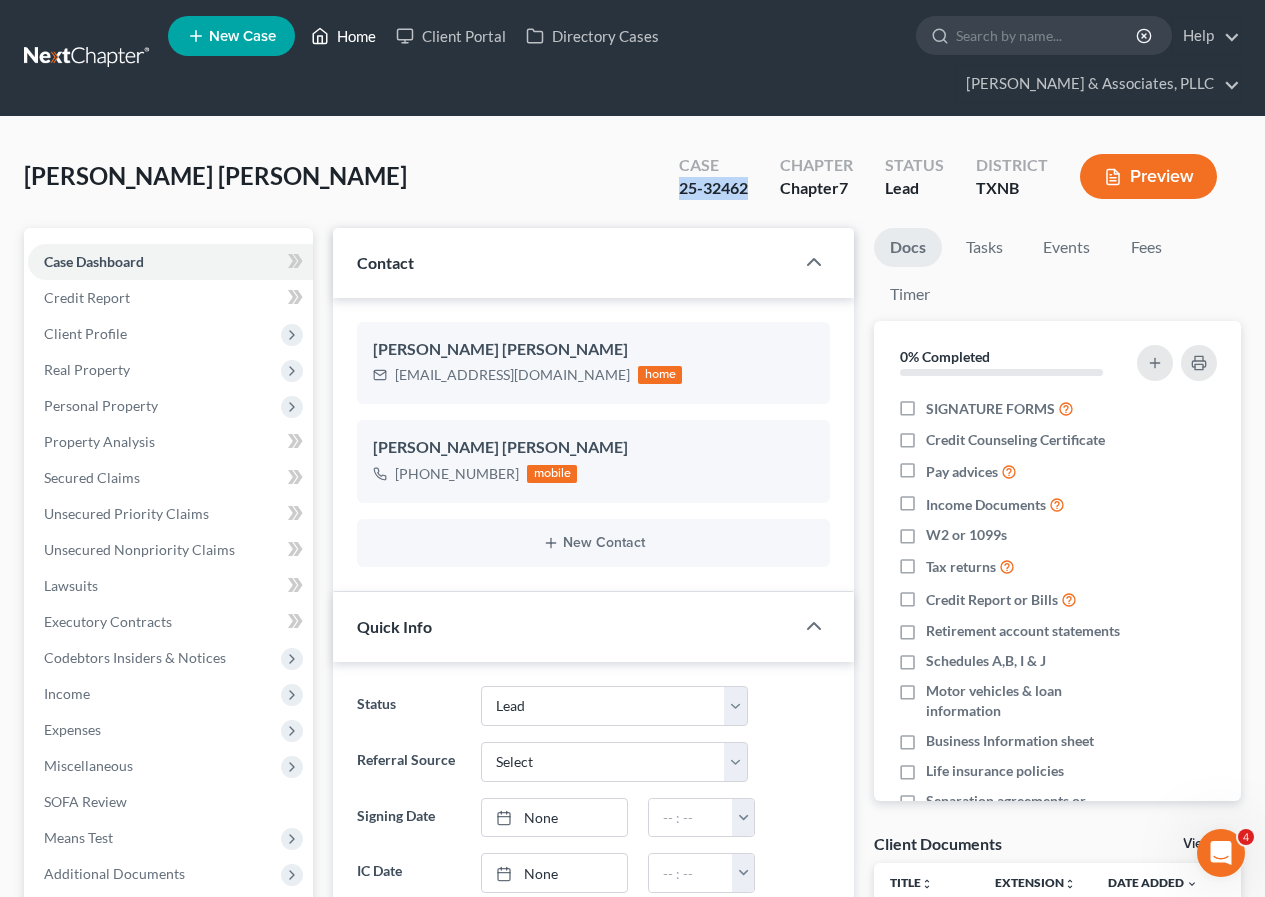 click on "Home" at bounding box center [343, 36] 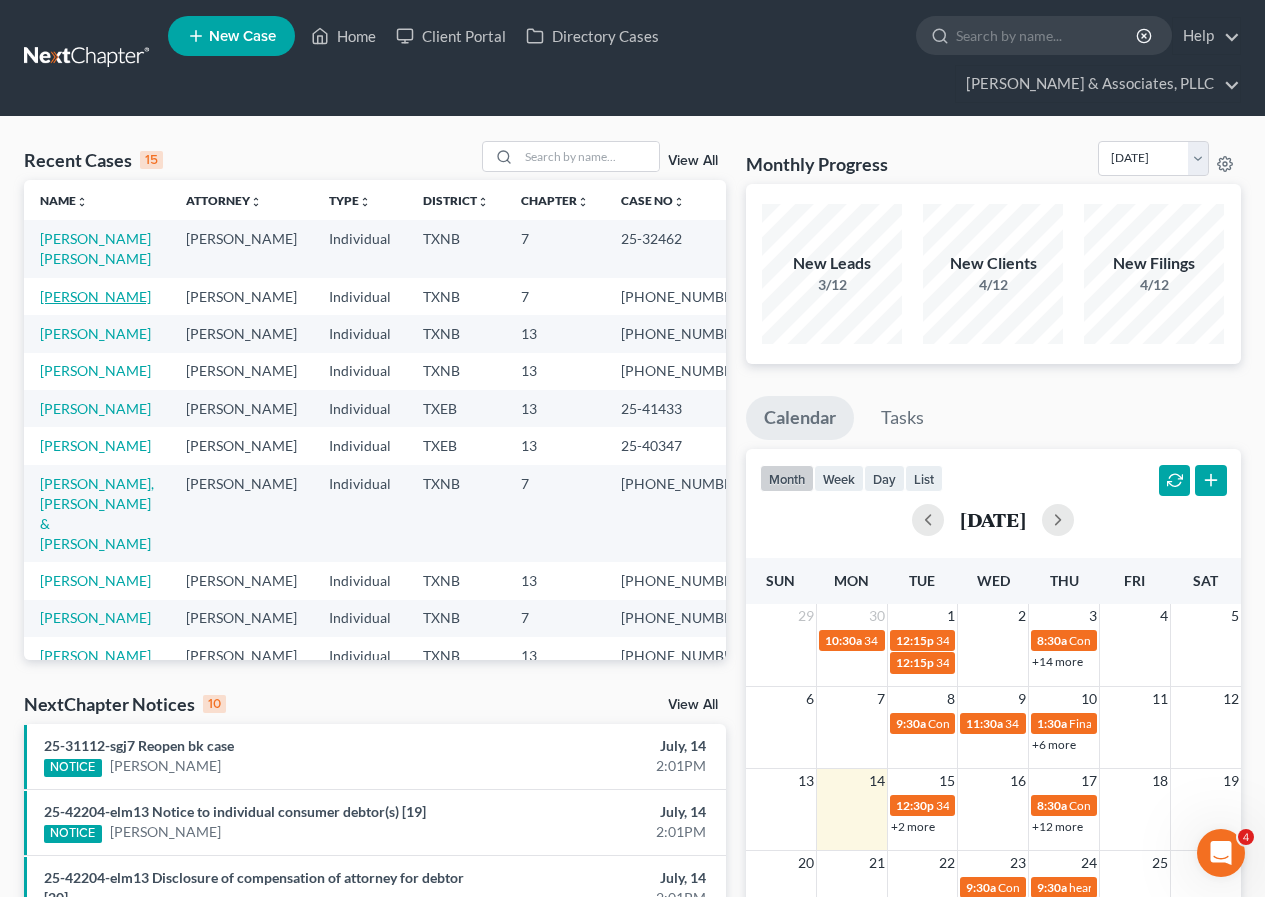 click on "[PERSON_NAME]" at bounding box center (95, 296) 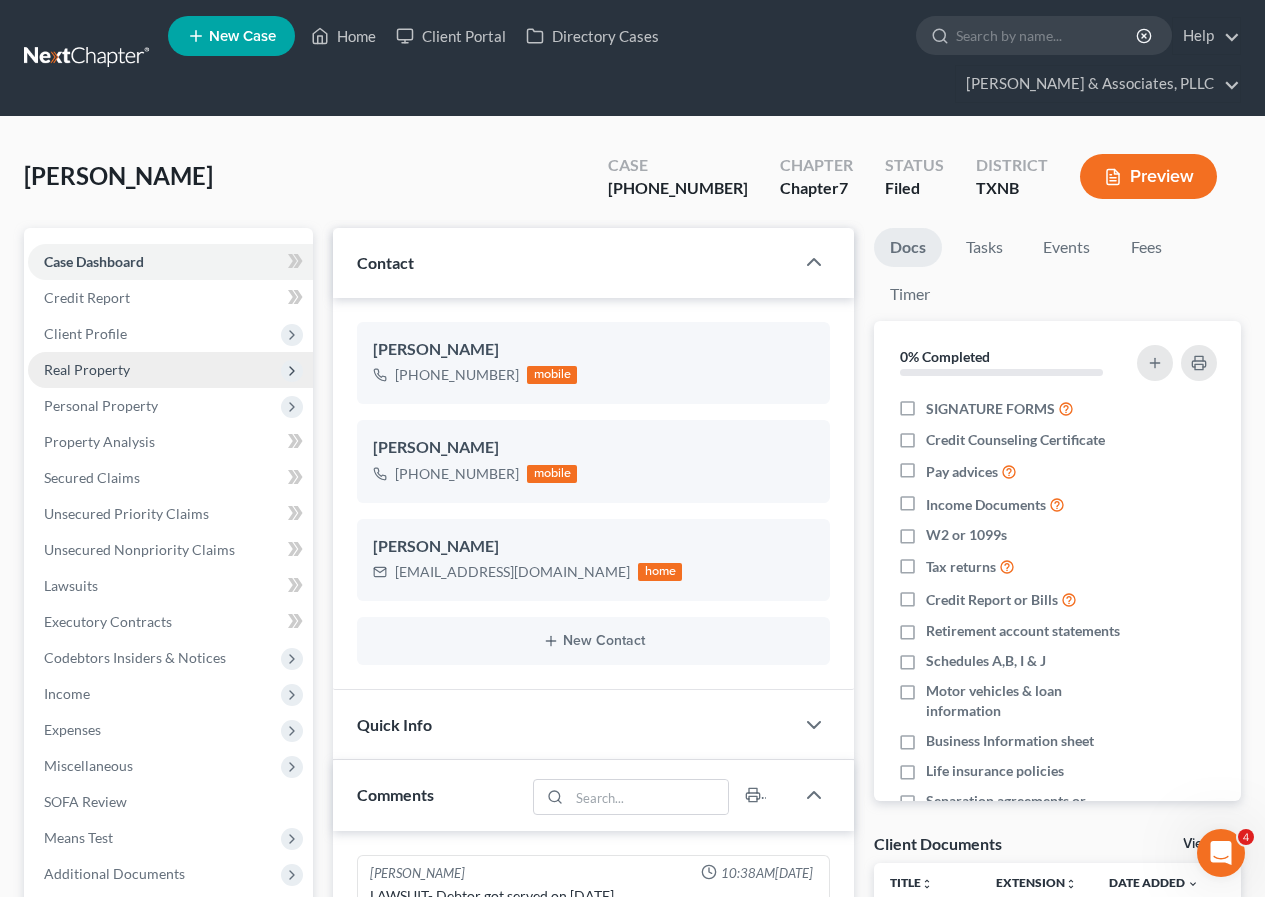 scroll, scrollTop: 65, scrollLeft: 0, axis: vertical 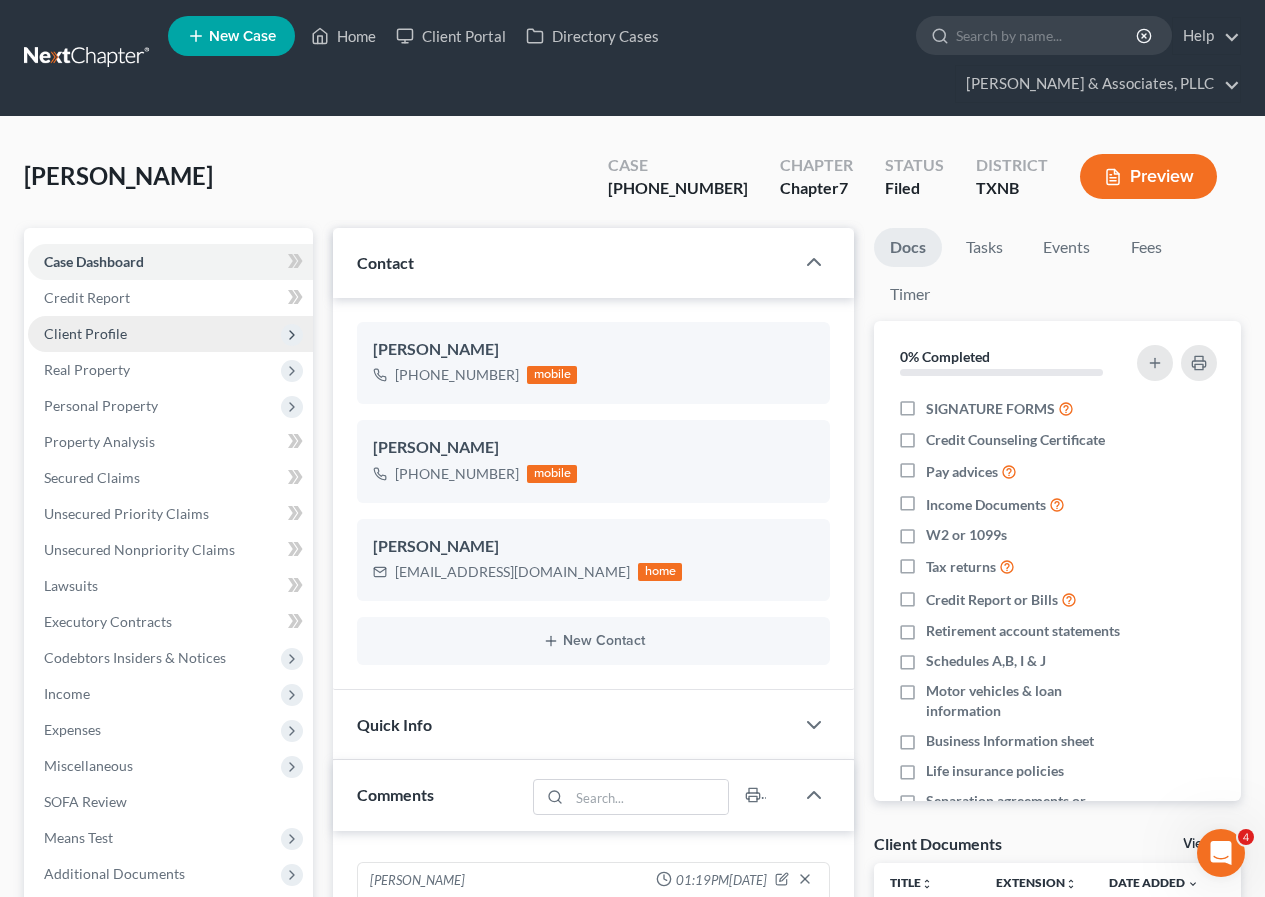 drag, startPoint x: 106, startPoint y: 365, endPoint x: 109, endPoint y: 334, distance: 31.144823 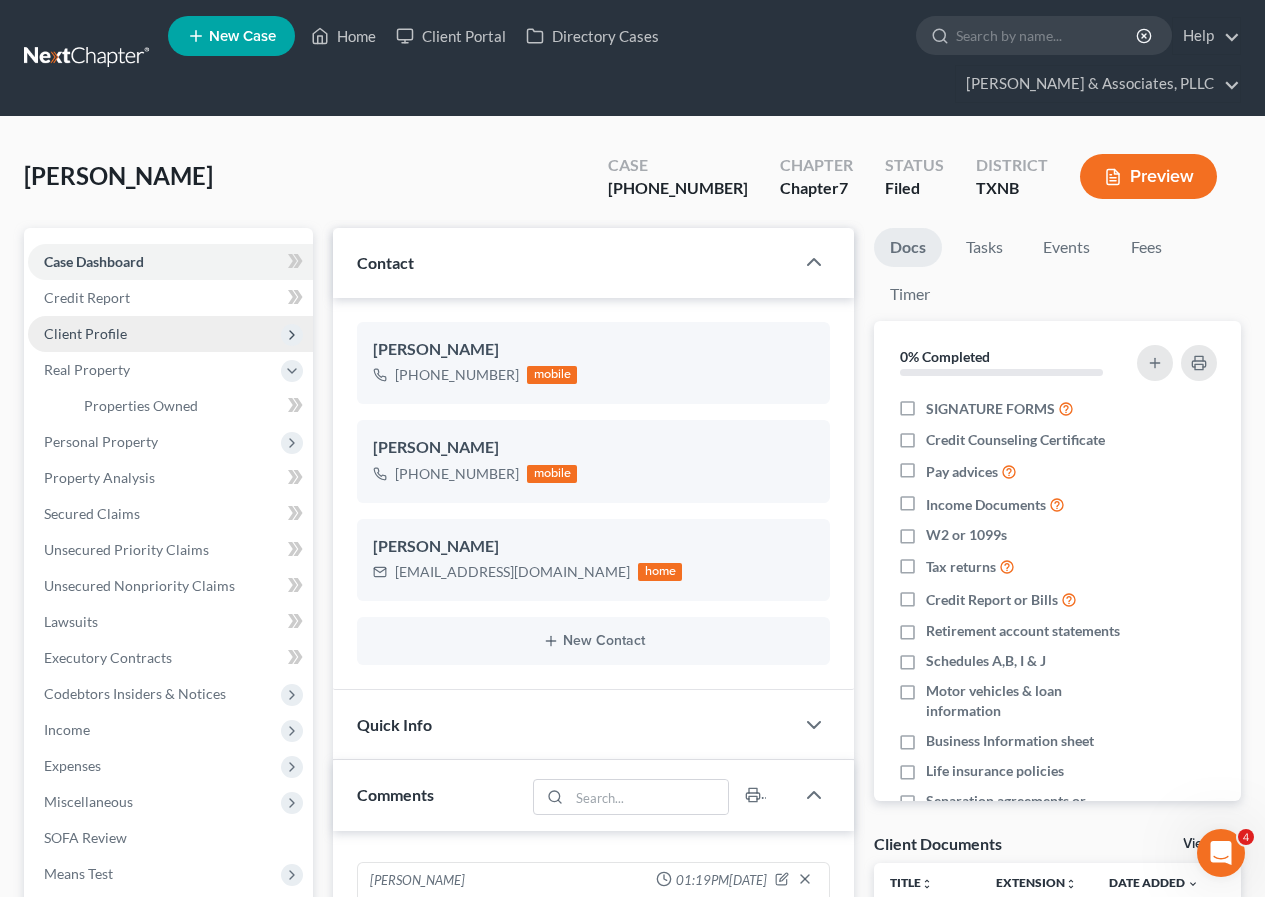 click on "Client Profile" at bounding box center (85, 333) 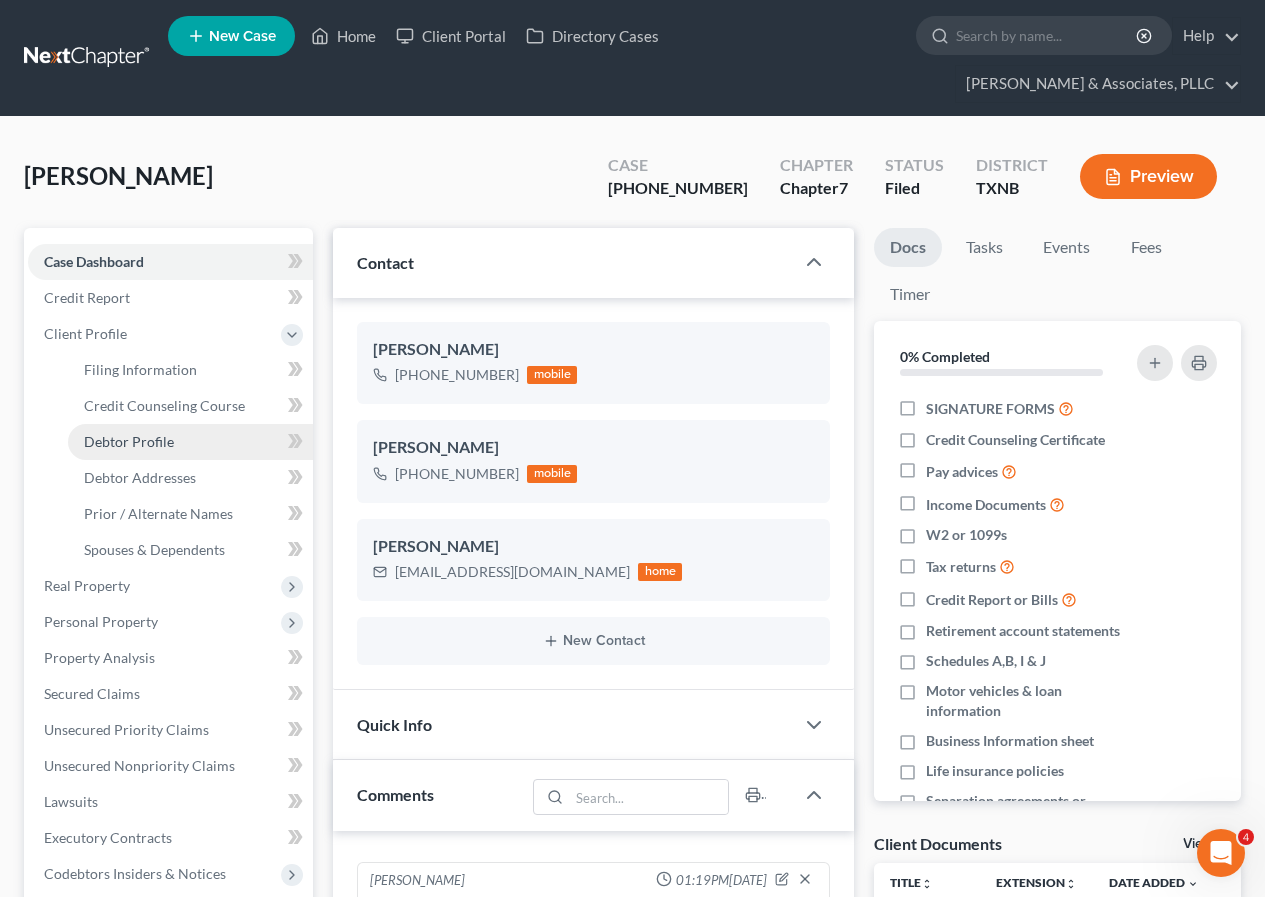 click on "Debtor Profile" at bounding box center (129, 441) 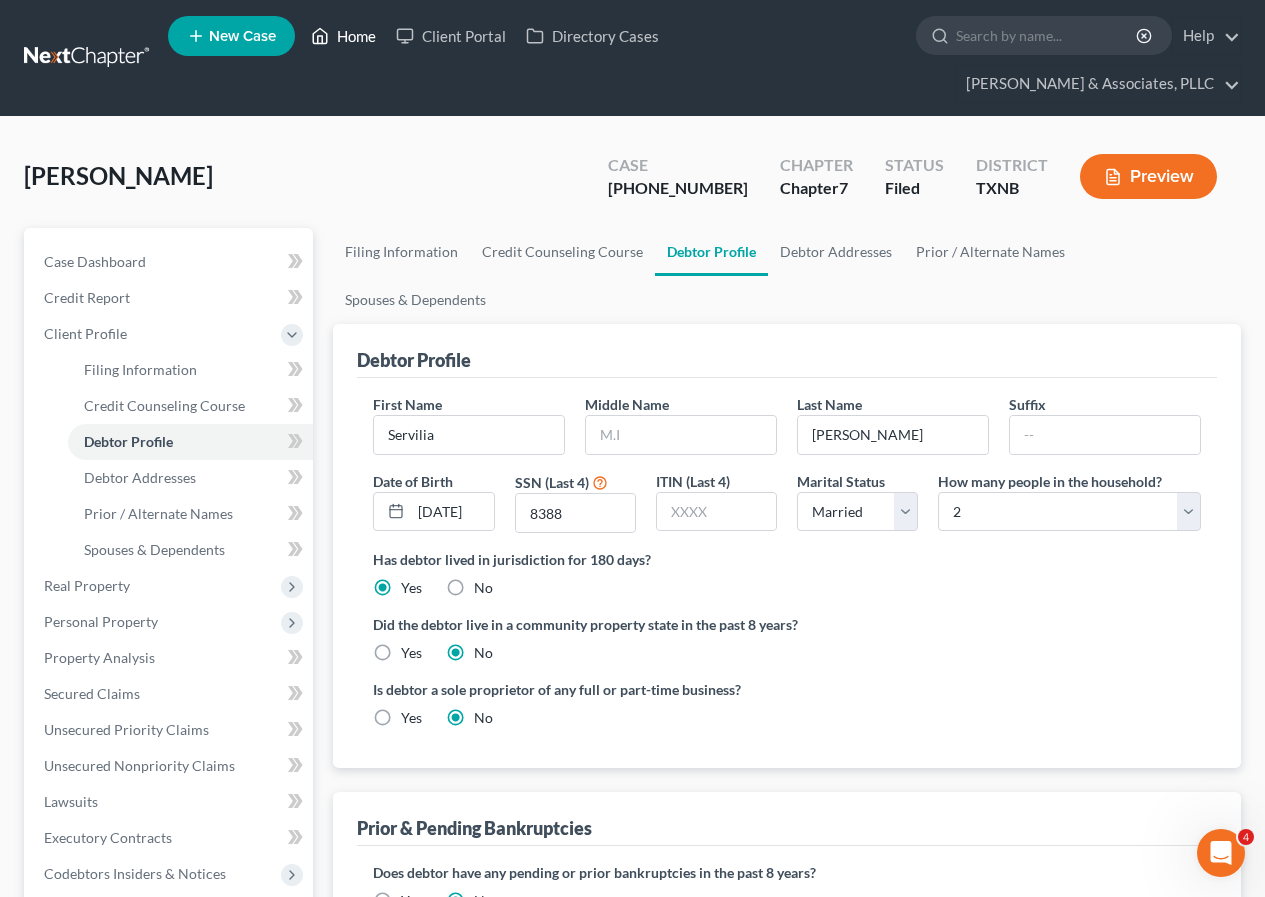 click on "Home" at bounding box center (343, 36) 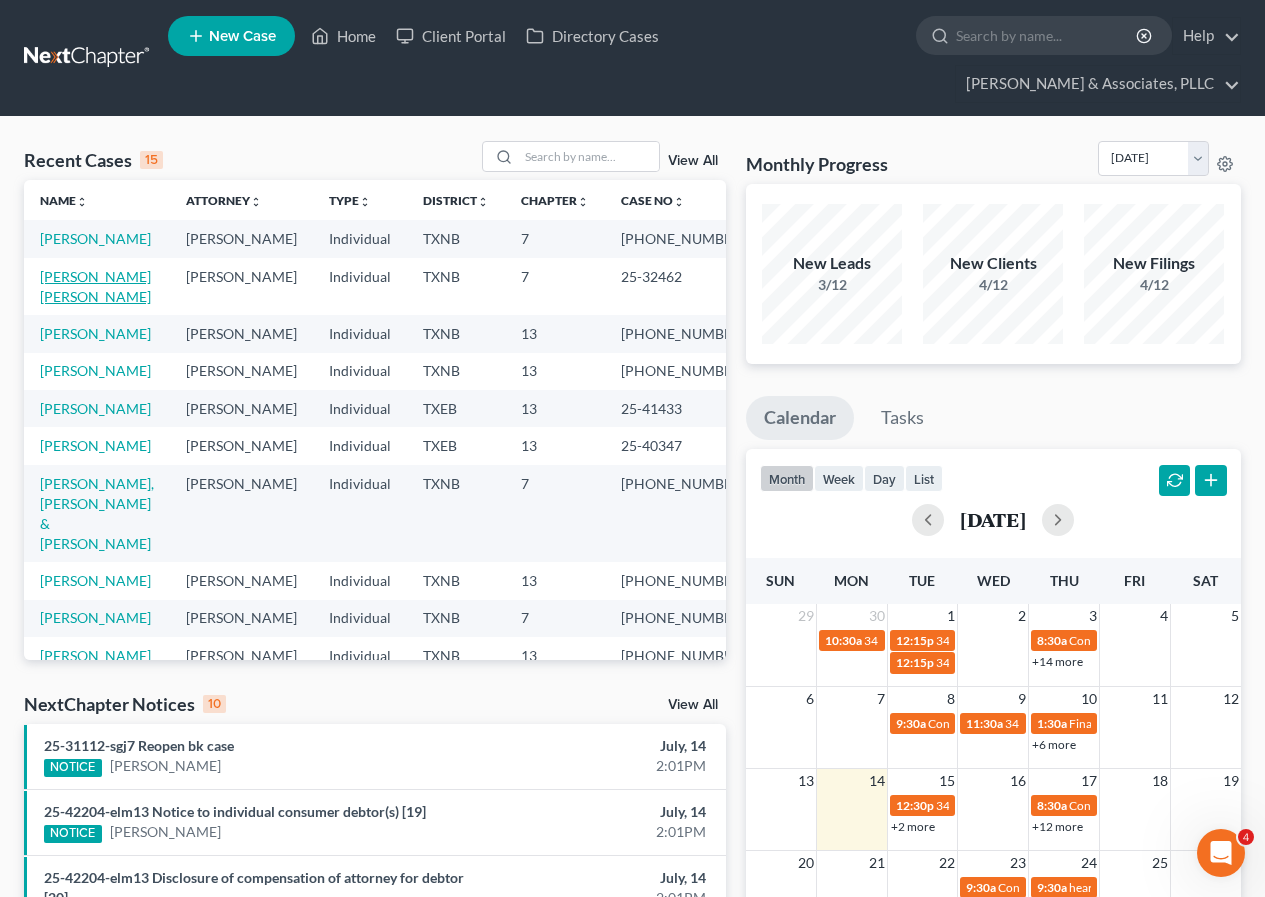click on "[PERSON_NAME] [PERSON_NAME]" at bounding box center [95, 286] 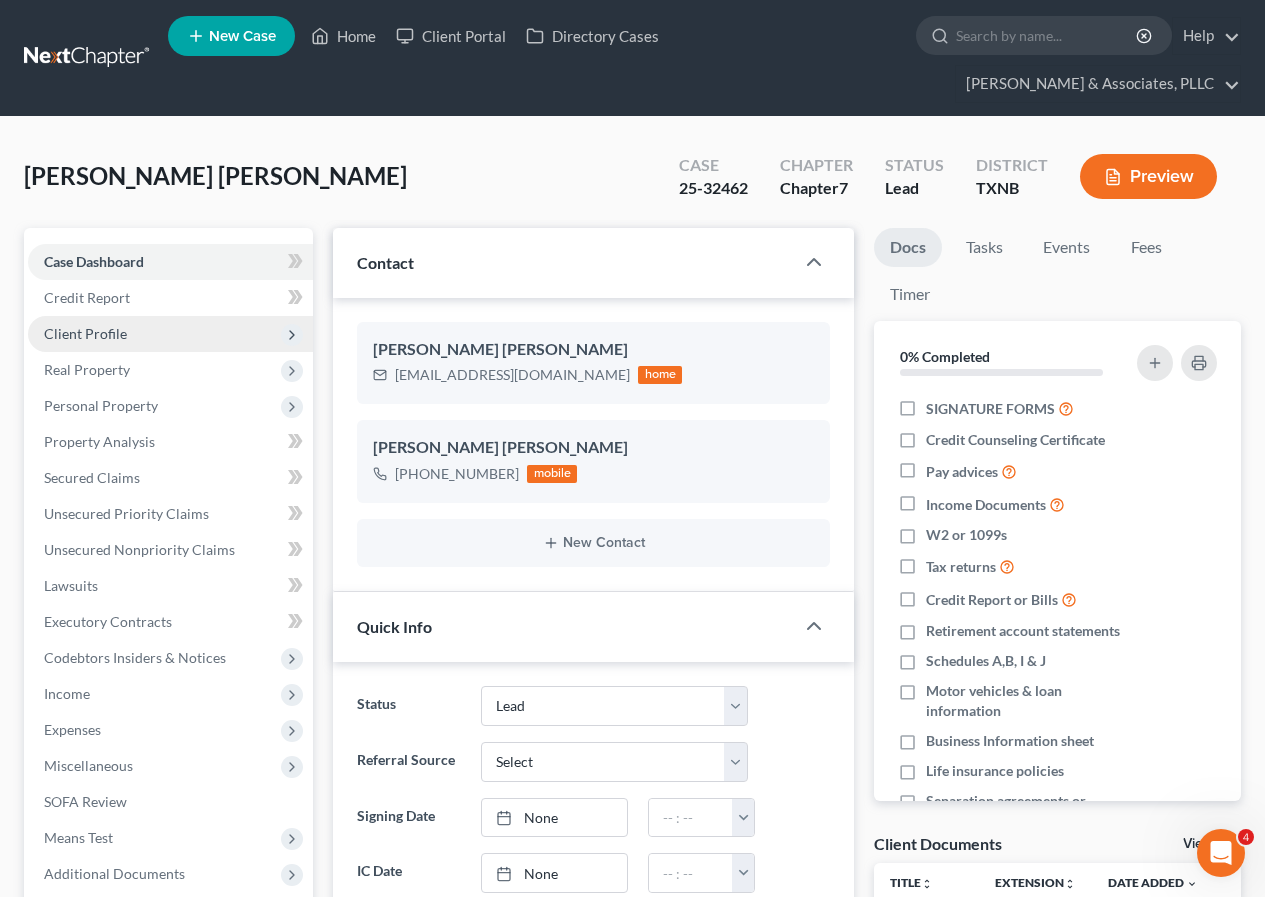 click on "Client Profile" at bounding box center [85, 333] 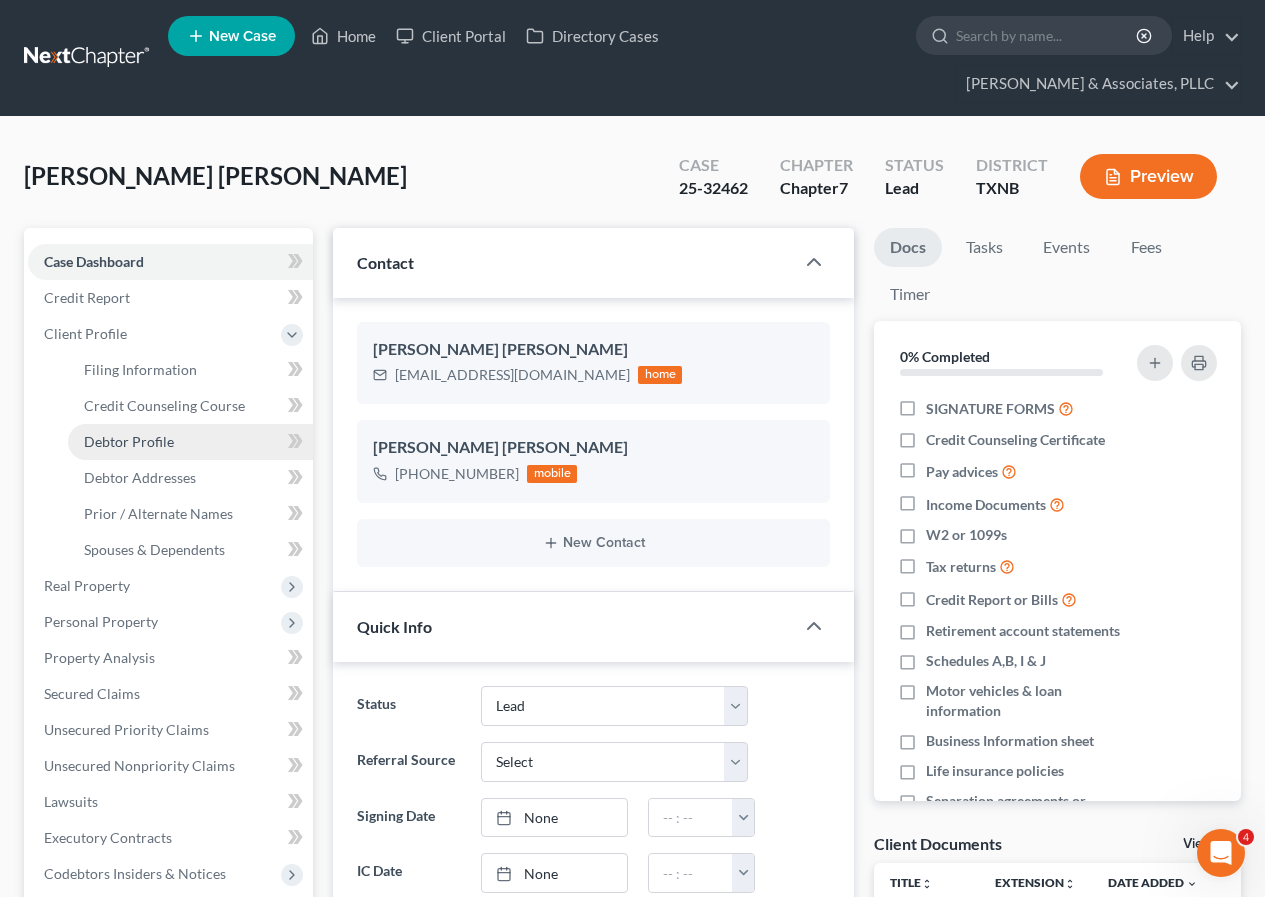 click on "Debtor Profile" at bounding box center (129, 441) 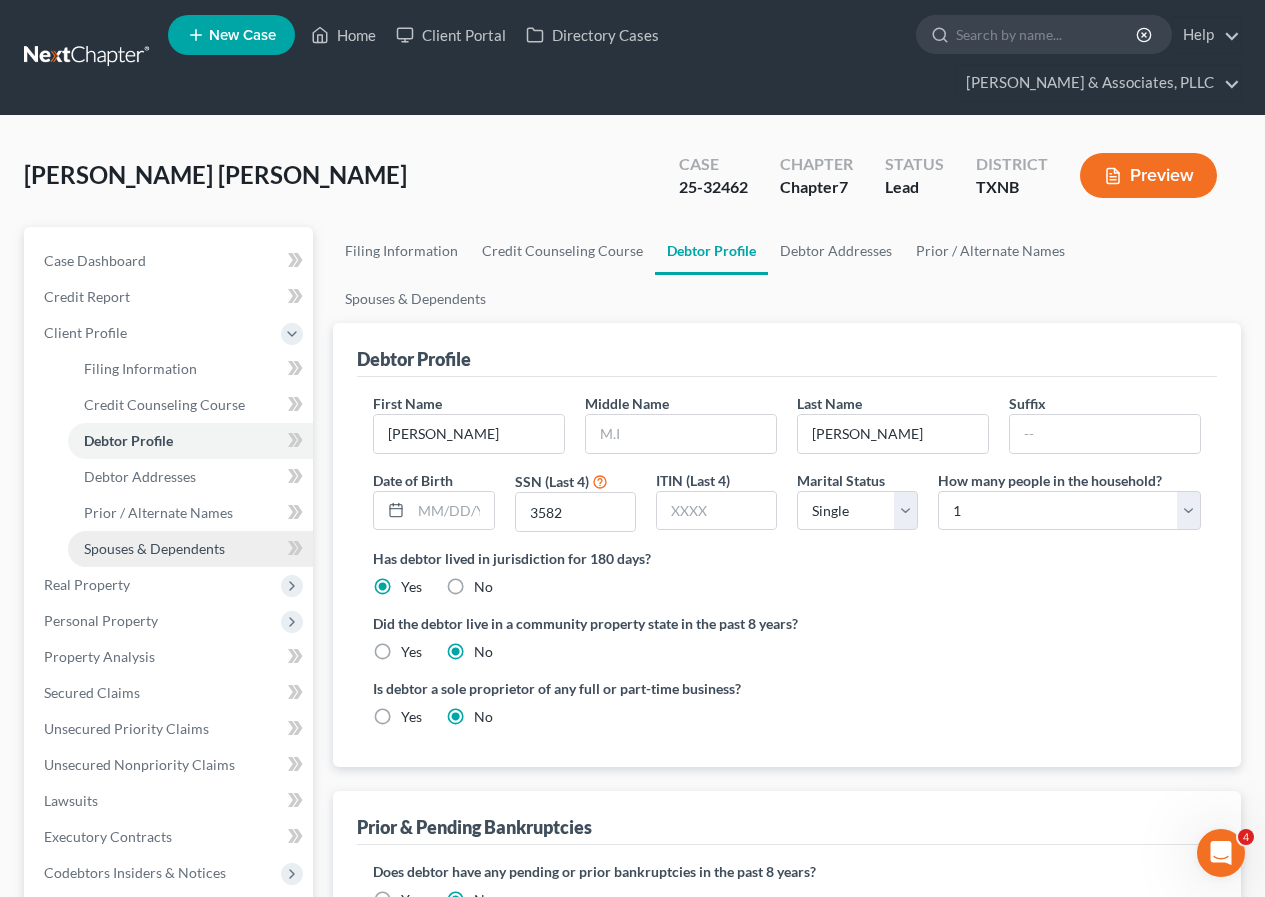 scroll, scrollTop: 0, scrollLeft: 0, axis: both 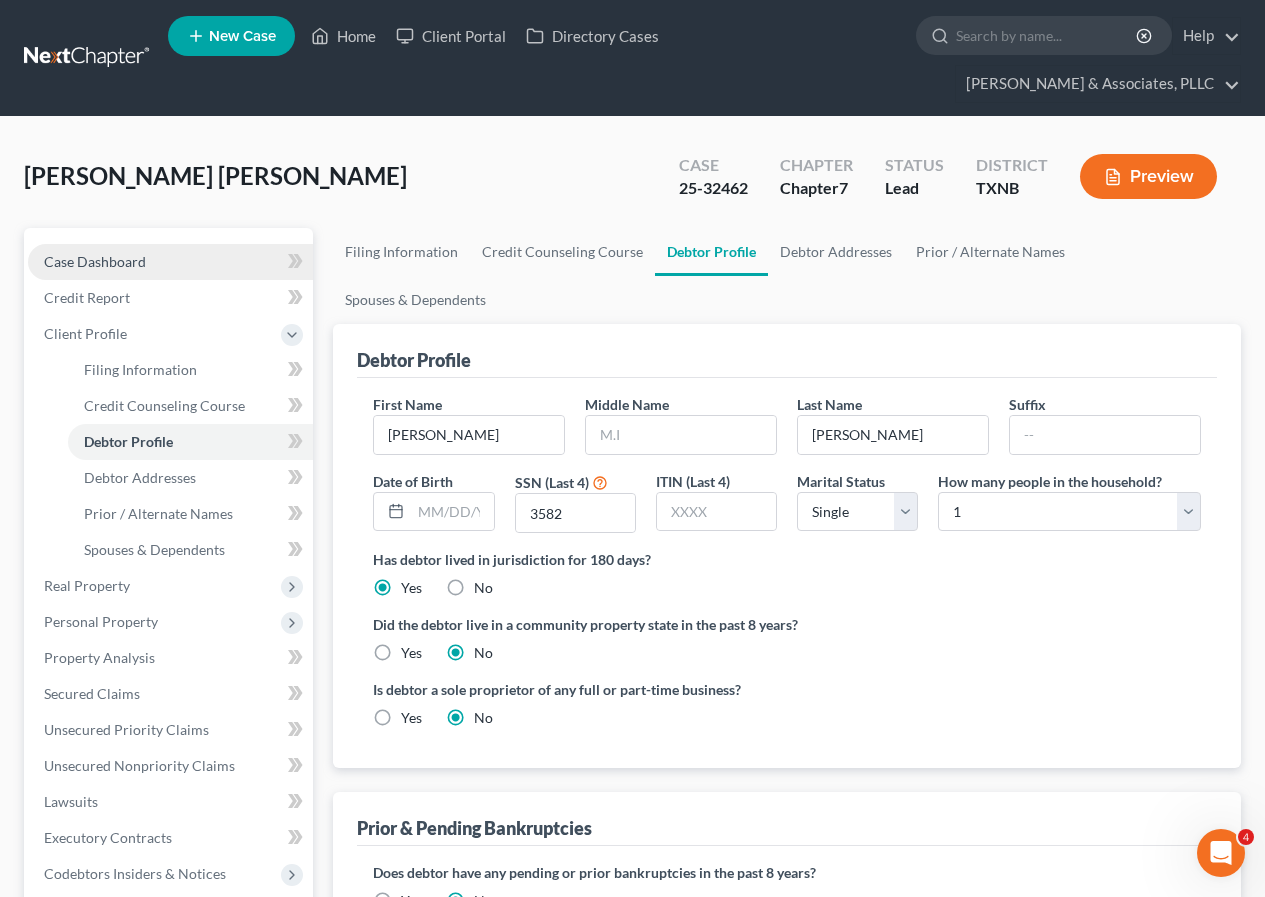 click on "Case Dashboard" at bounding box center (170, 262) 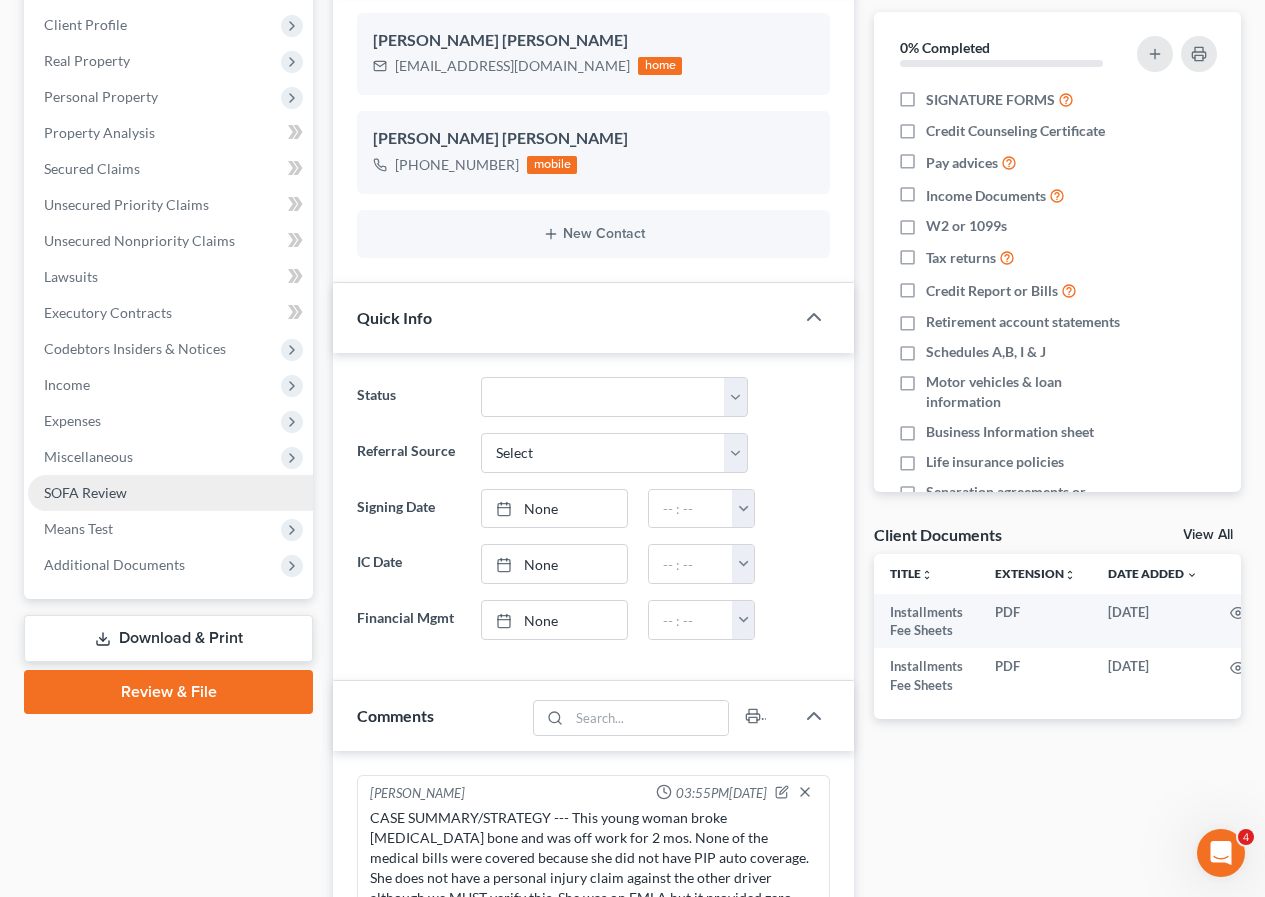 scroll, scrollTop: 200, scrollLeft: 0, axis: vertical 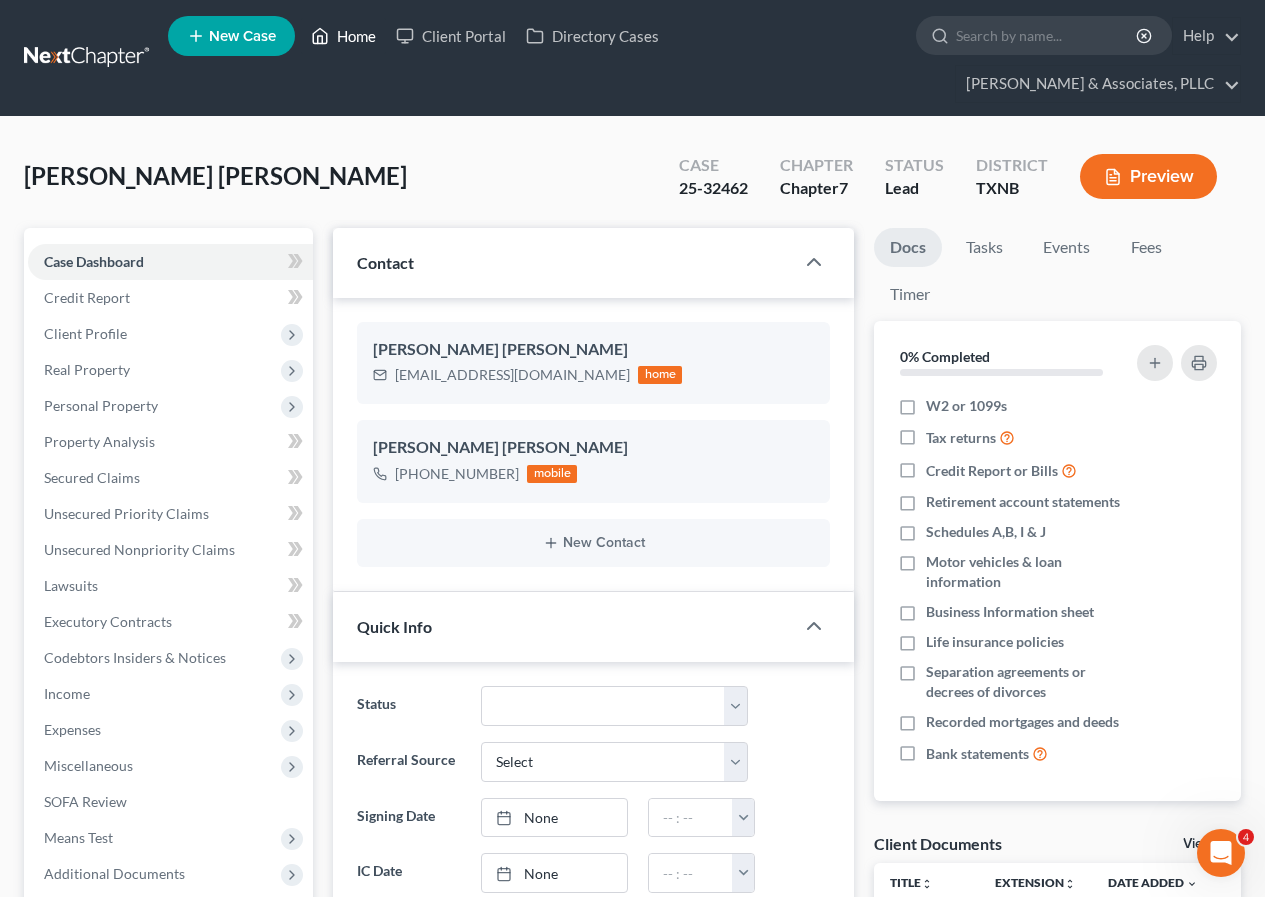 click on "Home" at bounding box center (343, 36) 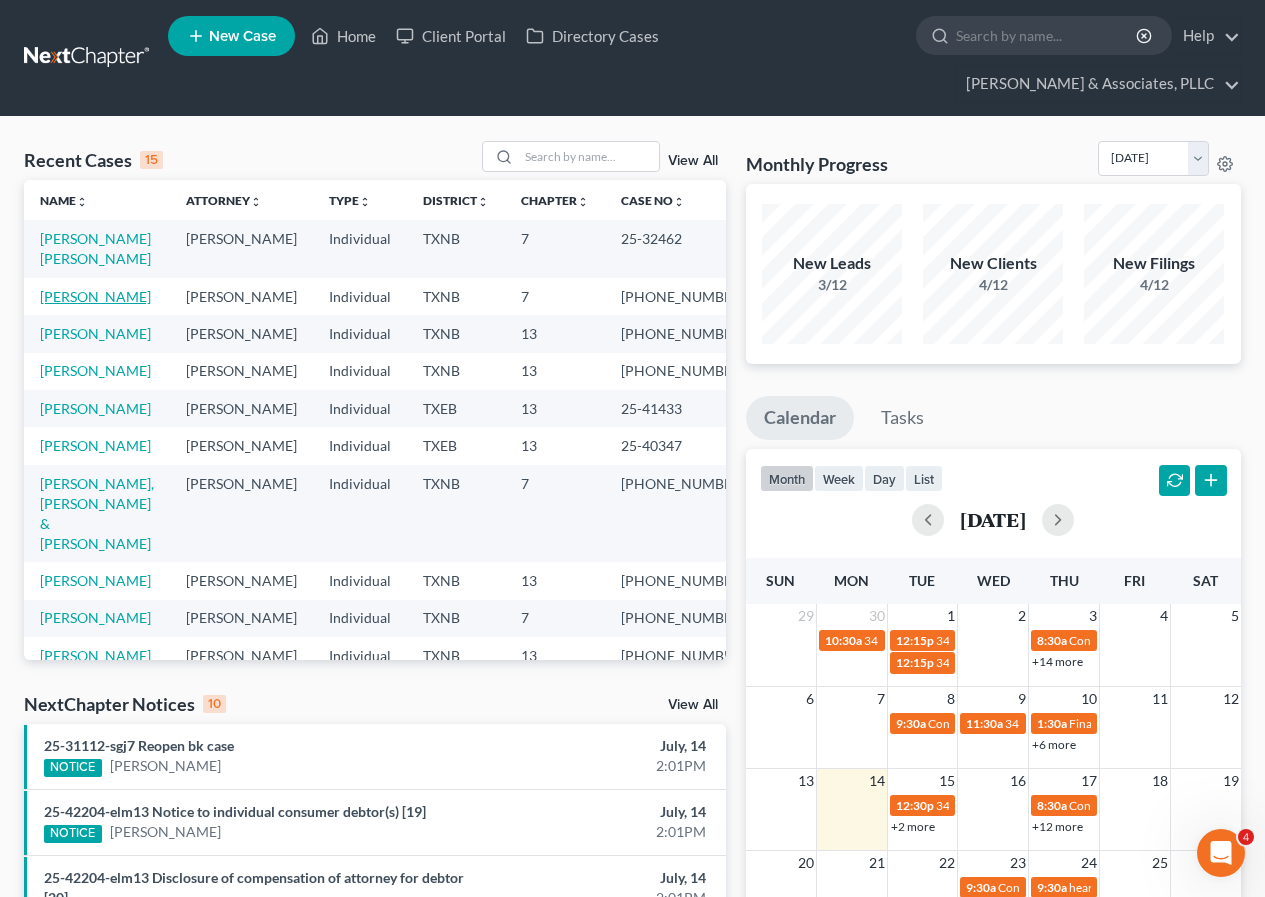 click on "[PERSON_NAME]" at bounding box center (95, 296) 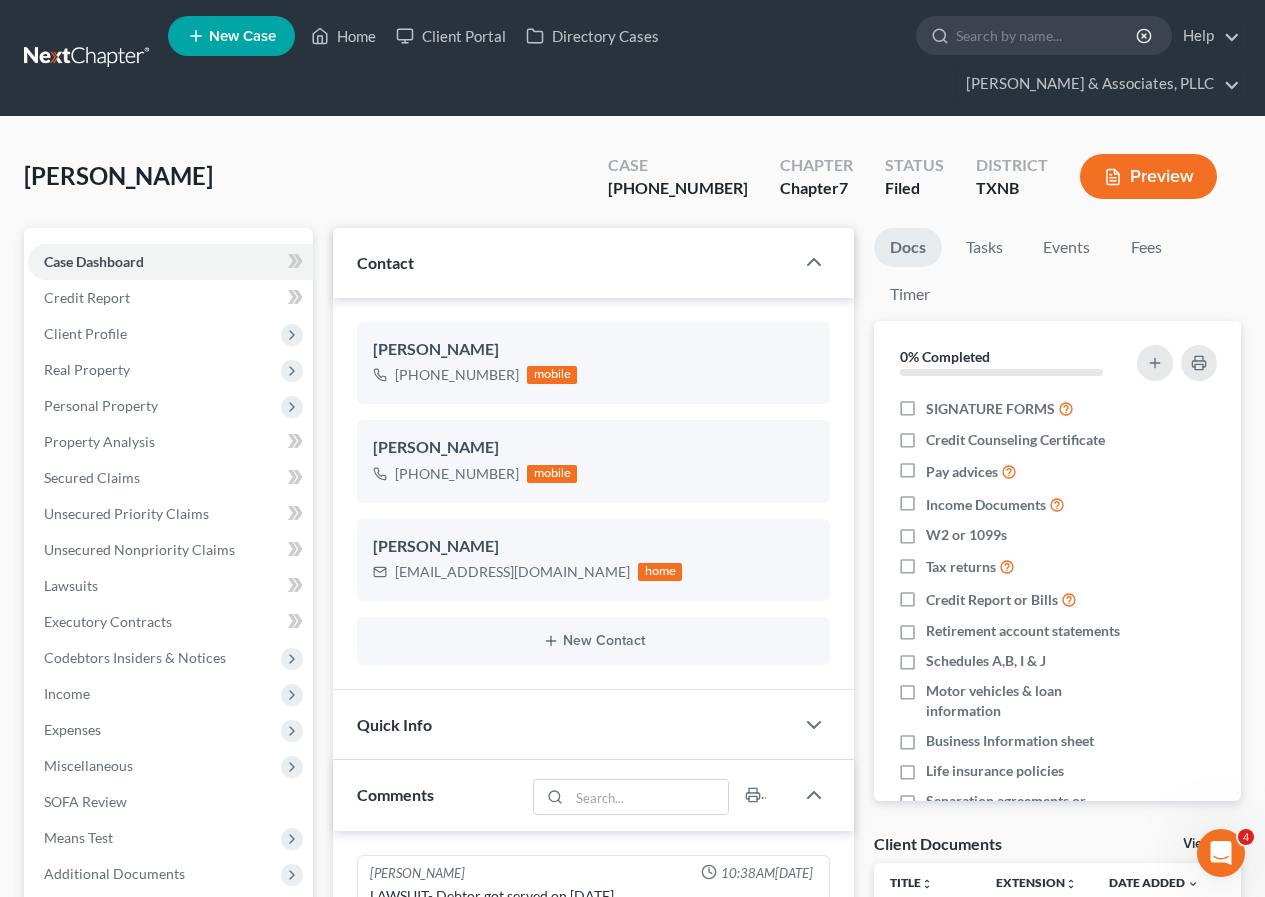 scroll, scrollTop: 65, scrollLeft: 0, axis: vertical 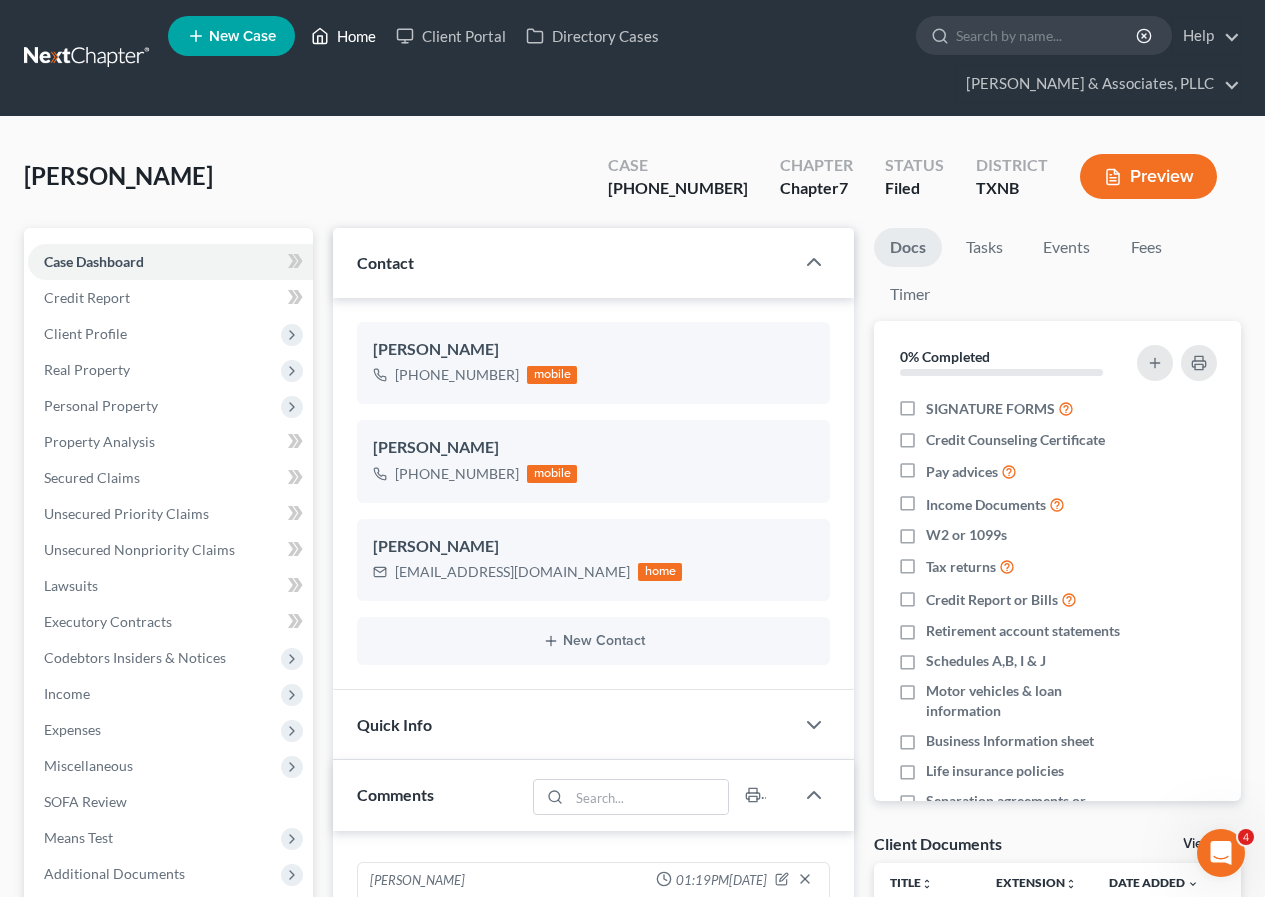 click on "Home" at bounding box center [343, 36] 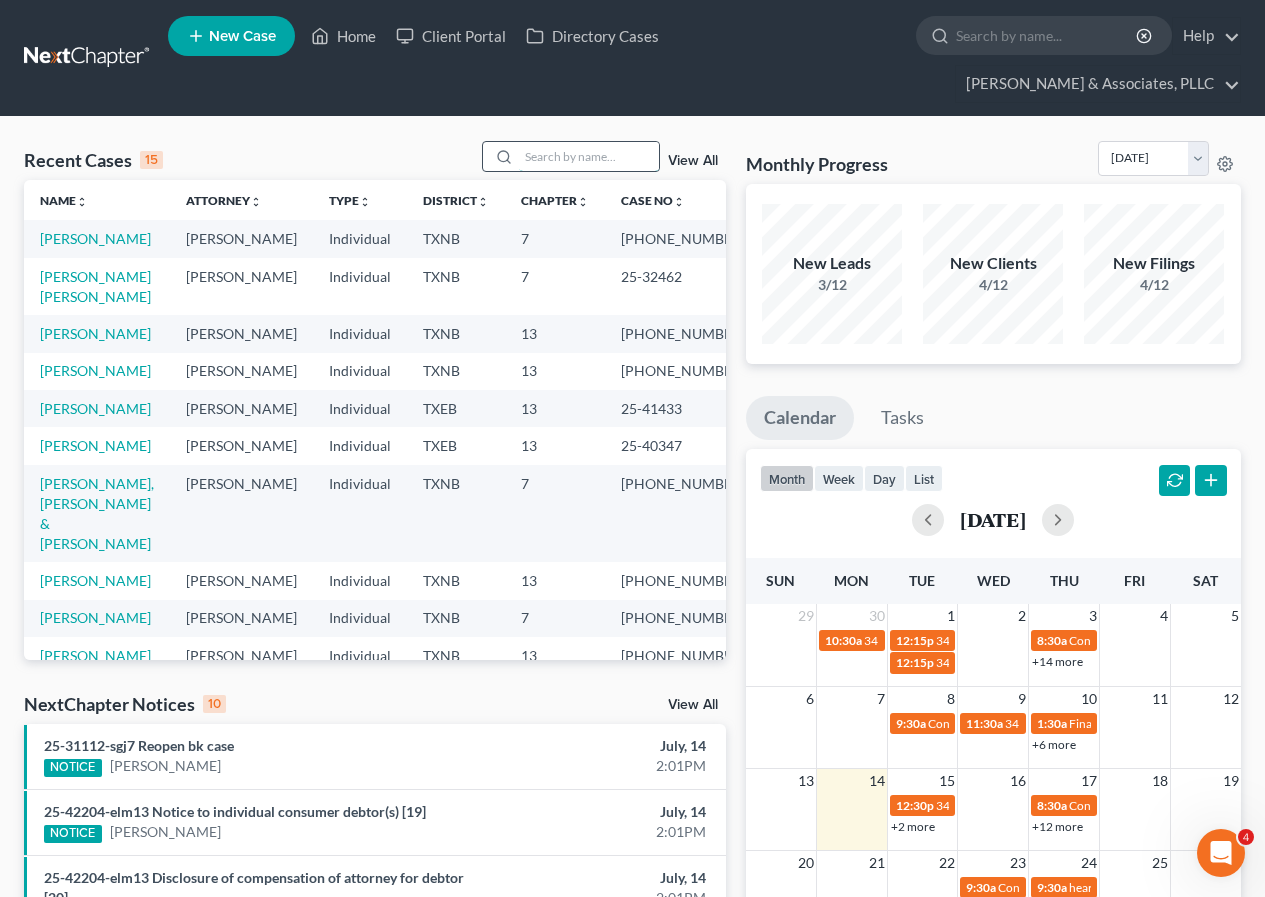 click at bounding box center (589, 156) 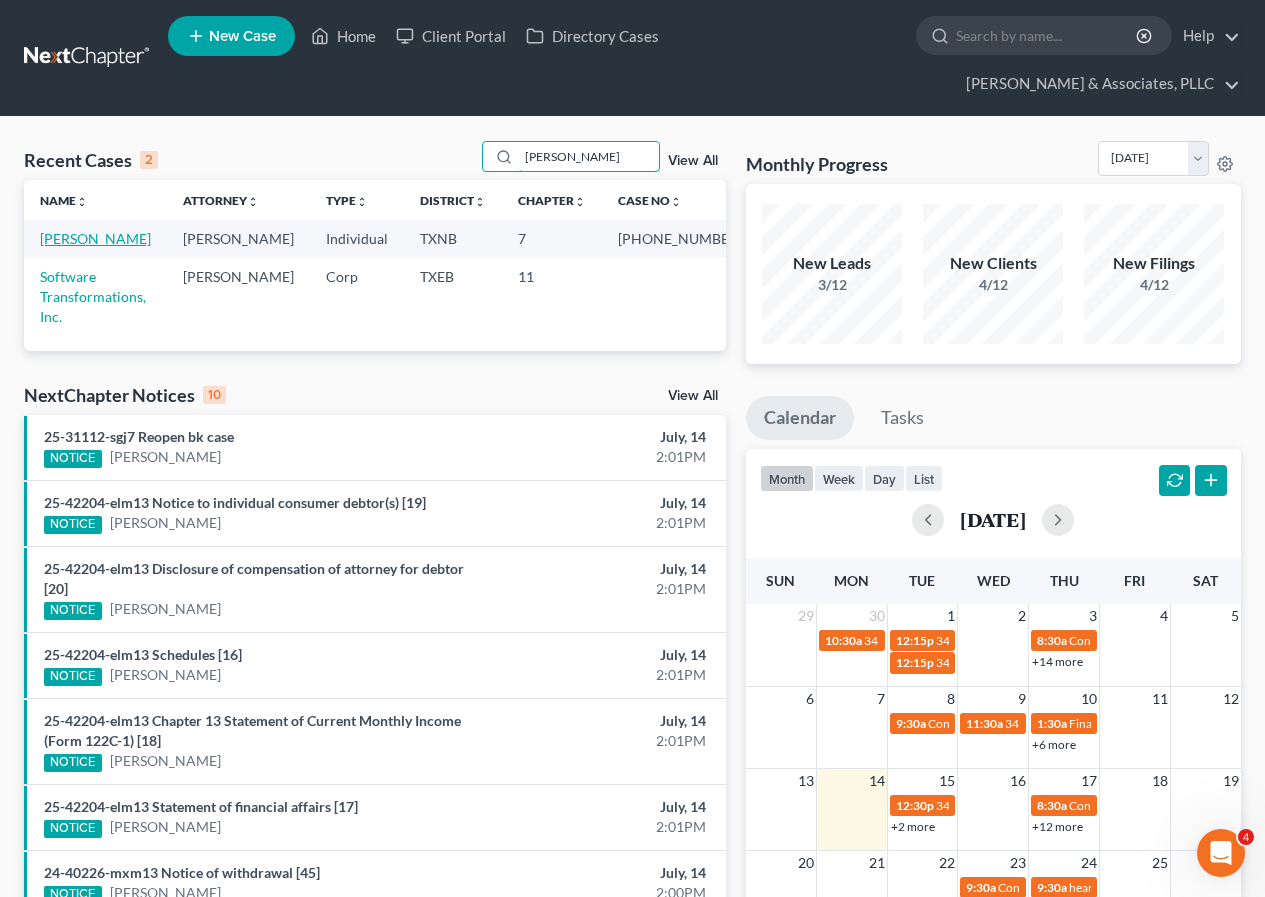 type on "[PERSON_NAME]" 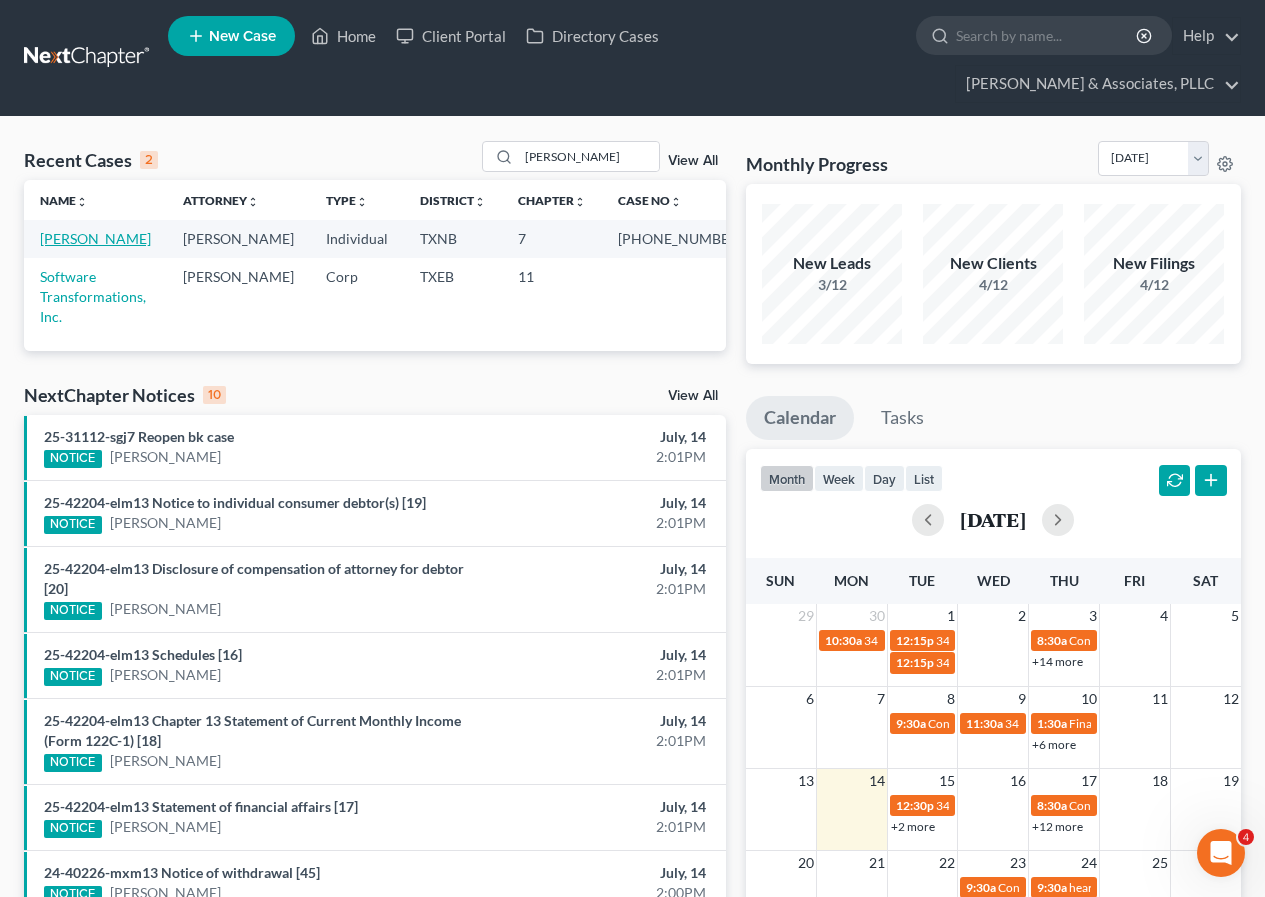 click on "[PERSON_NAME]" at bounding box center [95, 238] 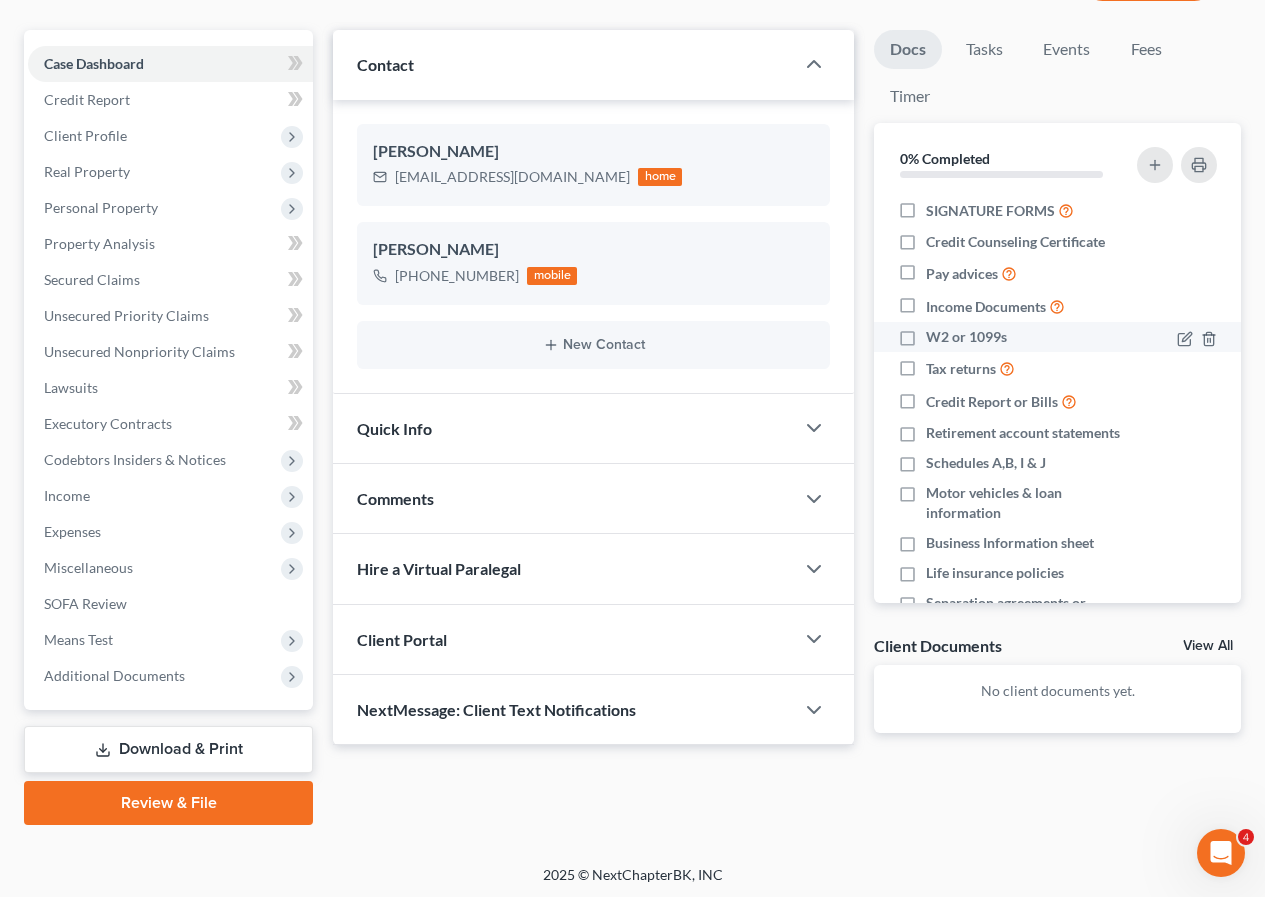 scroll, scrollTop: 200, scrollLeft: 0, axis: vertical 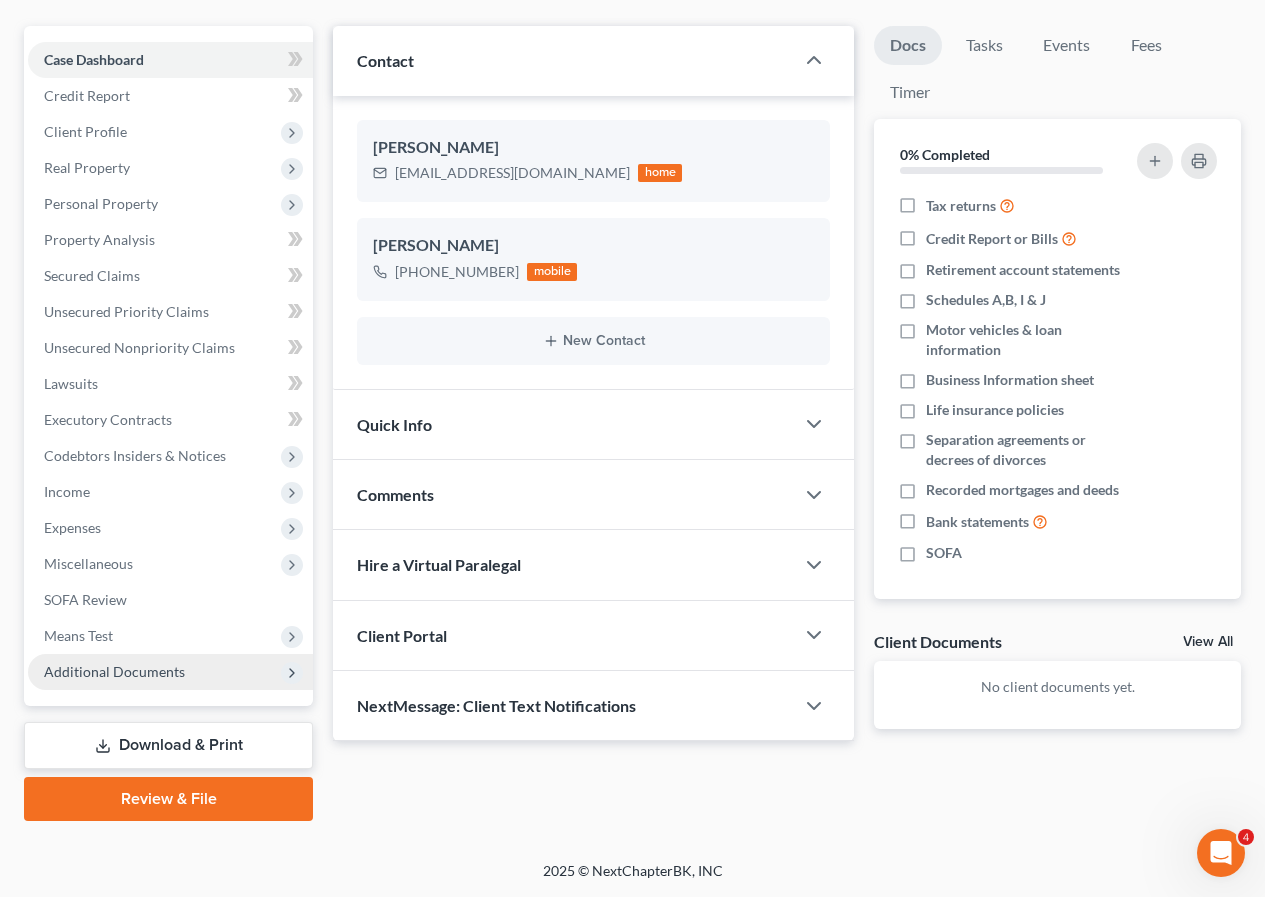 click on "Additional Documents" at bounding box center [114, 671] 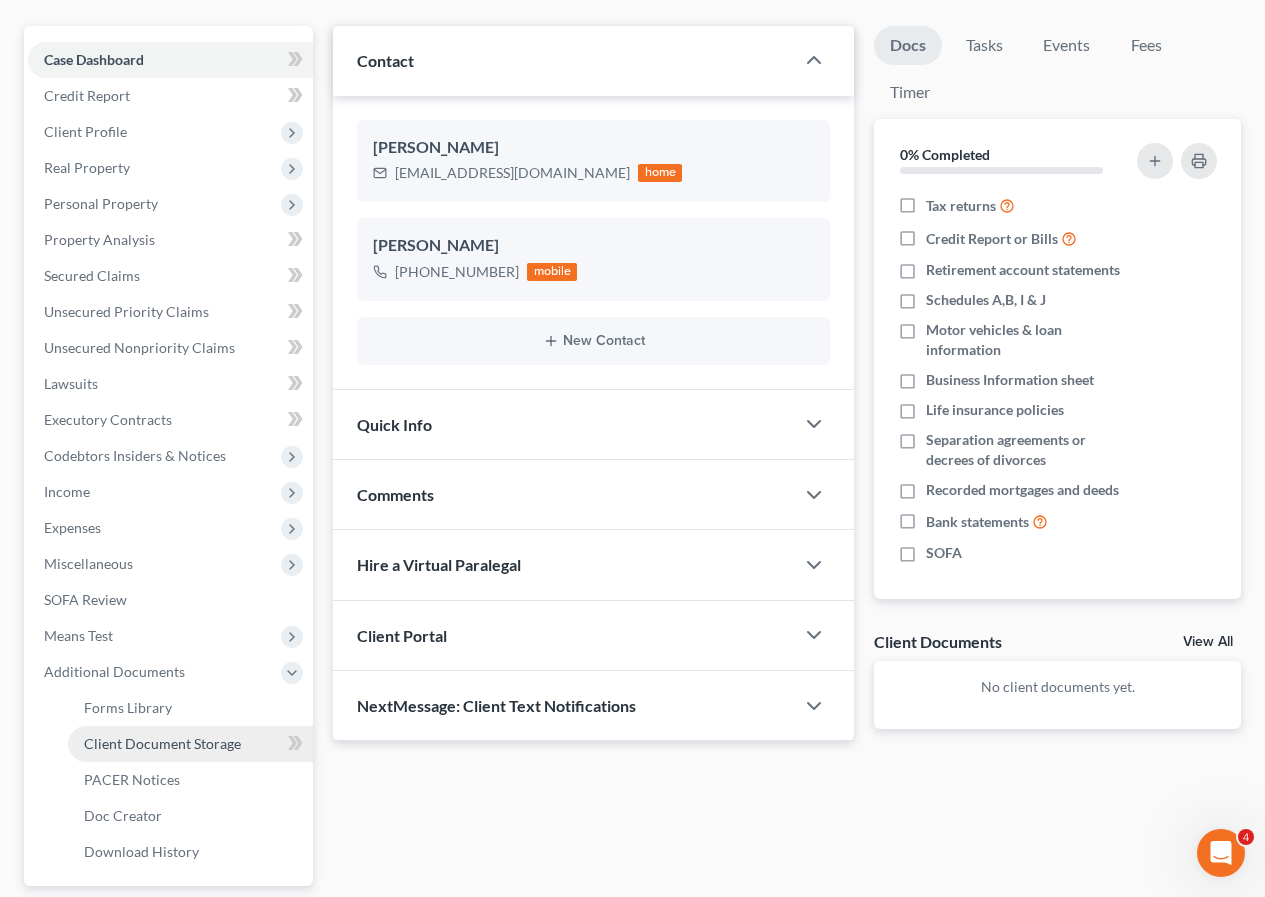 click on "Client Document Storage" at bounding box center (162, 743) 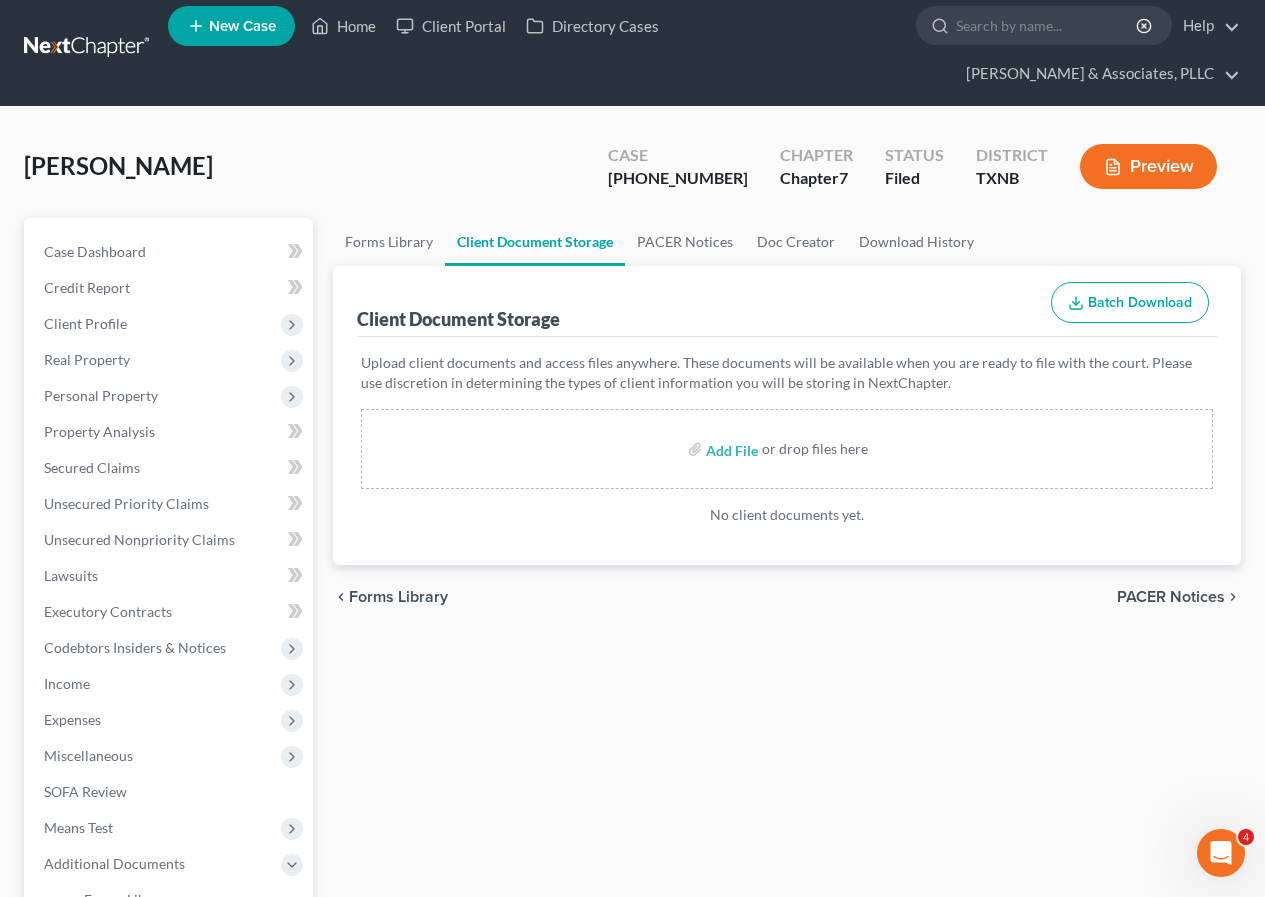 scroll, scrollTop: 0, scrollLeft: 0, axis: both 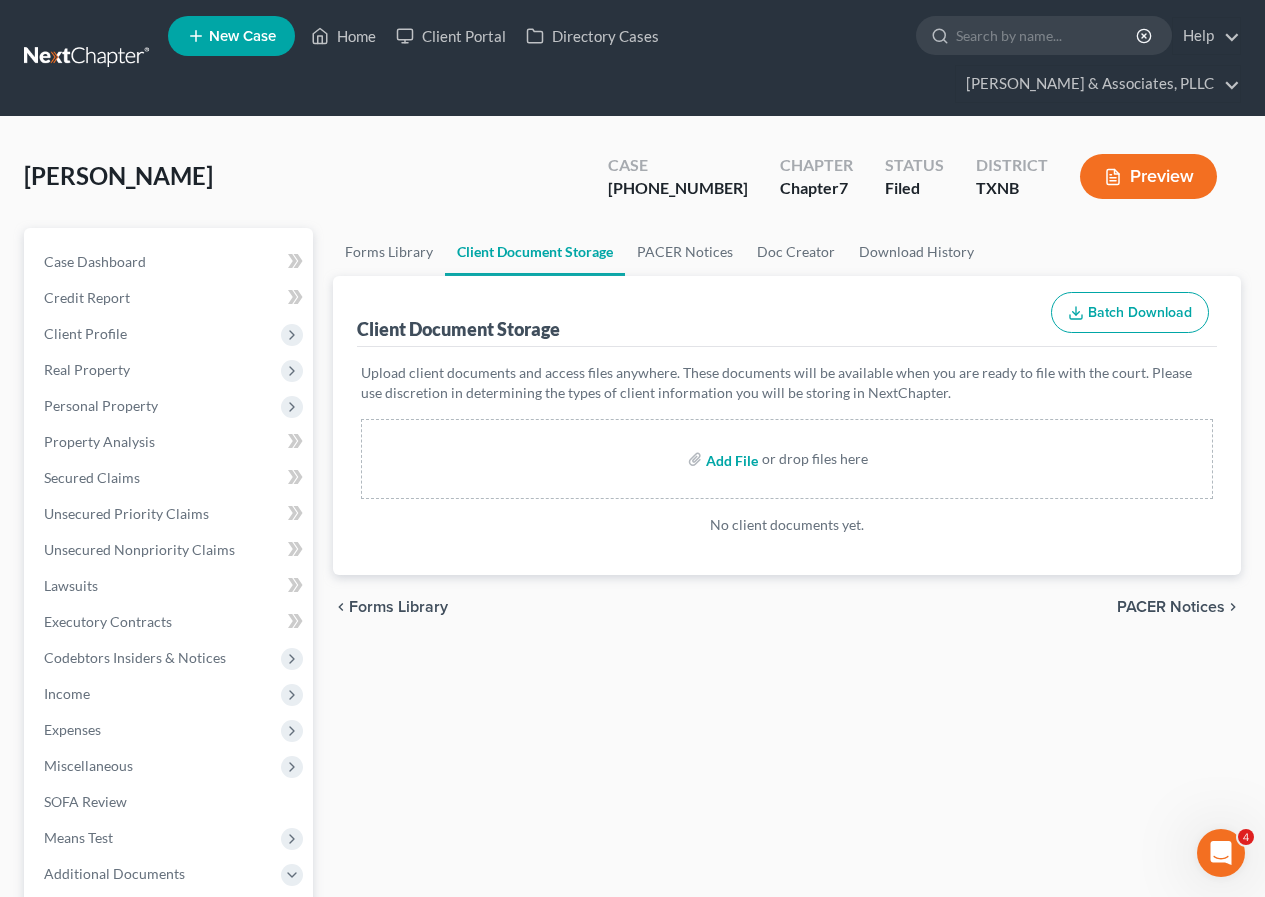 drag, startPoint x: 733, startPoint y: 455, endPoint x: 684, endPoint y: 459, distance: 49.162994 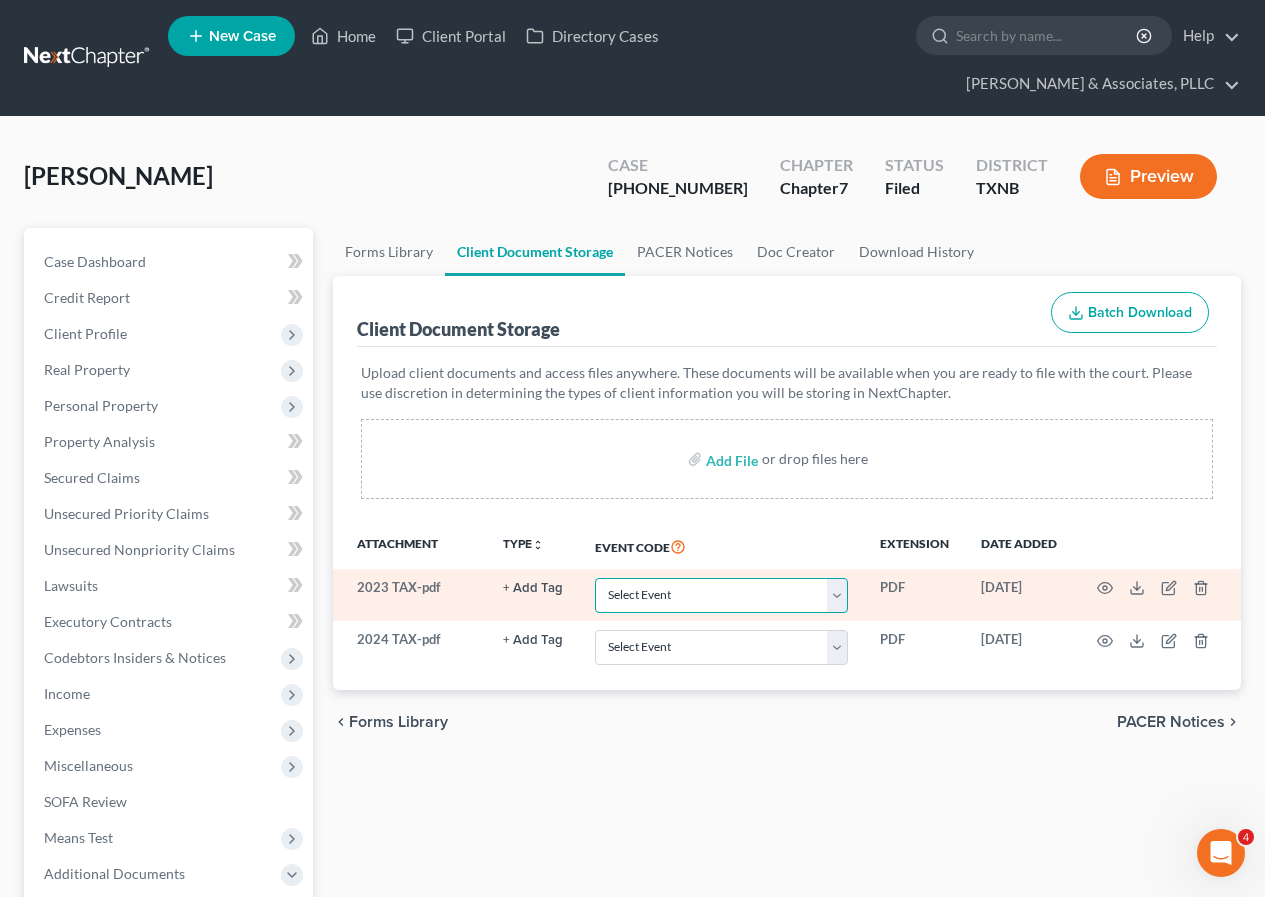drag, startPoint x: 844, startPoint y: 596, endPoint x: 730, endPoint y: 592, distance: 114.07015 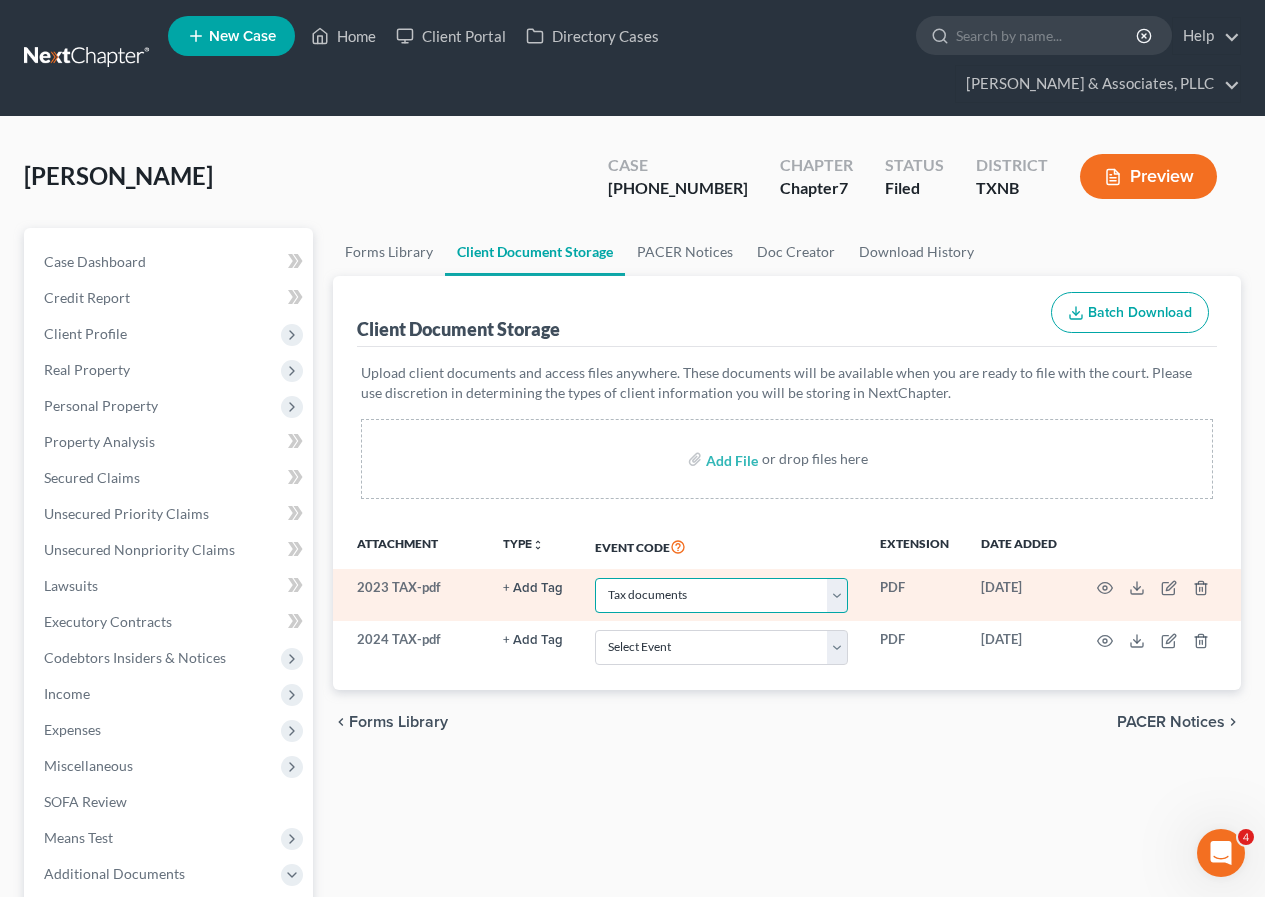 click on "Select Event 20 Largest unsecured creditors Amended petition Attachment to Voluntary Petition for Non- Individuals Chapter 11 (Form 201A) Balance sheet Ballots/Ballot summary Cash flow statement Certificate of credit counseling Certificate of service Chapter 11 Statement of Current Monthly Income (Form 122B) Chapter 13 Calculation of Disposable Income (Form 122C-2) Chapter 13 Plan Chapter 13 Statement of Current Monthly Income (Form 122C-1) Chapter 7 Means Test Calculation (Form 122A-2) Chapter 7 Statement of Current Monthly Income (Form 122A-1) Debtor Electronic Noticing (DeBN) Debtor's election of small business designation Declaration About Individual Debtor's Schedules Declaration Under Penalty of Perjury for a Non-individual Declaration for electronic filing Disclosure of compensation of attorney for debtor Domestic support obligations Employee income records Equity security holders Financial management course Initial Statement About an Eviction Judgment (Form 101A) Matrix Operating report Schedules" at bounding box center (721, 595) 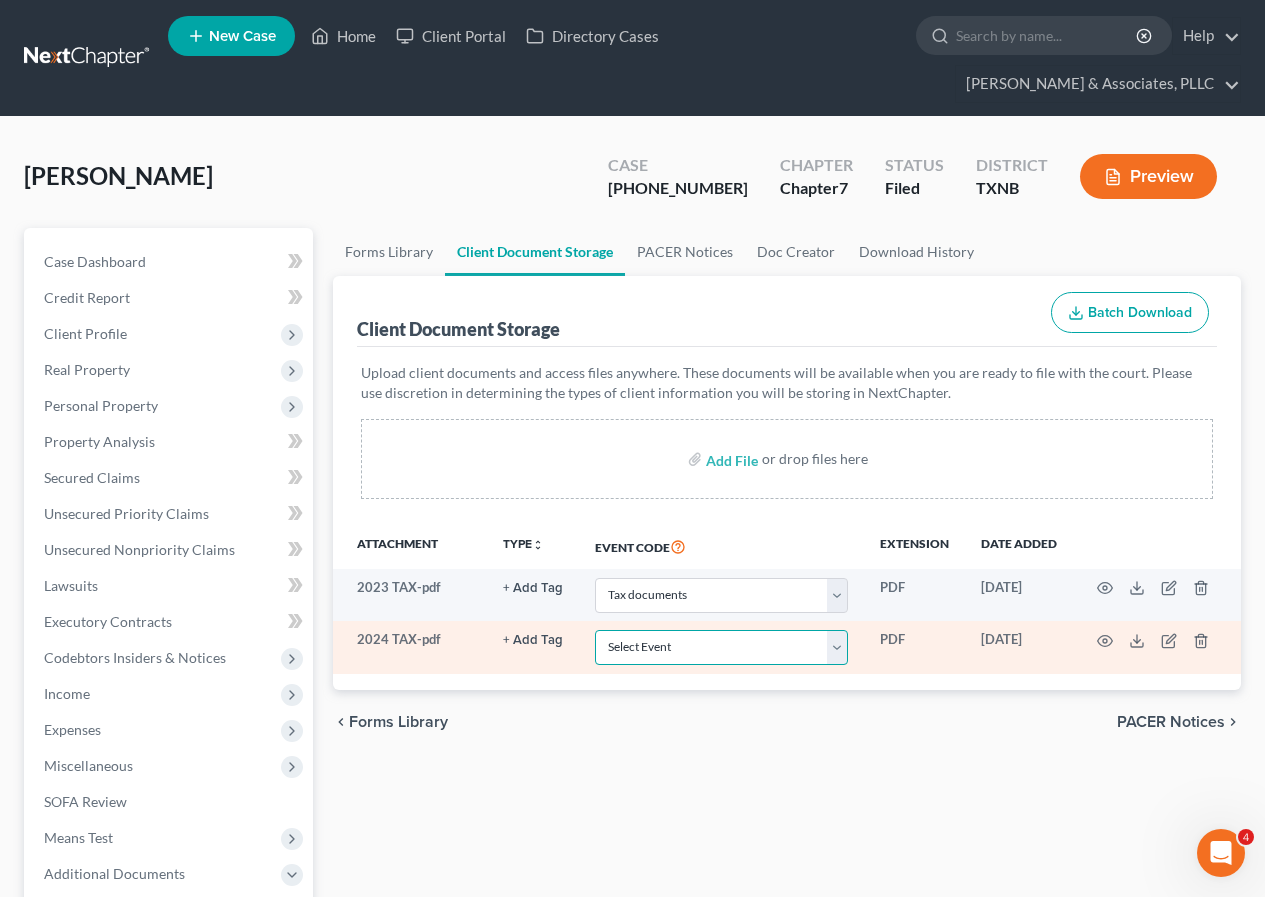 drag, startPoint x: 843, startPoint y: 651, endPoint x: 757, endPoint y: 651, distance: 86 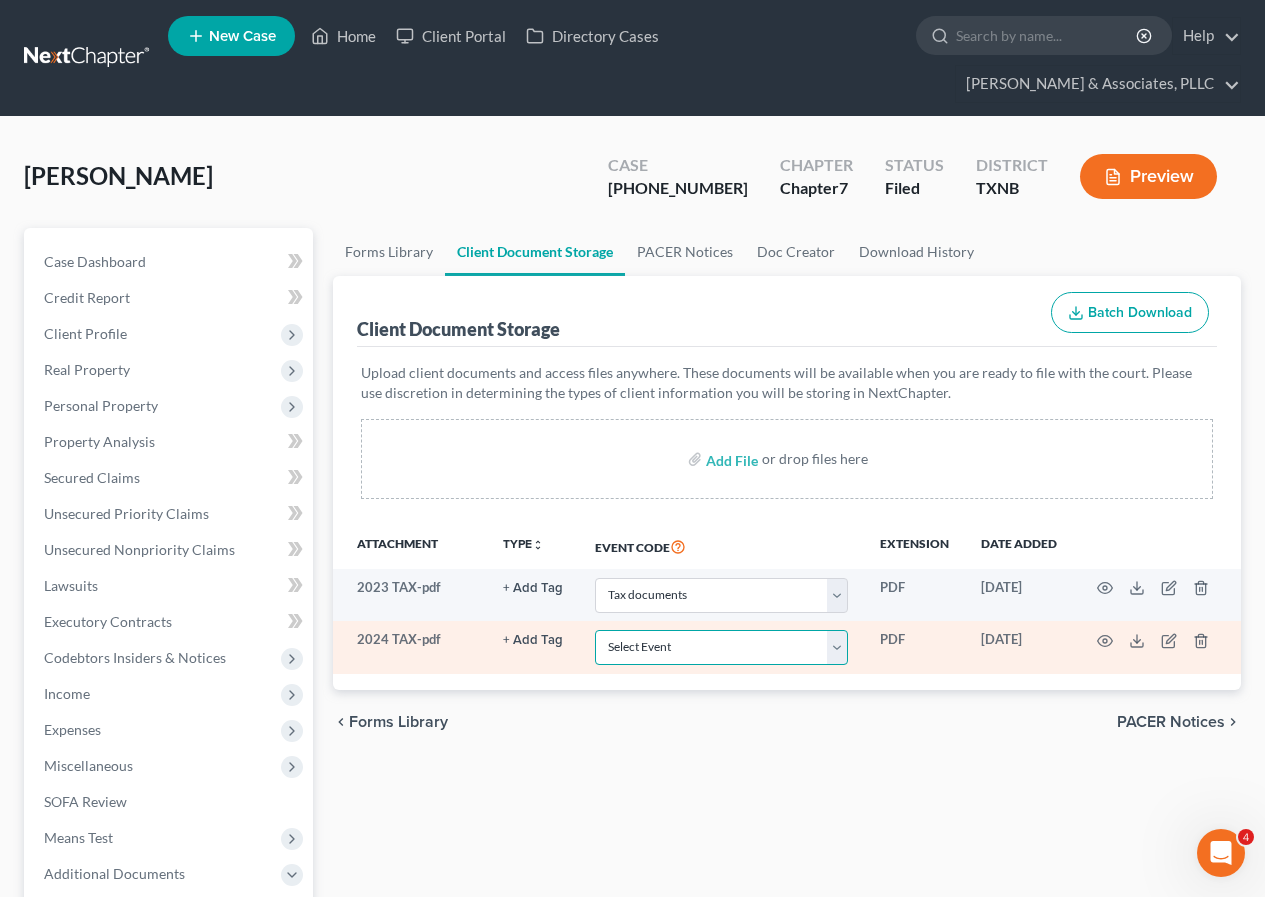 select on "33" 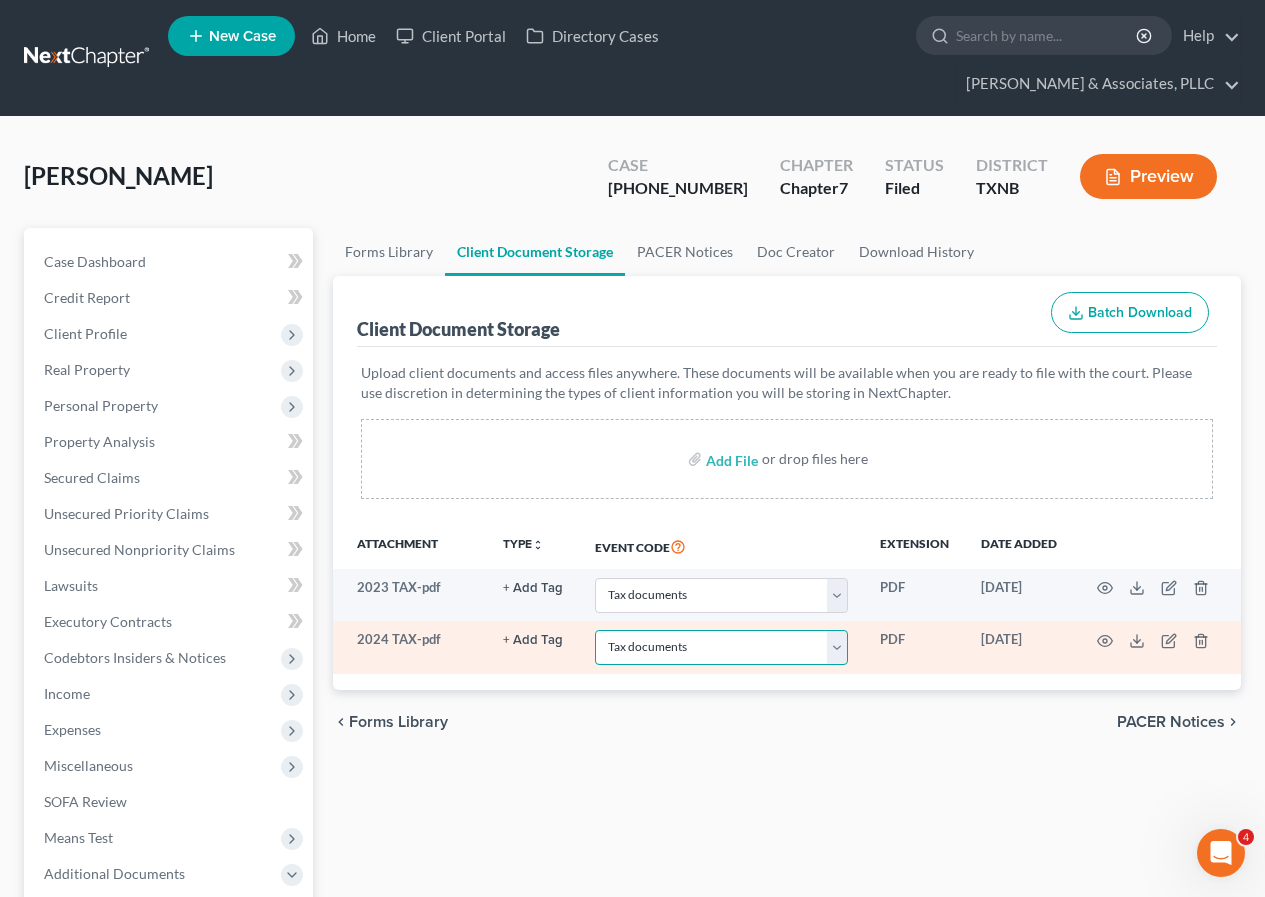 click on "Select Event 20 Largest unsecured creditors Amended petition Attachment to Voluntary Petition for Non- Individuals Chapter 11 (Form 201A) Balance sheet Ballots/Ballot summary Cash flow statement Certificate of credit counseling Certificate of service Chapter 11 Statement of Current Monthly Income (Form 122B) Chapter 13 Calculation of Disposable Income (Form 122C-2) Chapter 13 Plan Chapter 13 Statement of Current Monthly Income (Form 122C-1) Chapter 7 Means Test Calculation (Form 122A-2) Chapter 7 Statement of Current Monthly Income (Form 122A-1) Debtor Electronic Noticing (DeBN) Debtor's election of small business designation Declaration About Individual Debtor's Schedules Declaration Under Penalty of Perjury for a Non-individual Declaration for electronic filing Disclosure of compensation of attorney for debtor Domestic support obligations Employee income records Equity security holders Financial management course Initial Statement About an Eviction Judgment (Form 101A) Matrix Operating report Schedules" at bounding box center (721, 647) 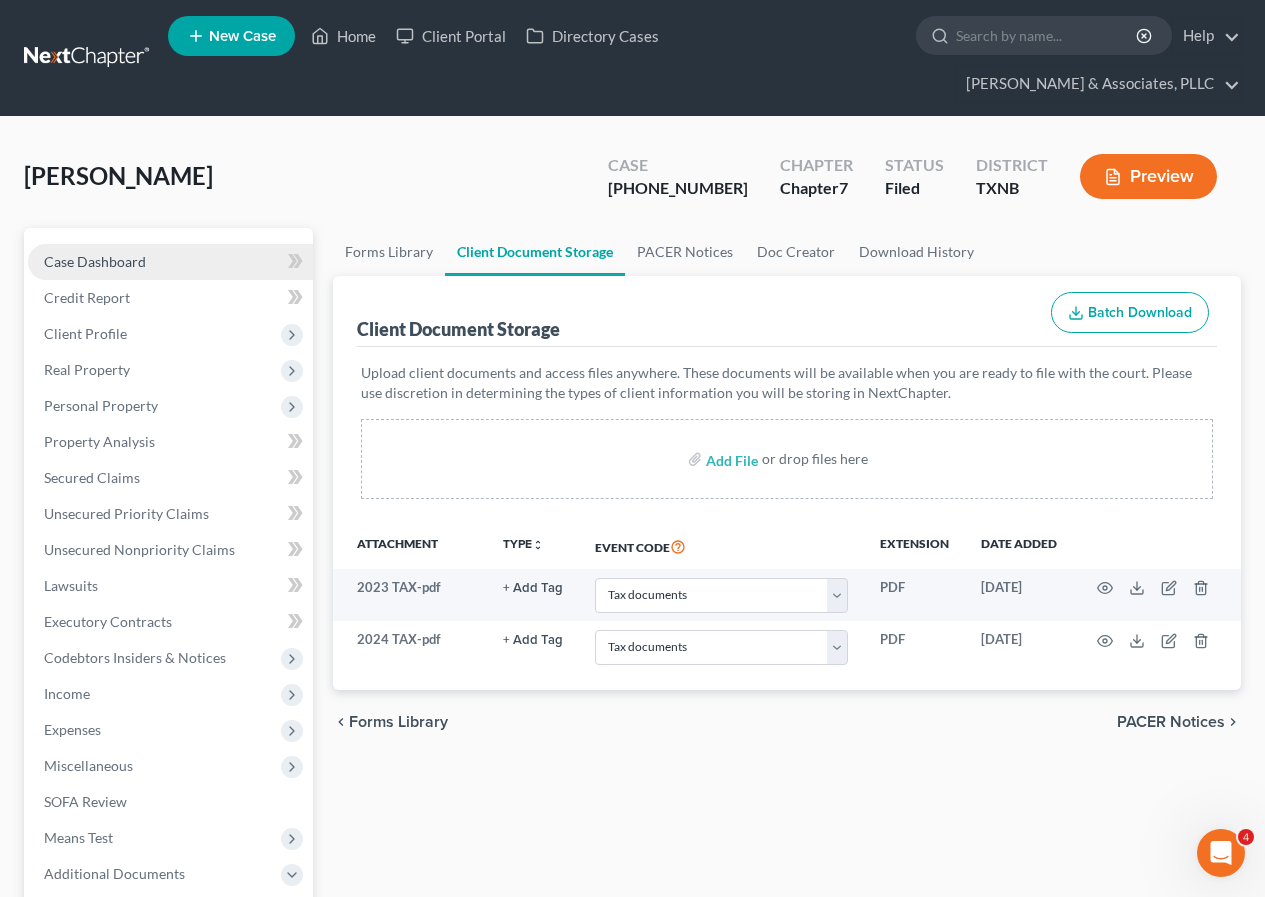 click on "Case Dashboard" at bounding box center [95, 261] 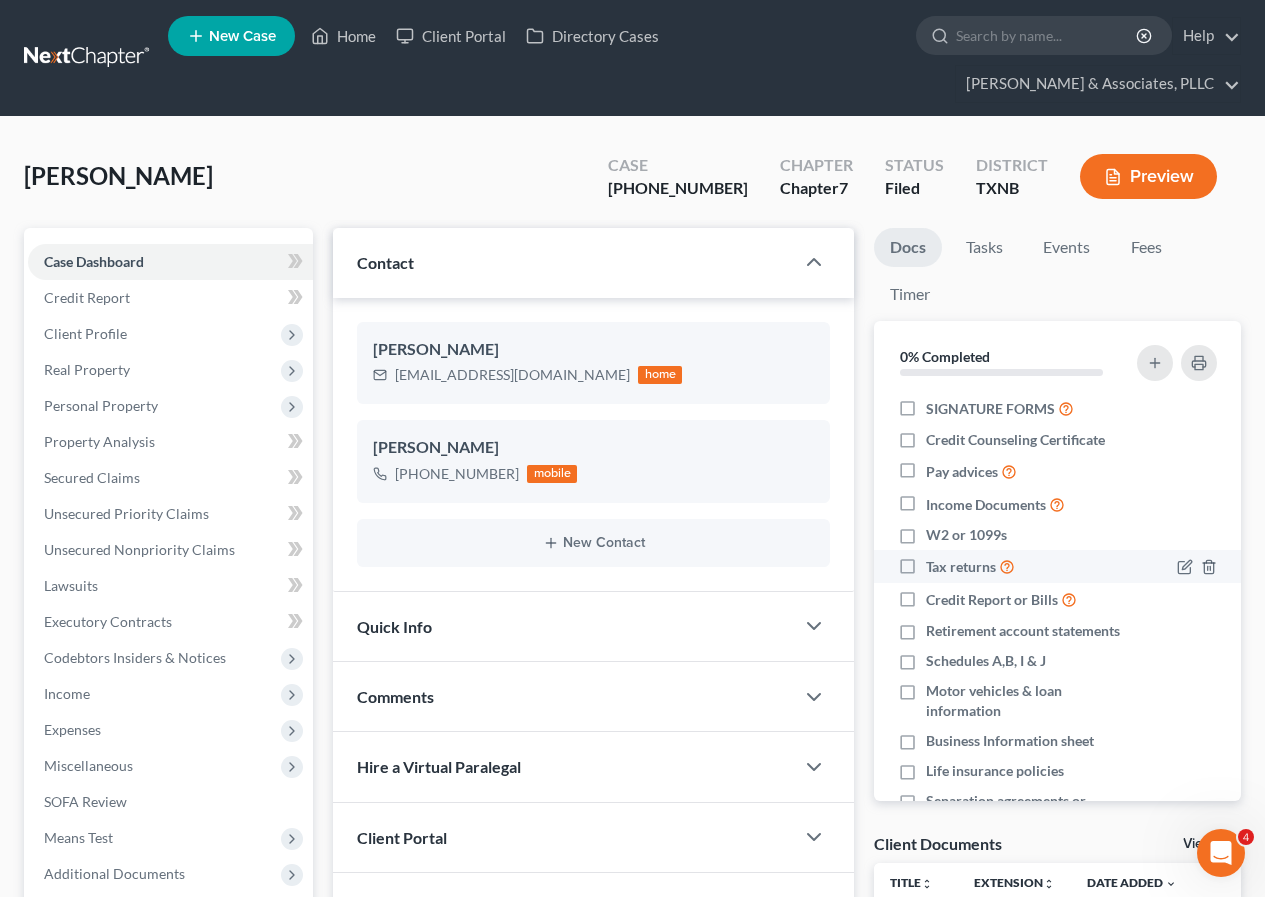 click on "Tax returns" at bounding box center [970, 566] 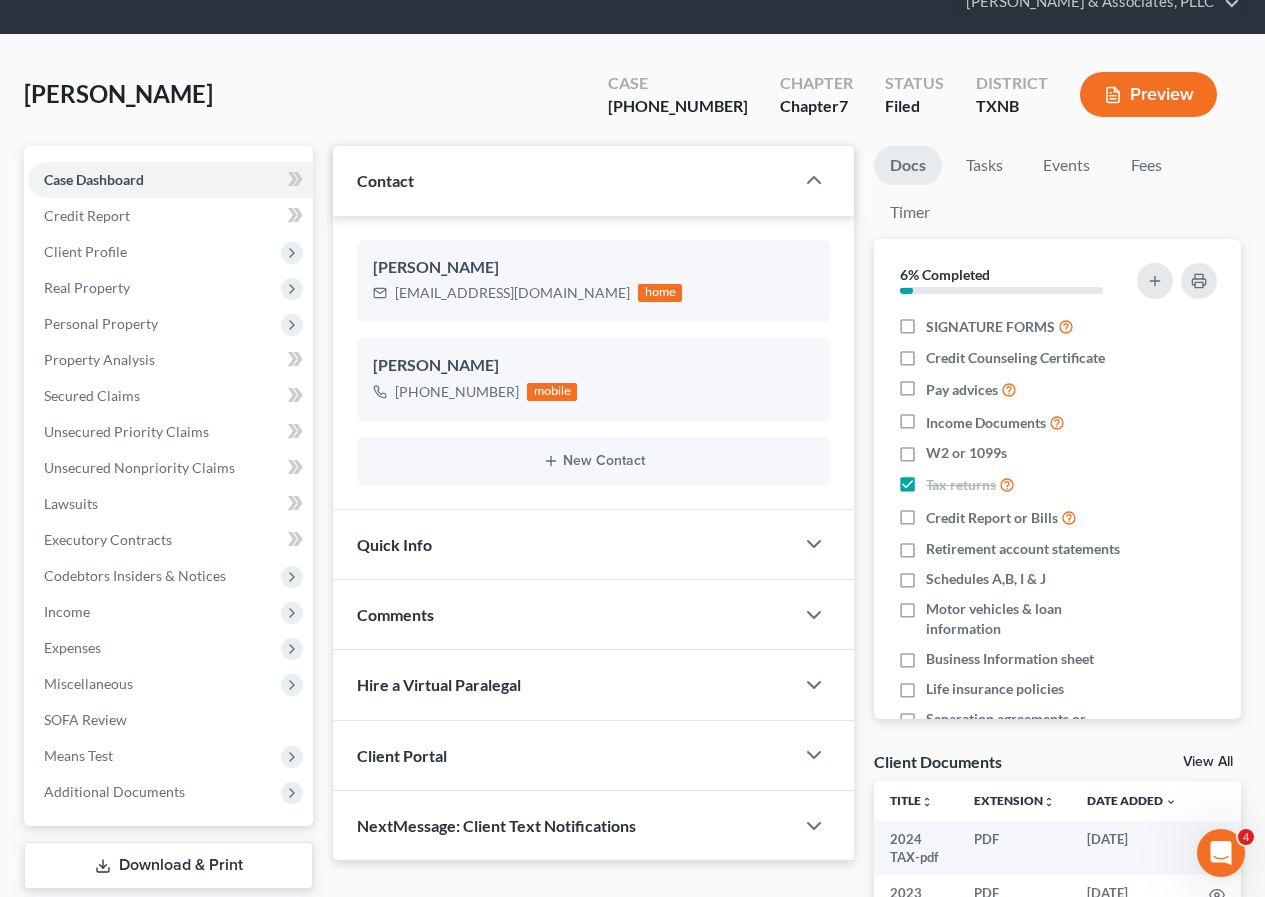 scroll, scrollTop: 200, scrollLeft: 0, axis: vertical 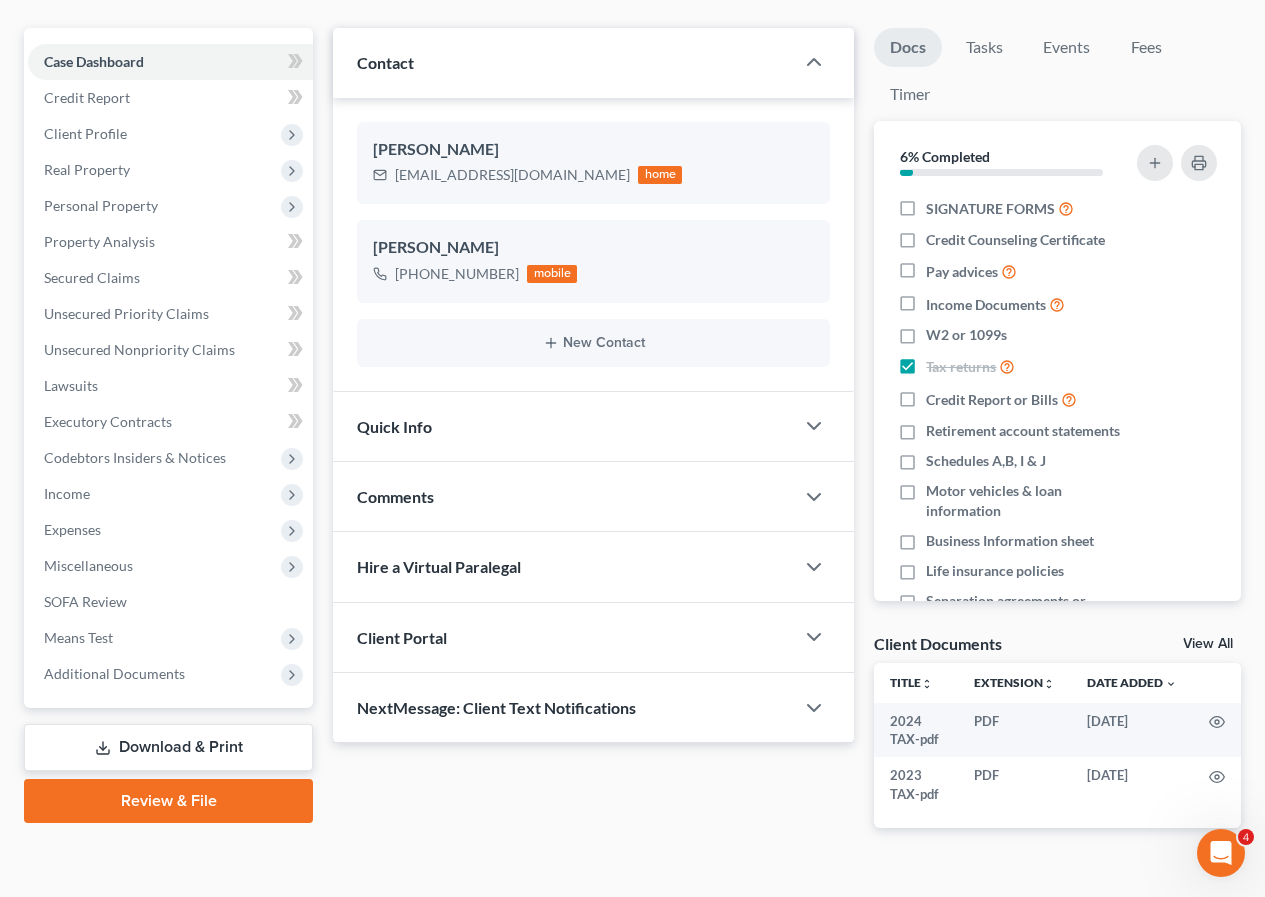 click on "Hire a Virtual Paralegal" at bounding box center (439, 566) 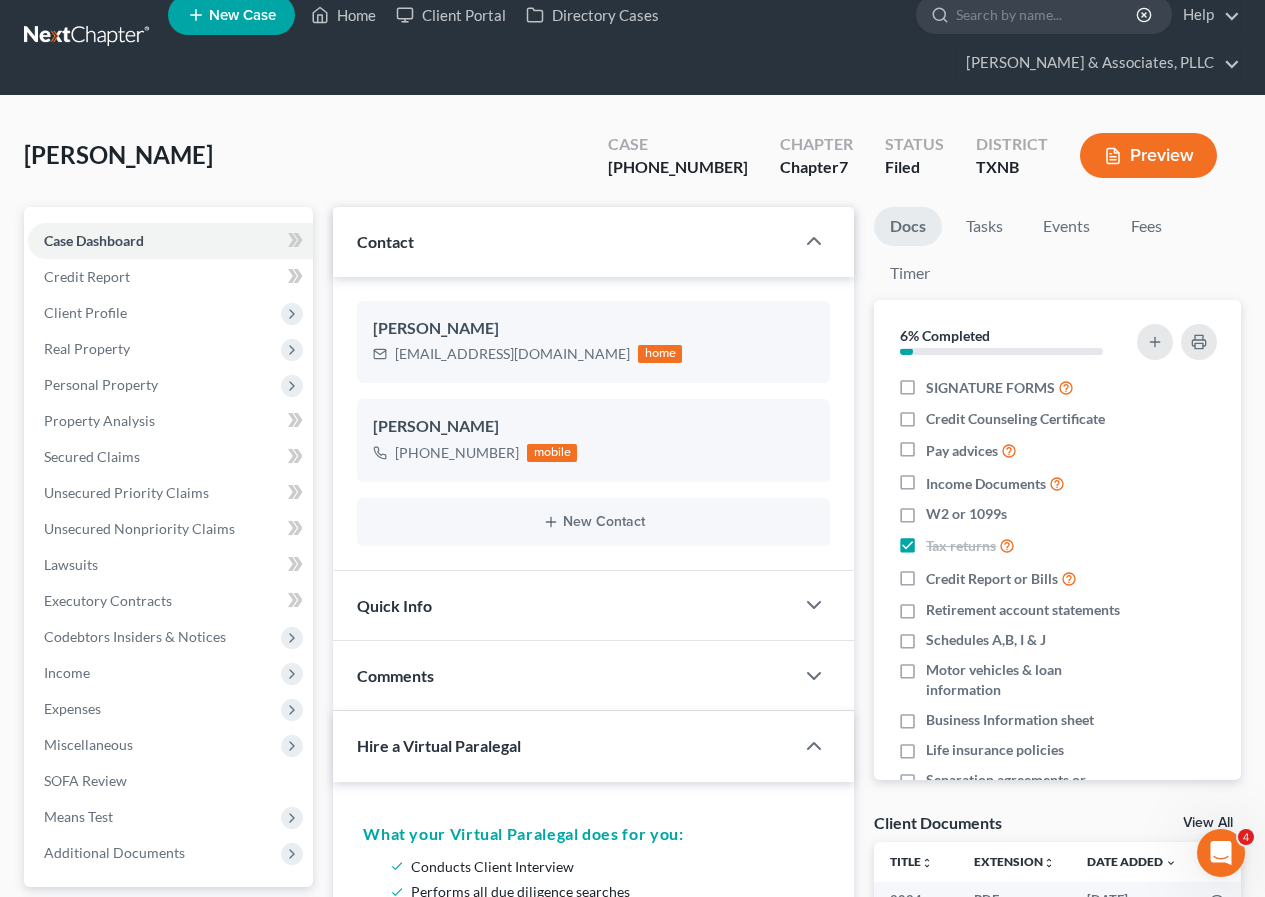 scroll, scrollTop: 0, scrollLeft: 0, axis: both 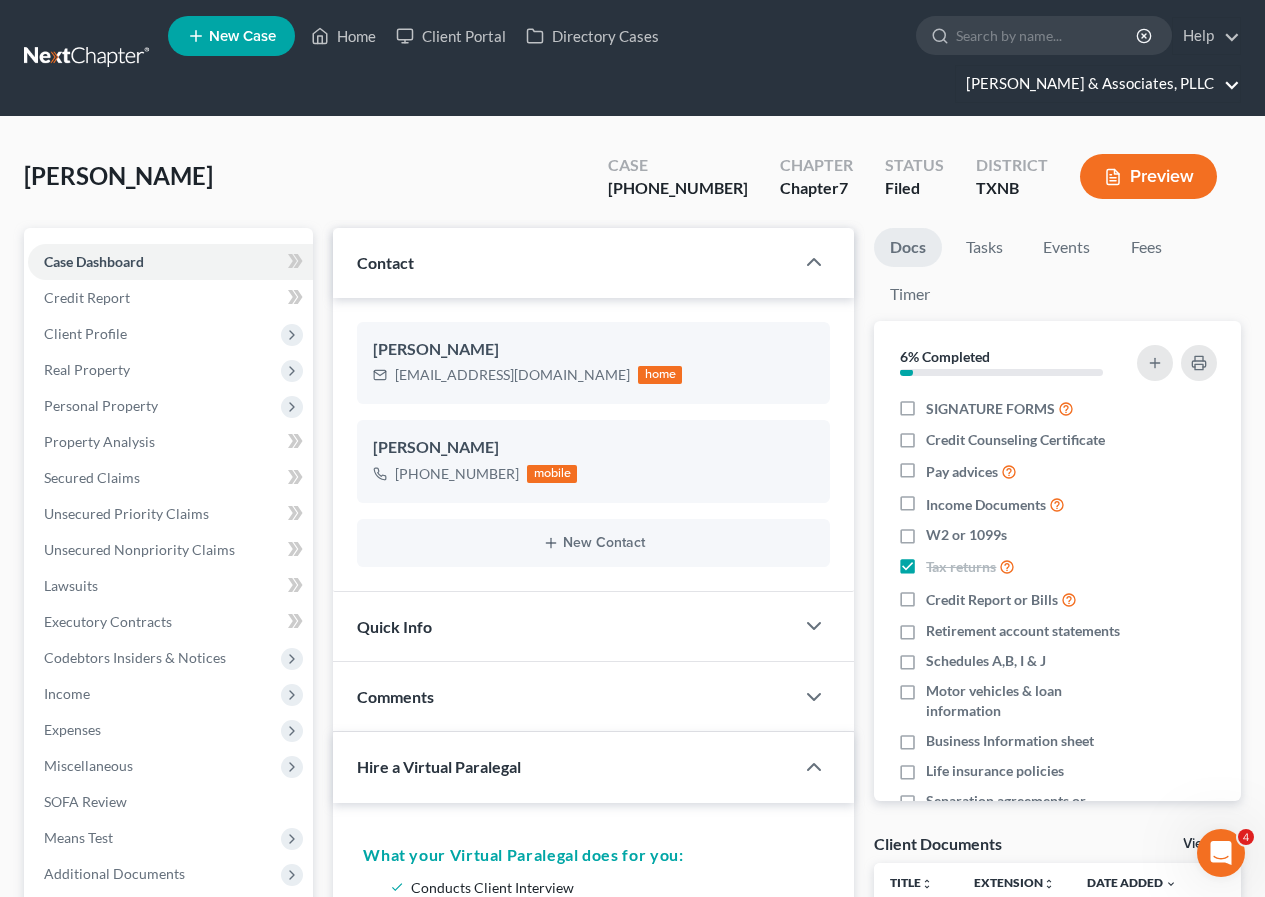 click on "[PERSON_NAME] & Associates, PLLC" at bounding box center (1098, 84) 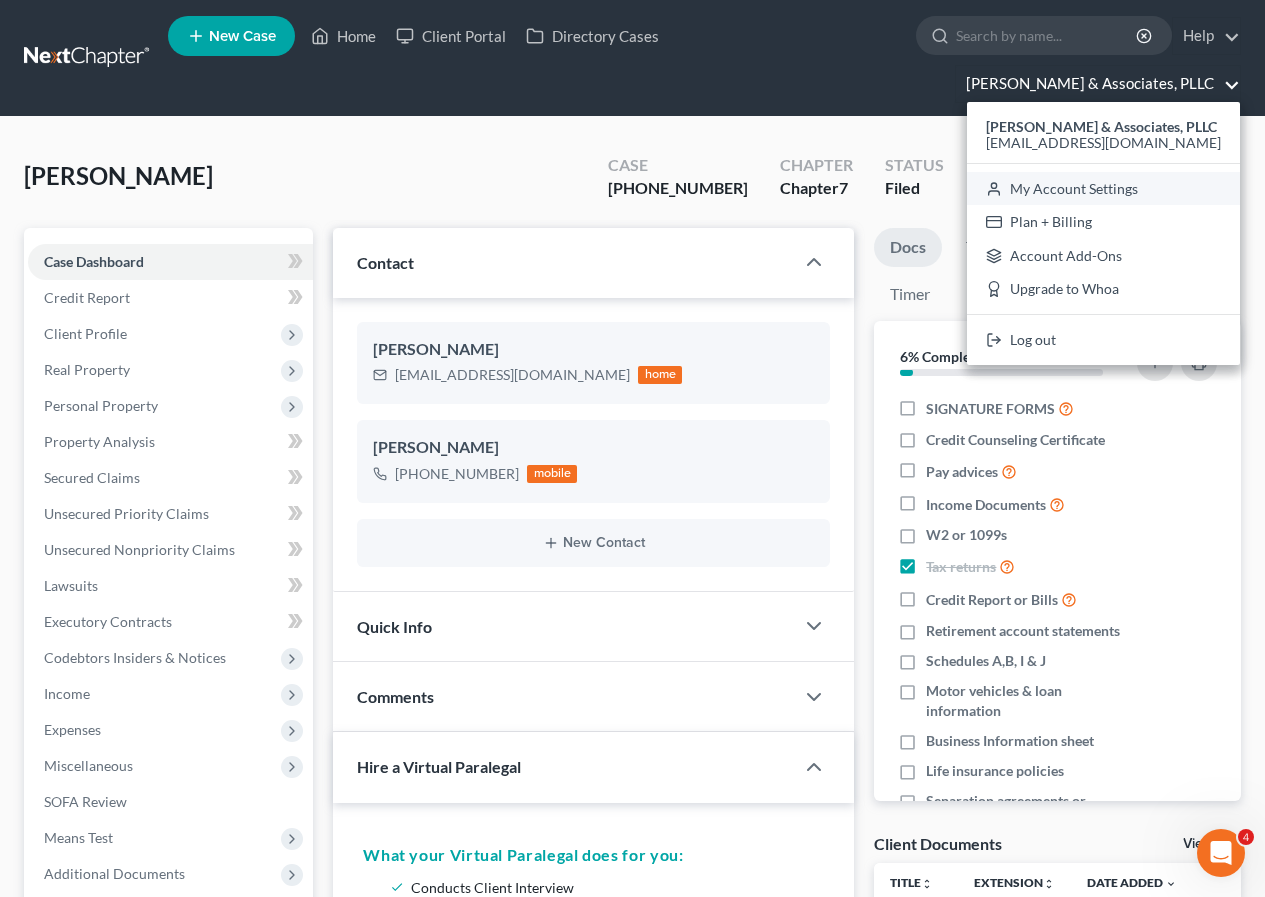 click on "My Account Settings" at bounding box center [1103, 189] 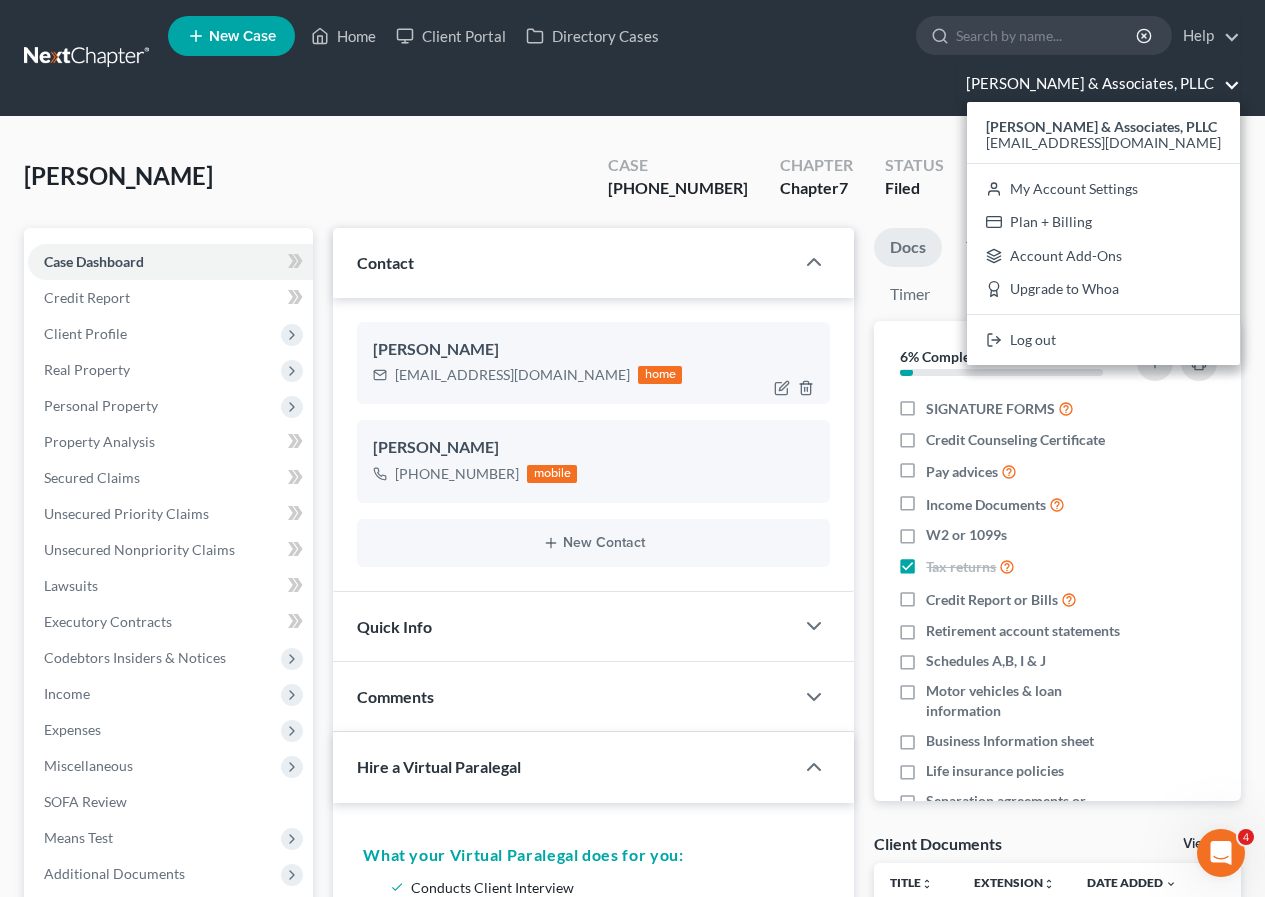 select on "78" 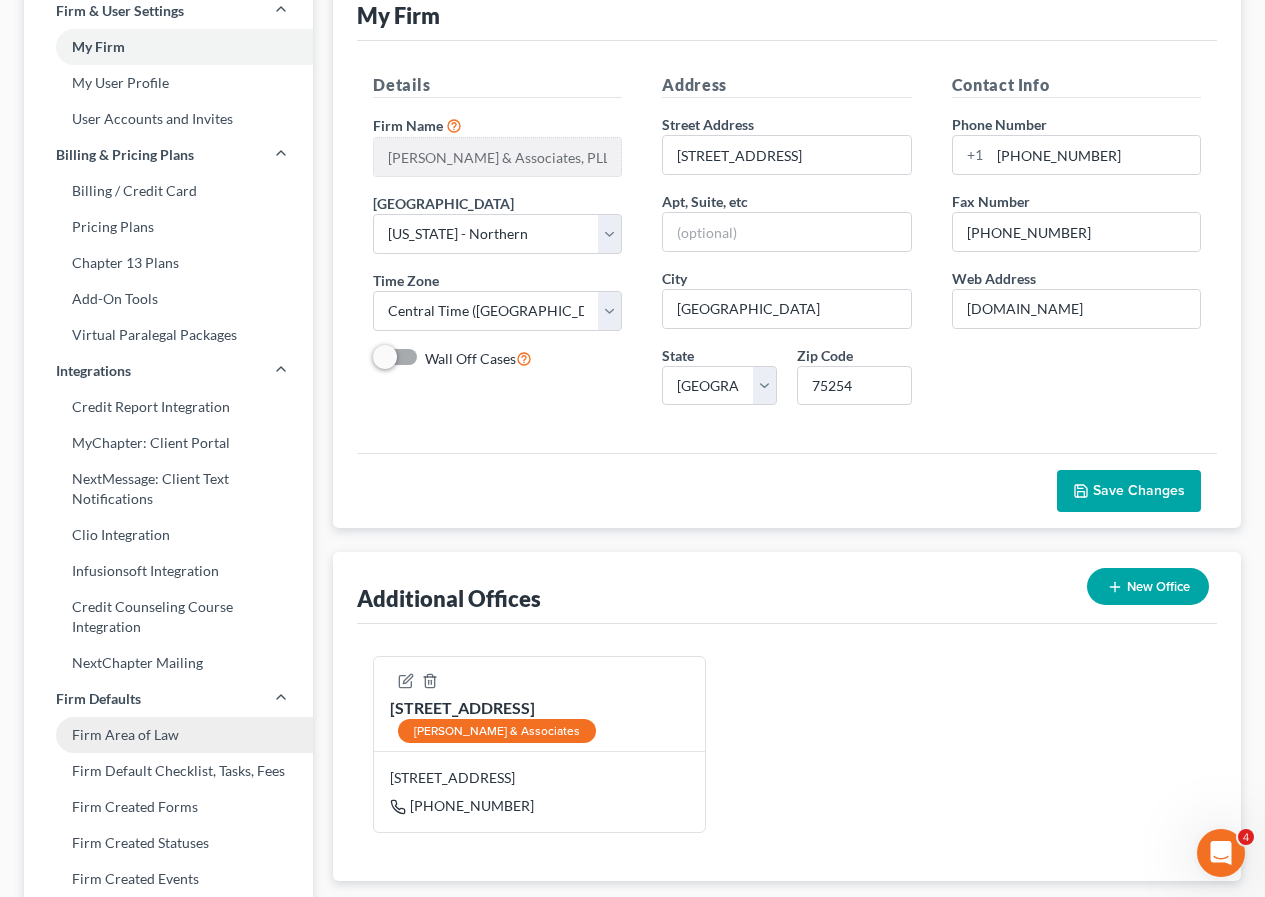scroll, scrollTop: 100, scrollLeft: 0, axis: vertical 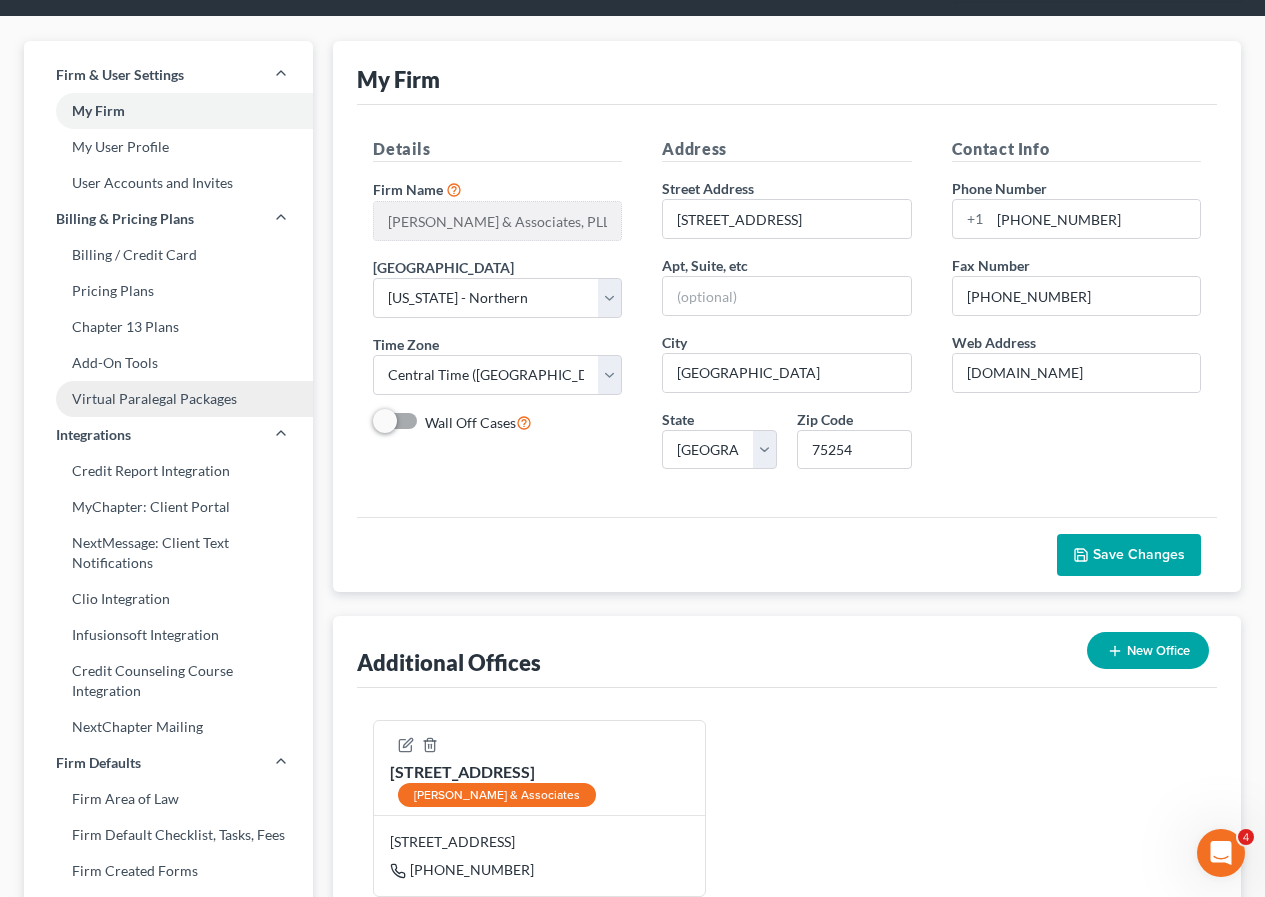 click on "Virtual Paralegal Packages" at bounding box center [168, 399] 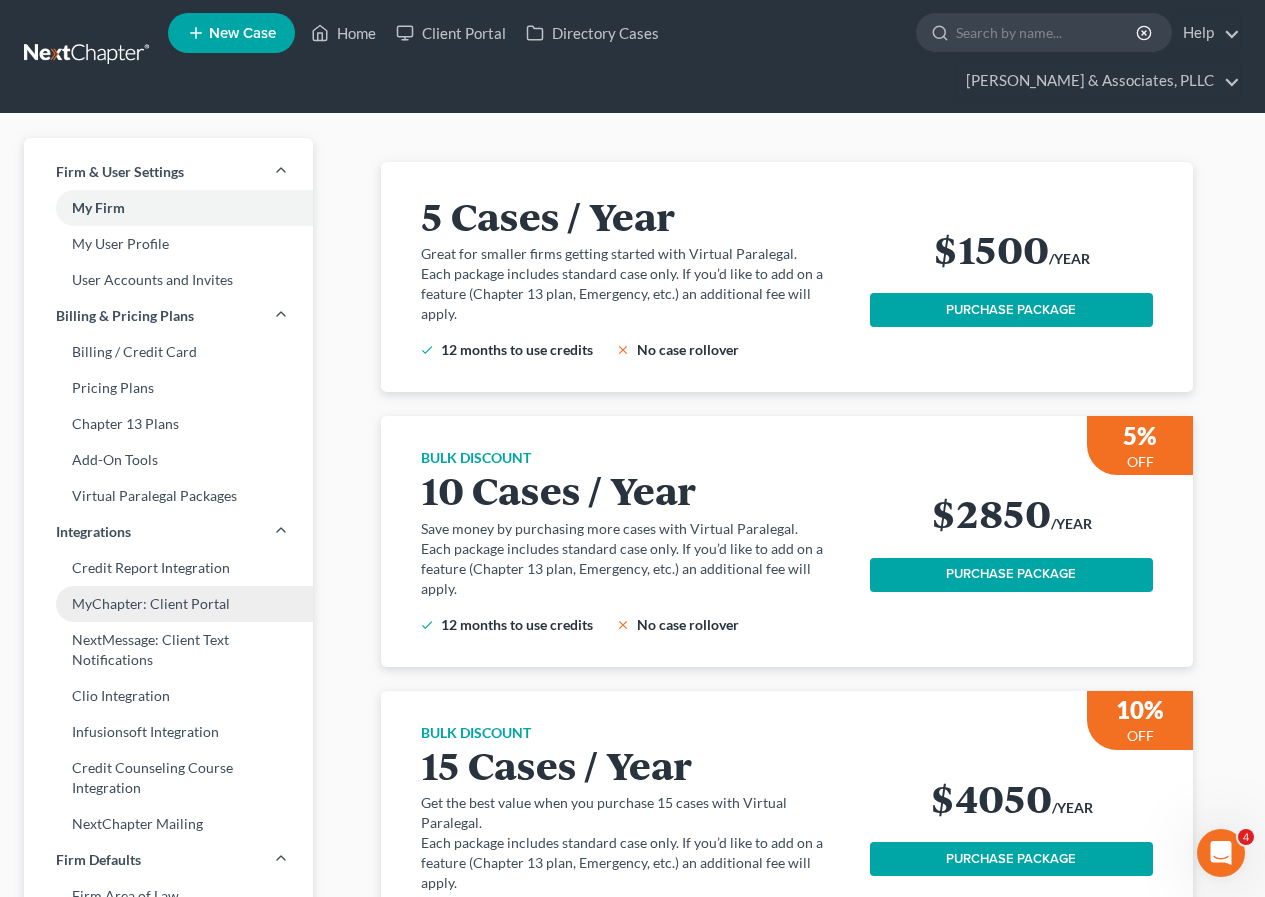 scroll, scrollTop: 0, scrollLeft: 0, axis: both 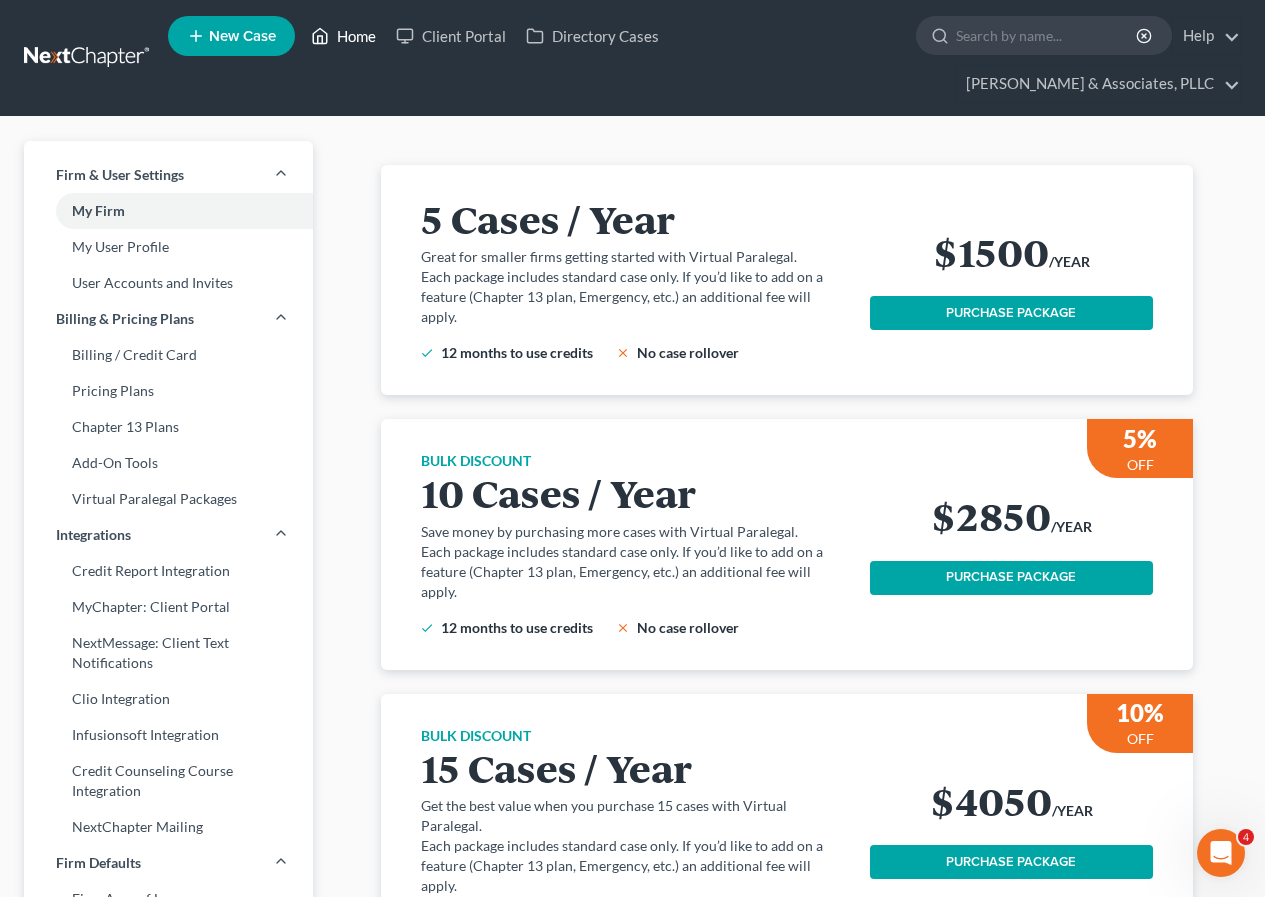 click on "Home" at bounding box center (343, 36) 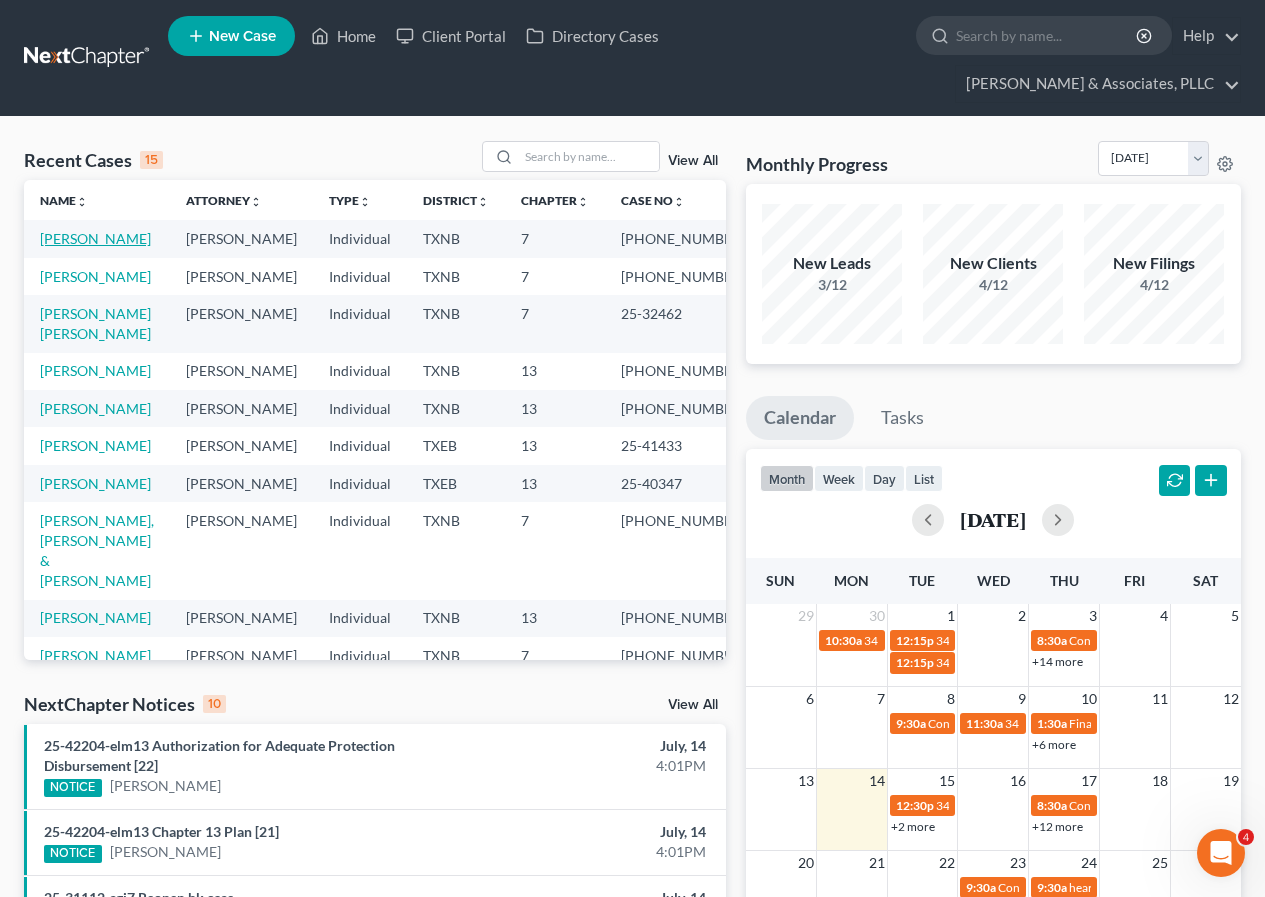 click on "[PERSON_NAME]" at bounding box center [95, 238] 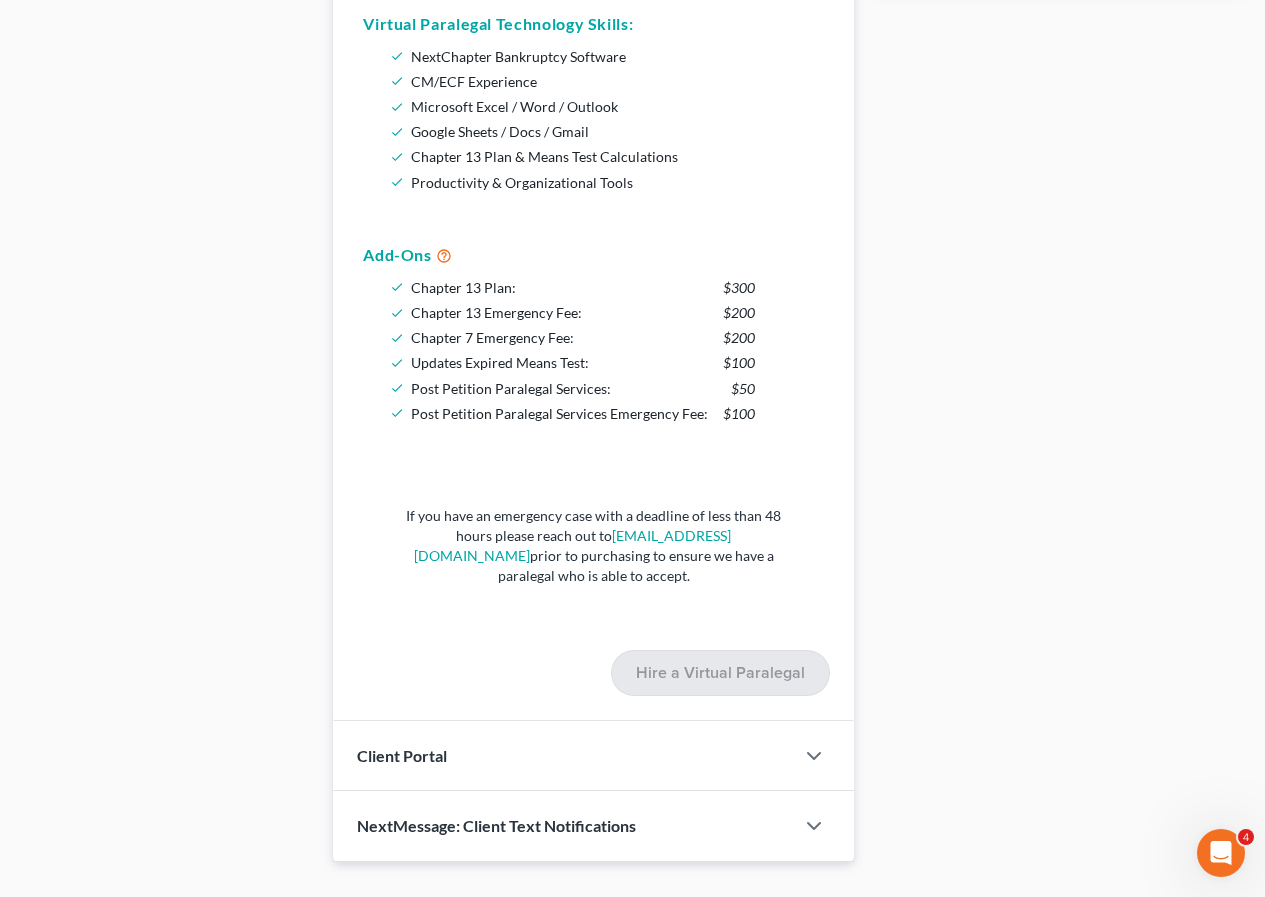 scroll, scrollTop: 1058, scrollLeft: 0, axis: vertical 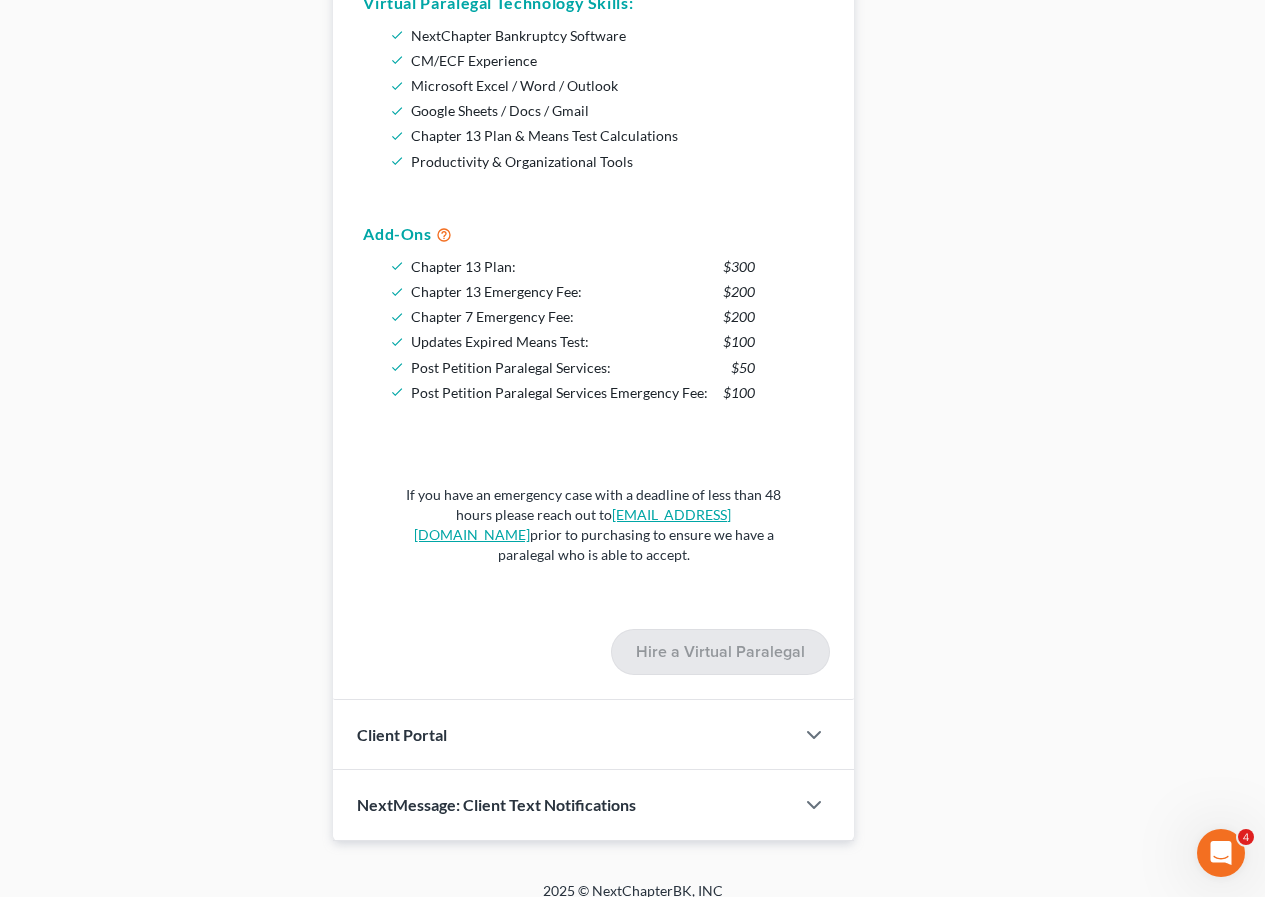 click on "[EMAIL_ADDRESS][DOMAIN_NAME]" at bounding box center [573, 524] 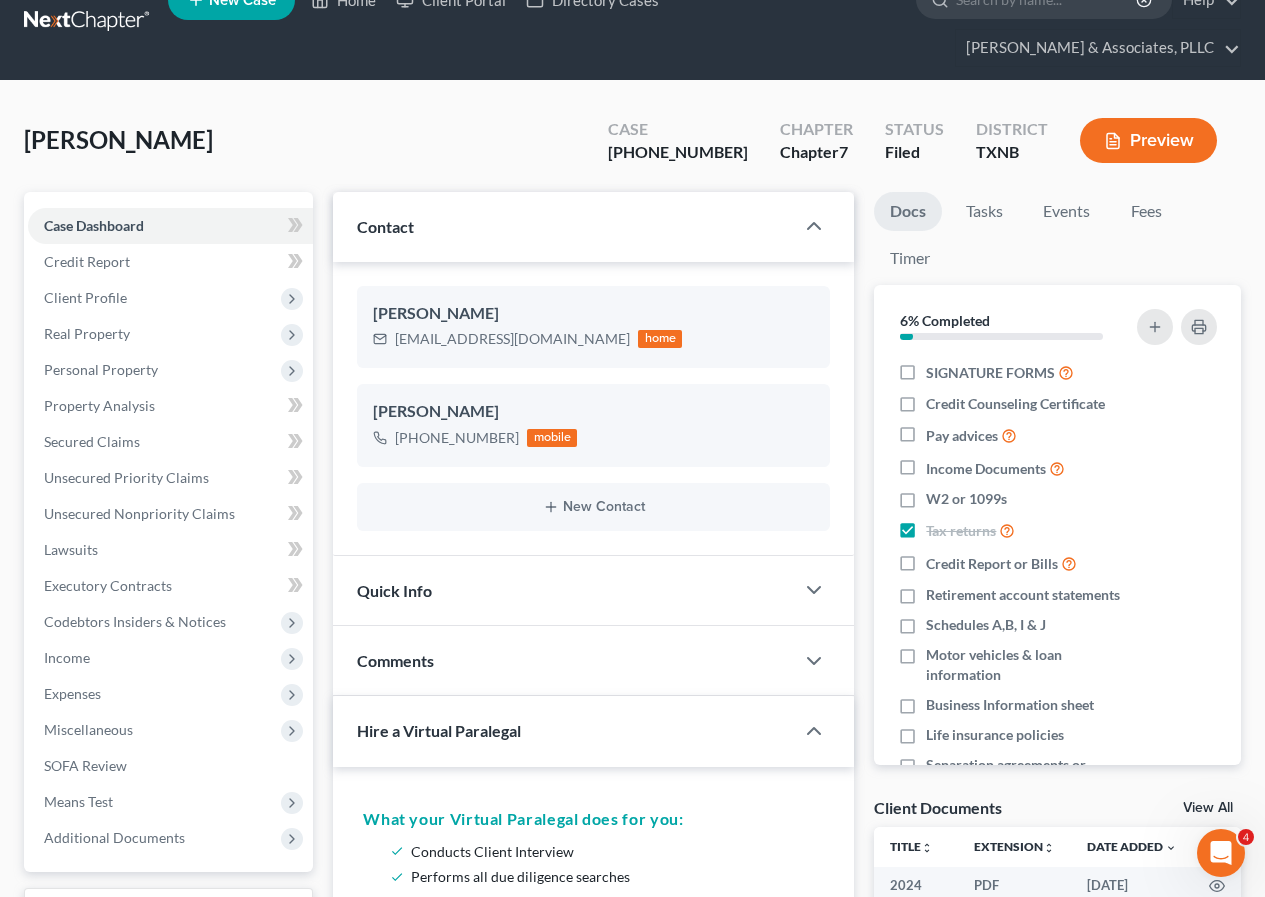 scroll, scrollTop: 0, scrollLeft: 0, axis: both 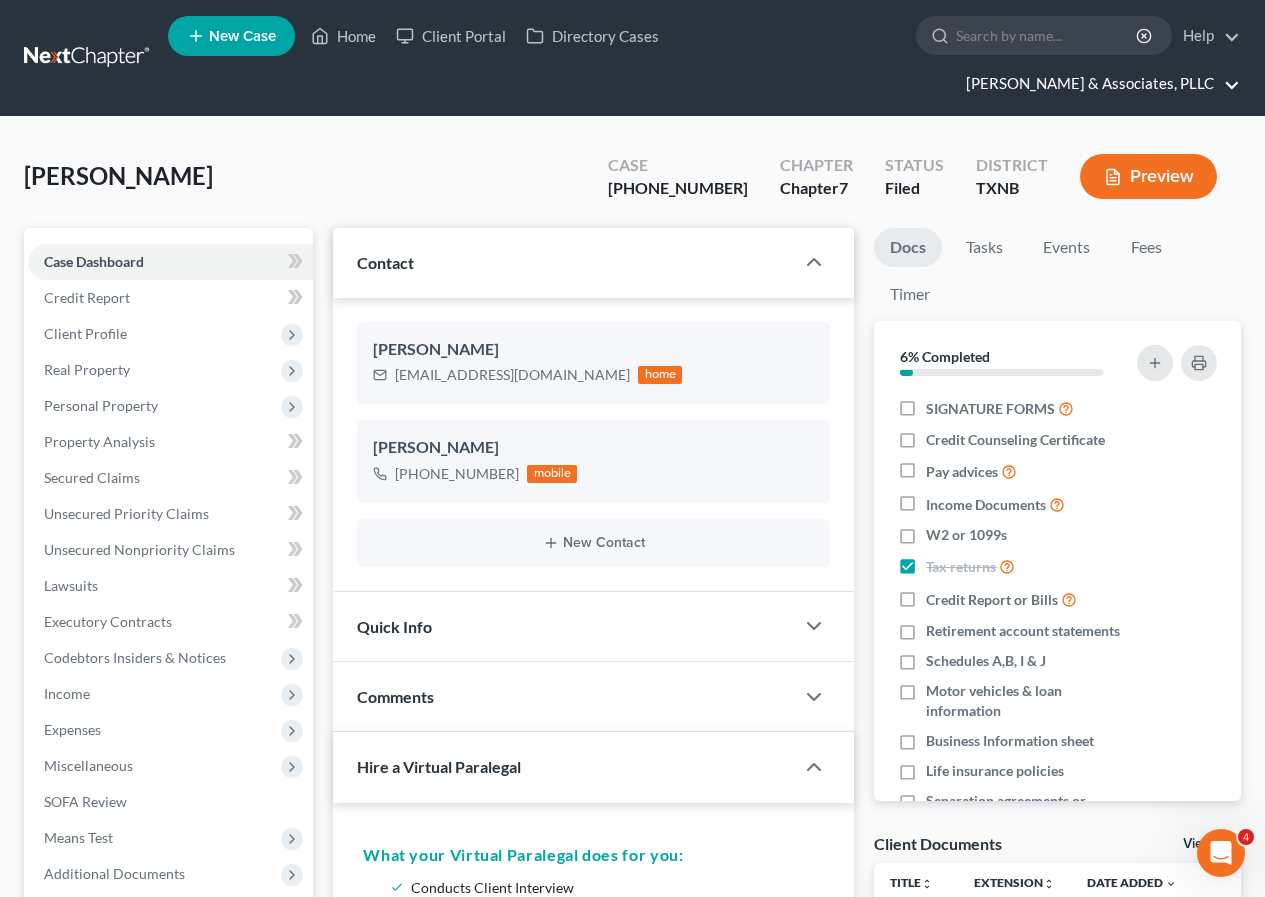 click on "[PERSON_NAME] & Associates, PLLC" at bounding box center (1098, 84) 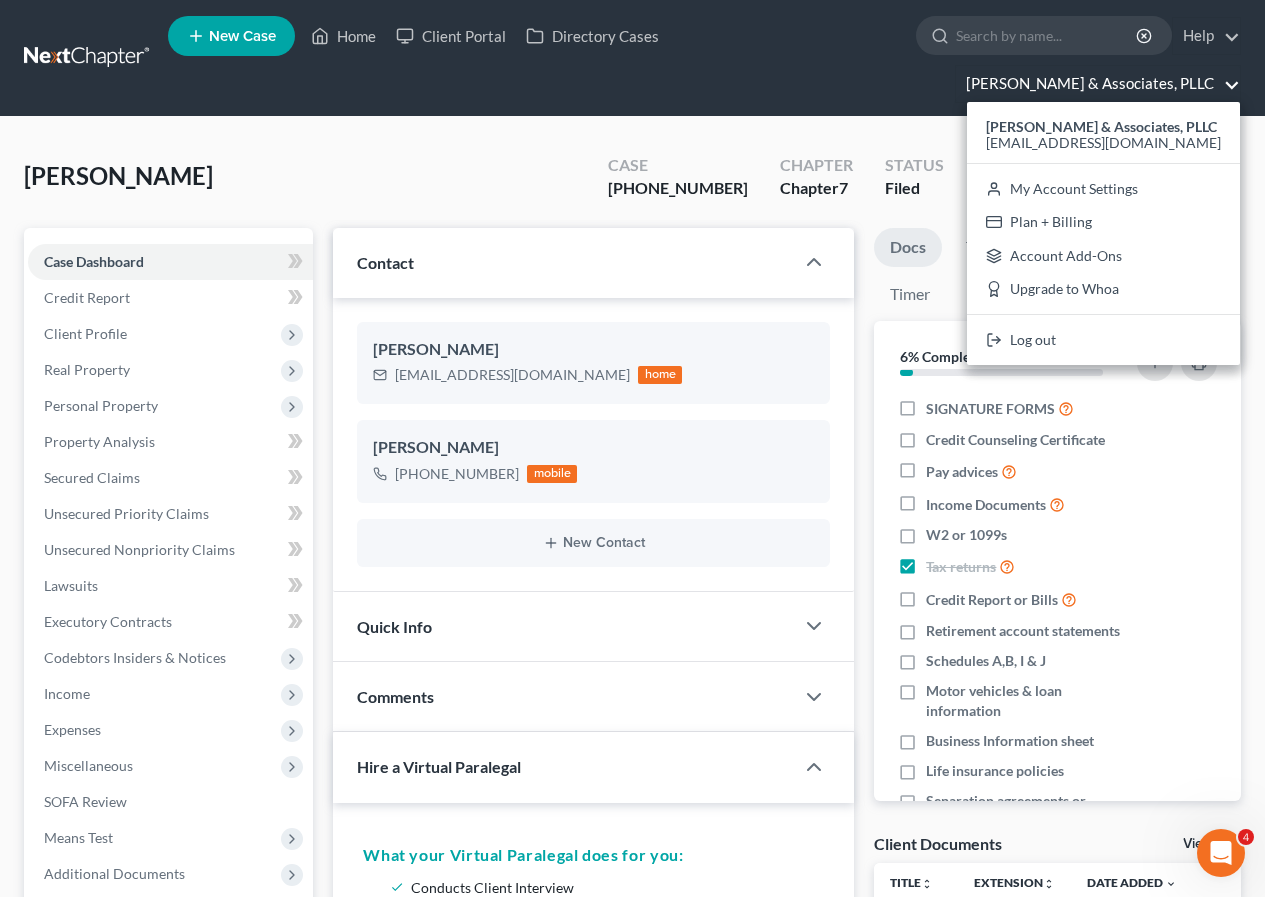 click on "New Case Home Client Portal Directory Cases         - No Result - See all results Or Press Enter... Help Help Center Webinars Training Videos What's new [PERSON_NAME] & Associates, PLLC [PERSON_NAME] & Associates, PLLC [EMAIL_ADDRESS][DOMAIN_NAME] My Account Settings Plan + Billing Account Add-Ons Upgrade to Whoa Log out" at bounding box center (704, 58) 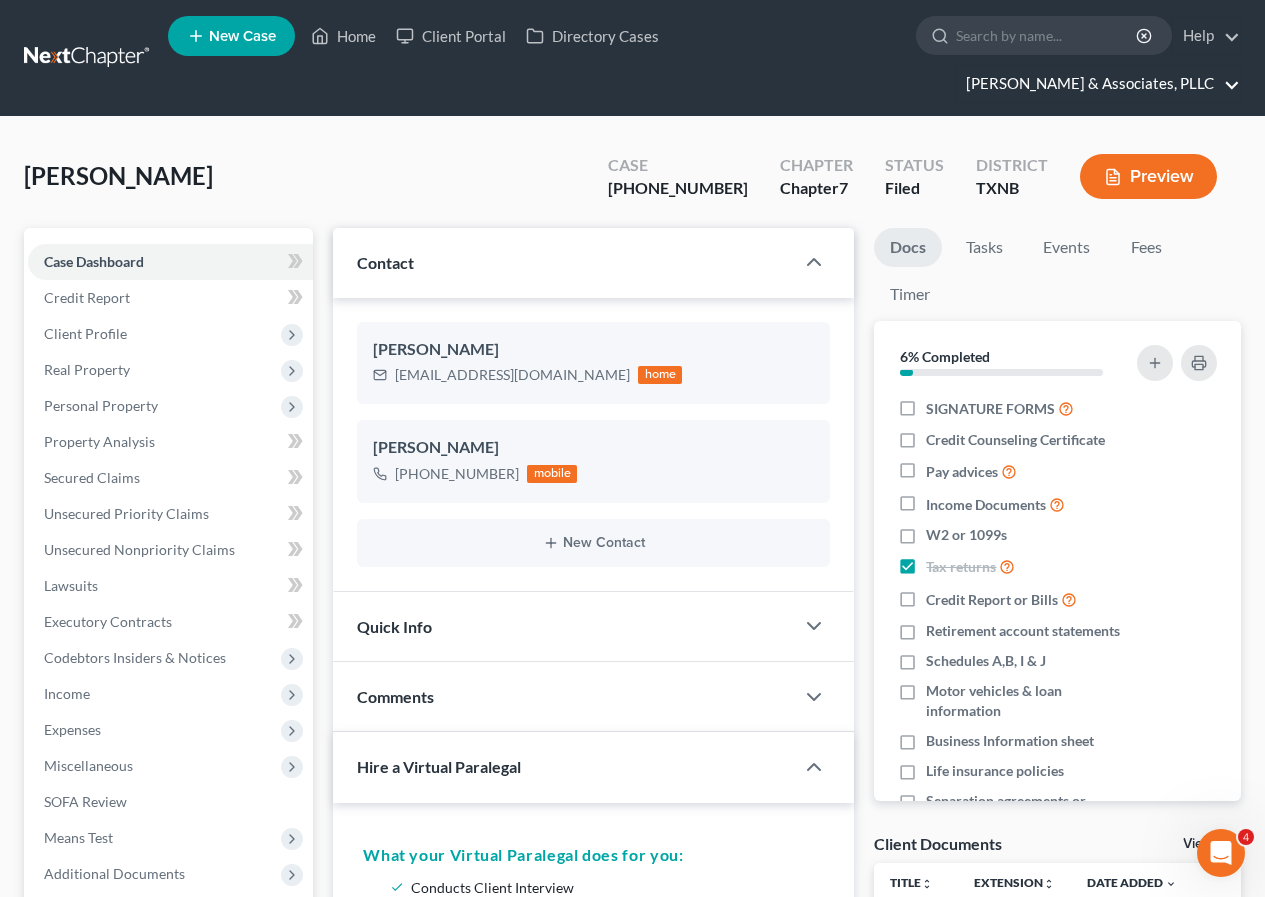 click on "[PERSON_NAME] & Associates, PLLC" at bounding box center [1098, 84] 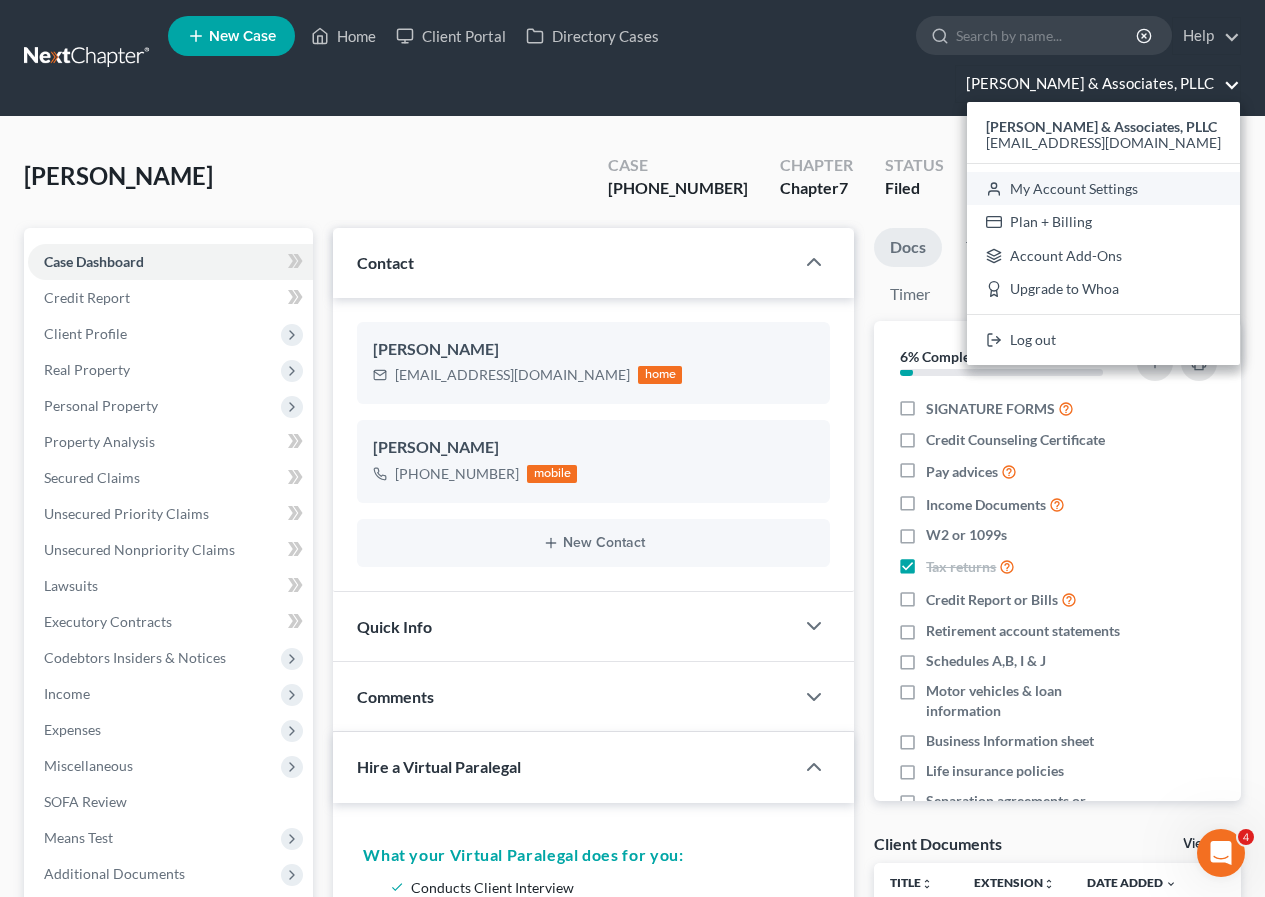 click on "My Account Settings" at bounding box center (1103, 189) 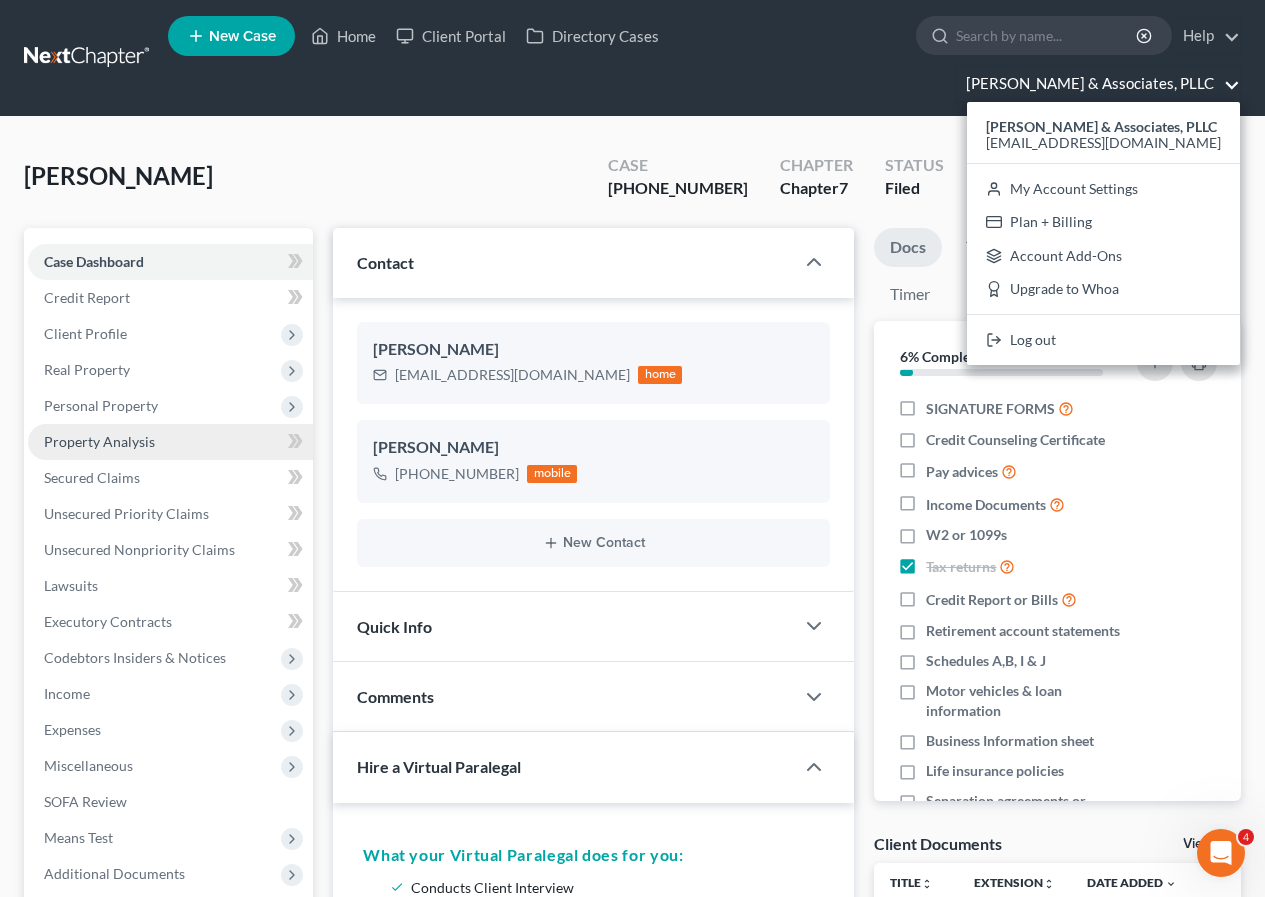 select on "78" 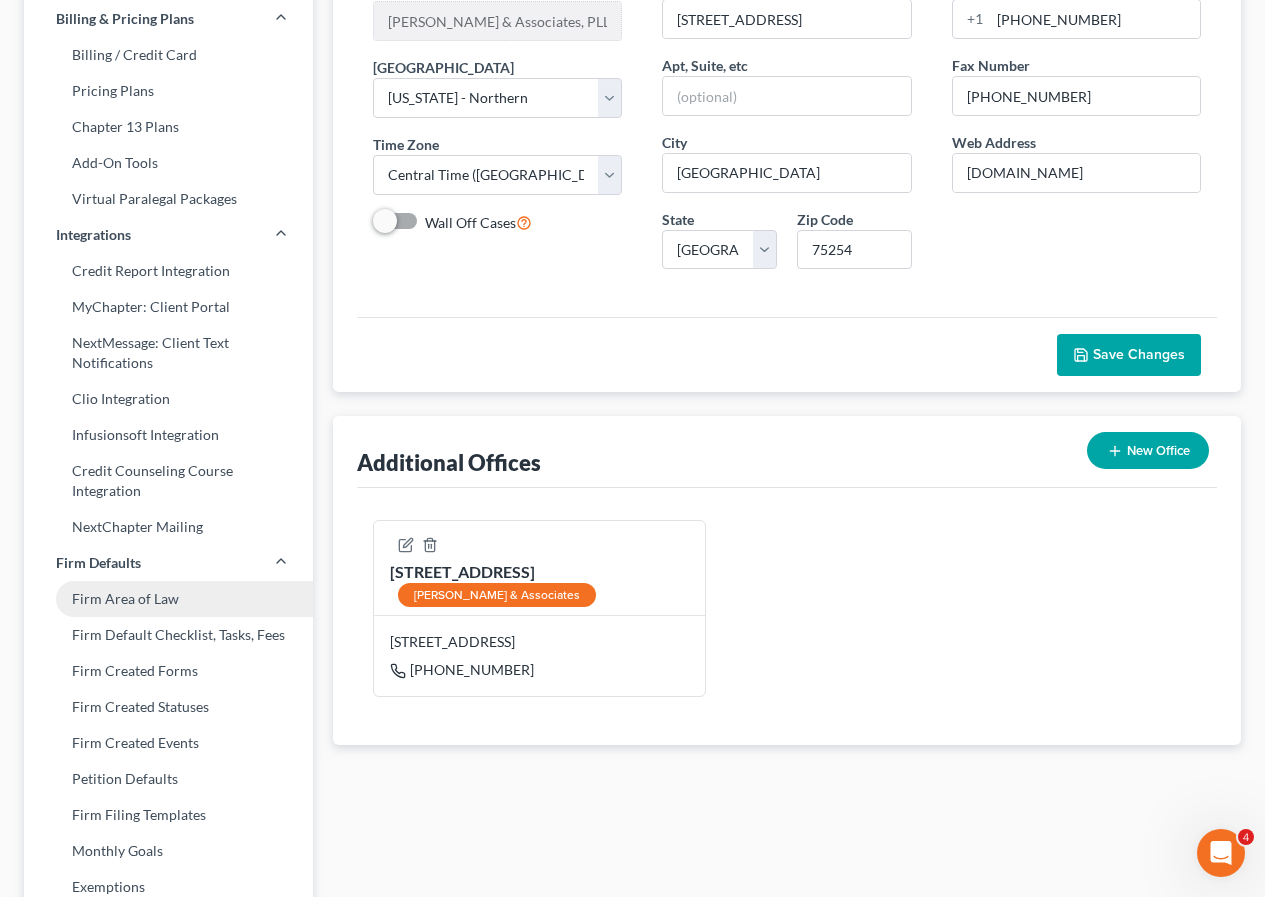 scroll, scrollTop: 200, scrollLeft: 0, axis: vertical 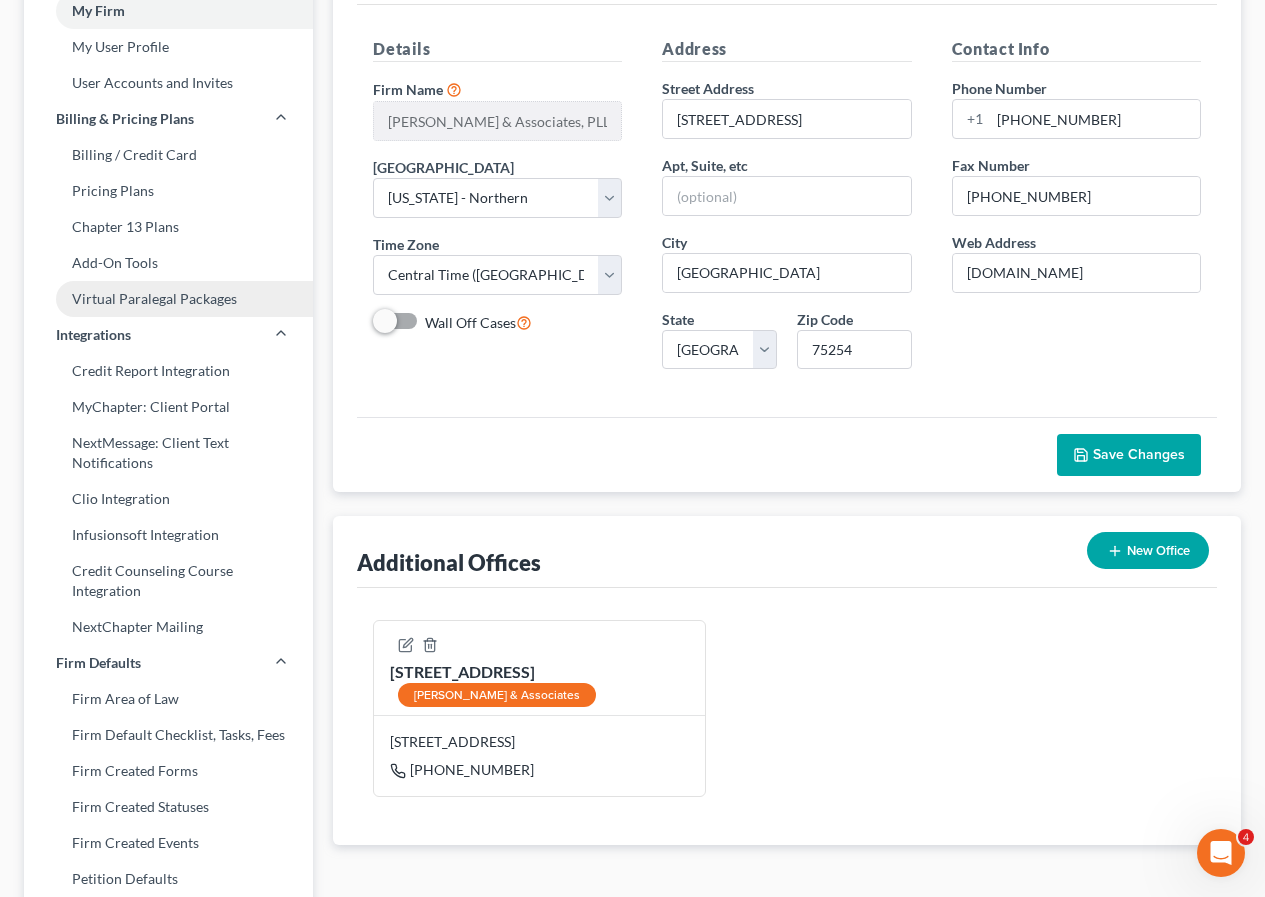 click on "Virtual Paralegal Packages" at bounding box center [168, 299] 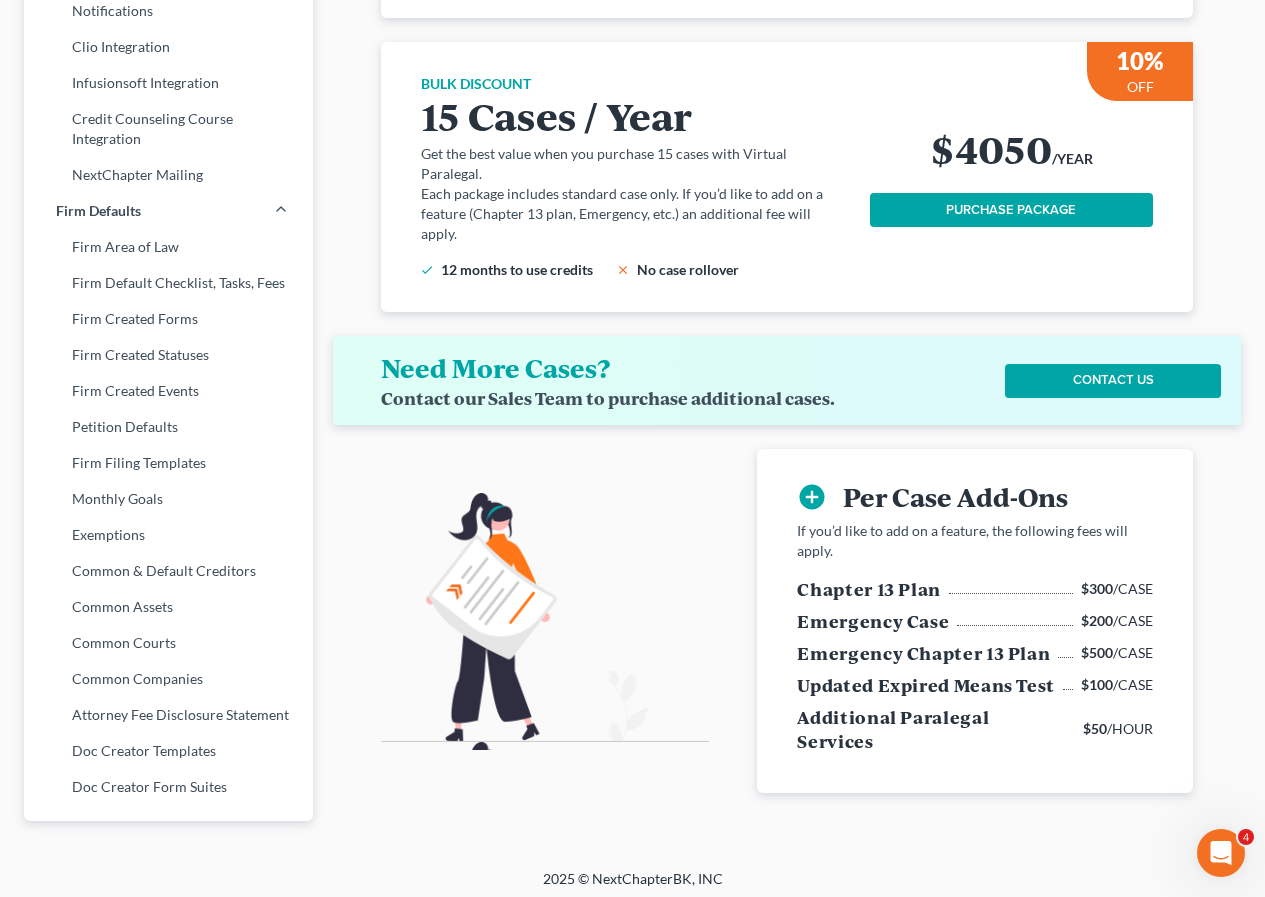 scroll, scrollTop: 660, scrollLeft: 0, axis: vertical 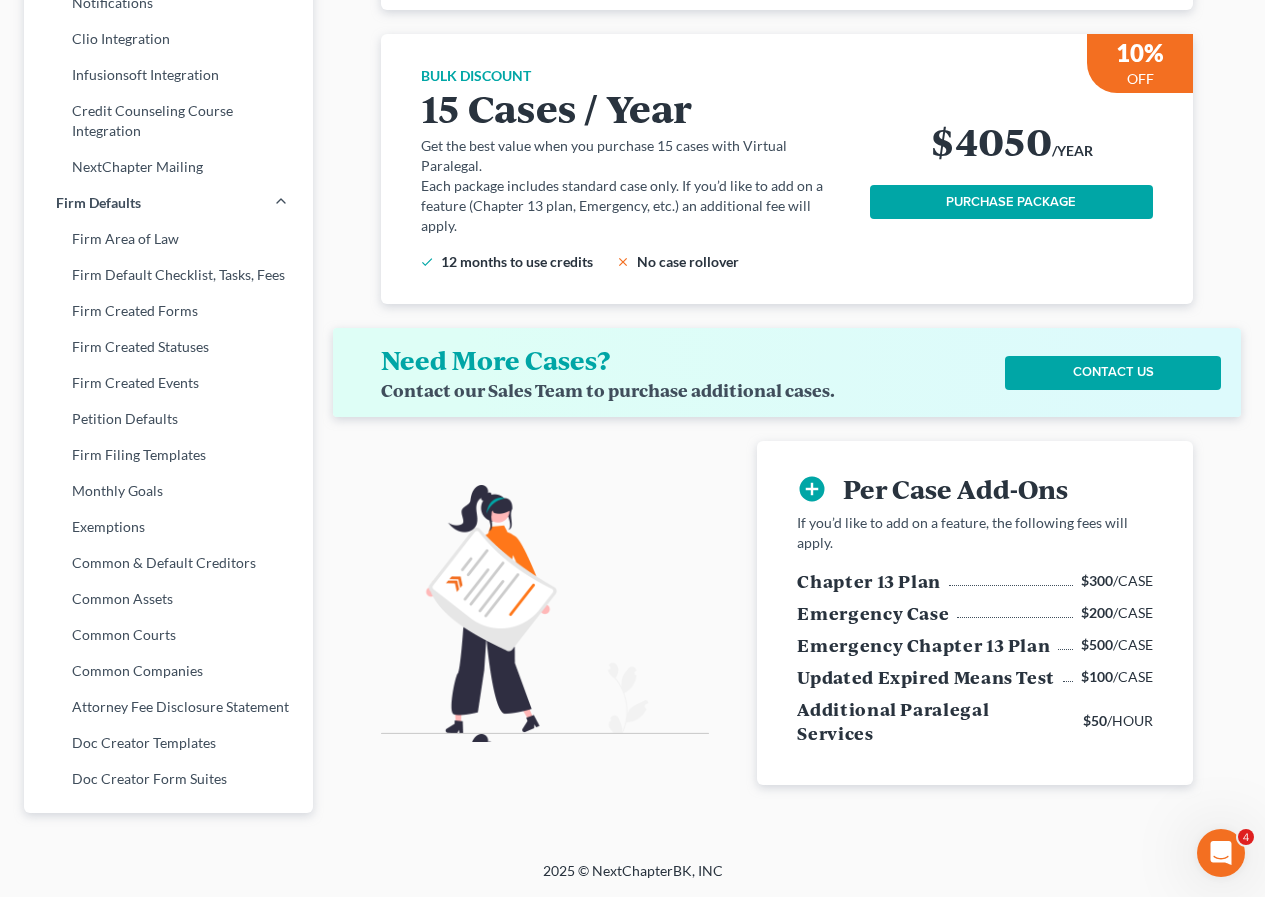 click on "CONTACT US" at bounding box center (1113, 373) 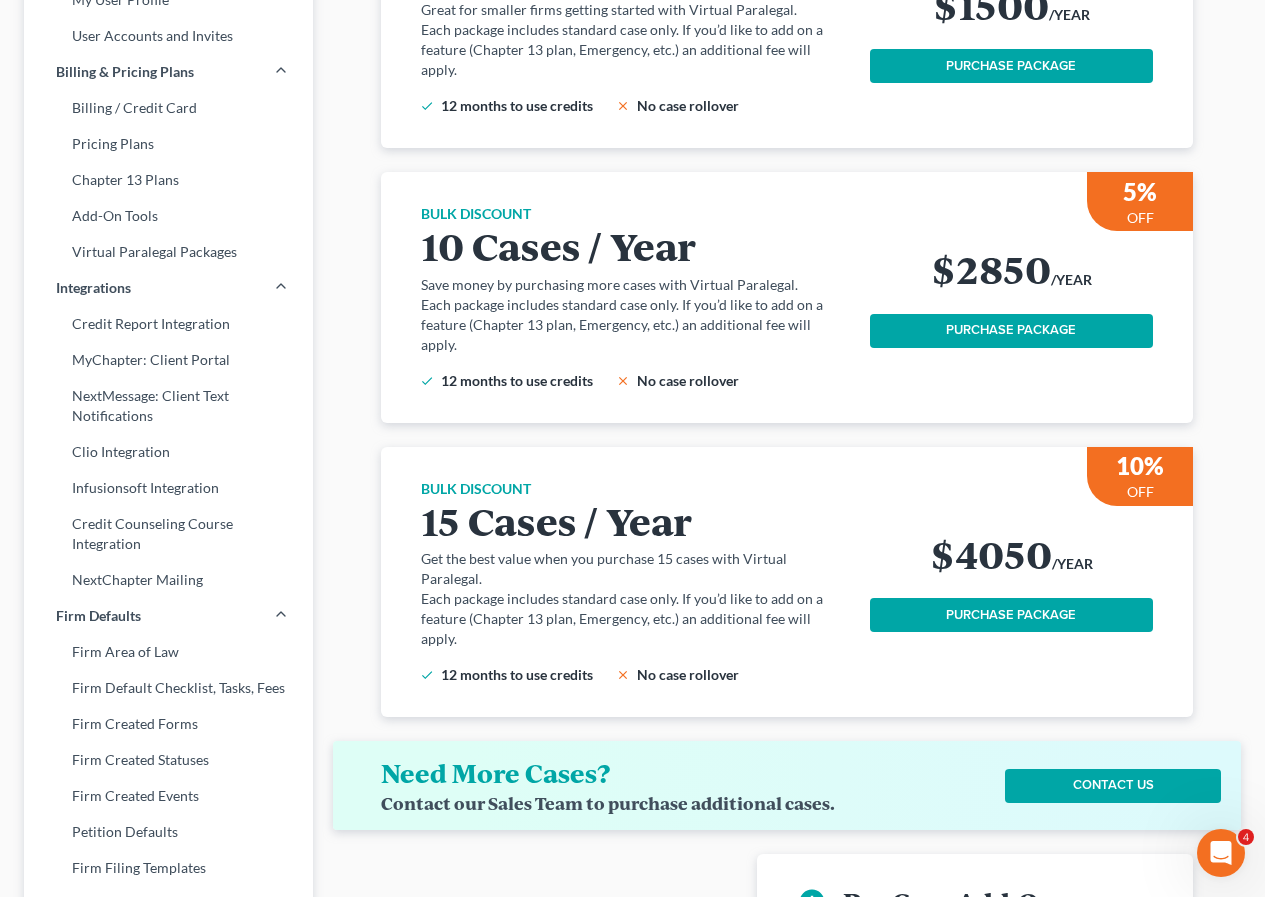 scroll, scrollTop: 0, scrollLeft: 0, axis: both 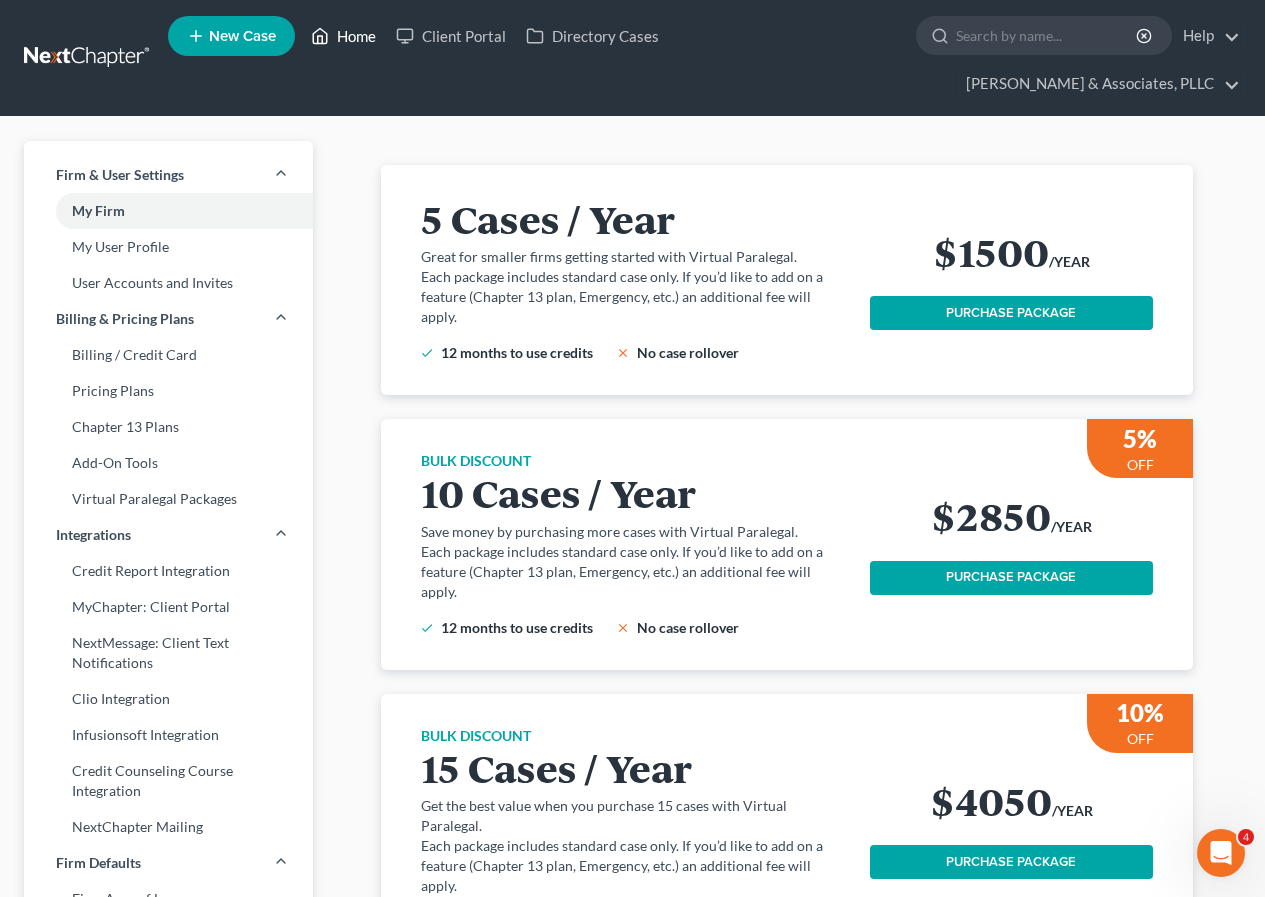 click on "Home" at bounding box center (343, 36) 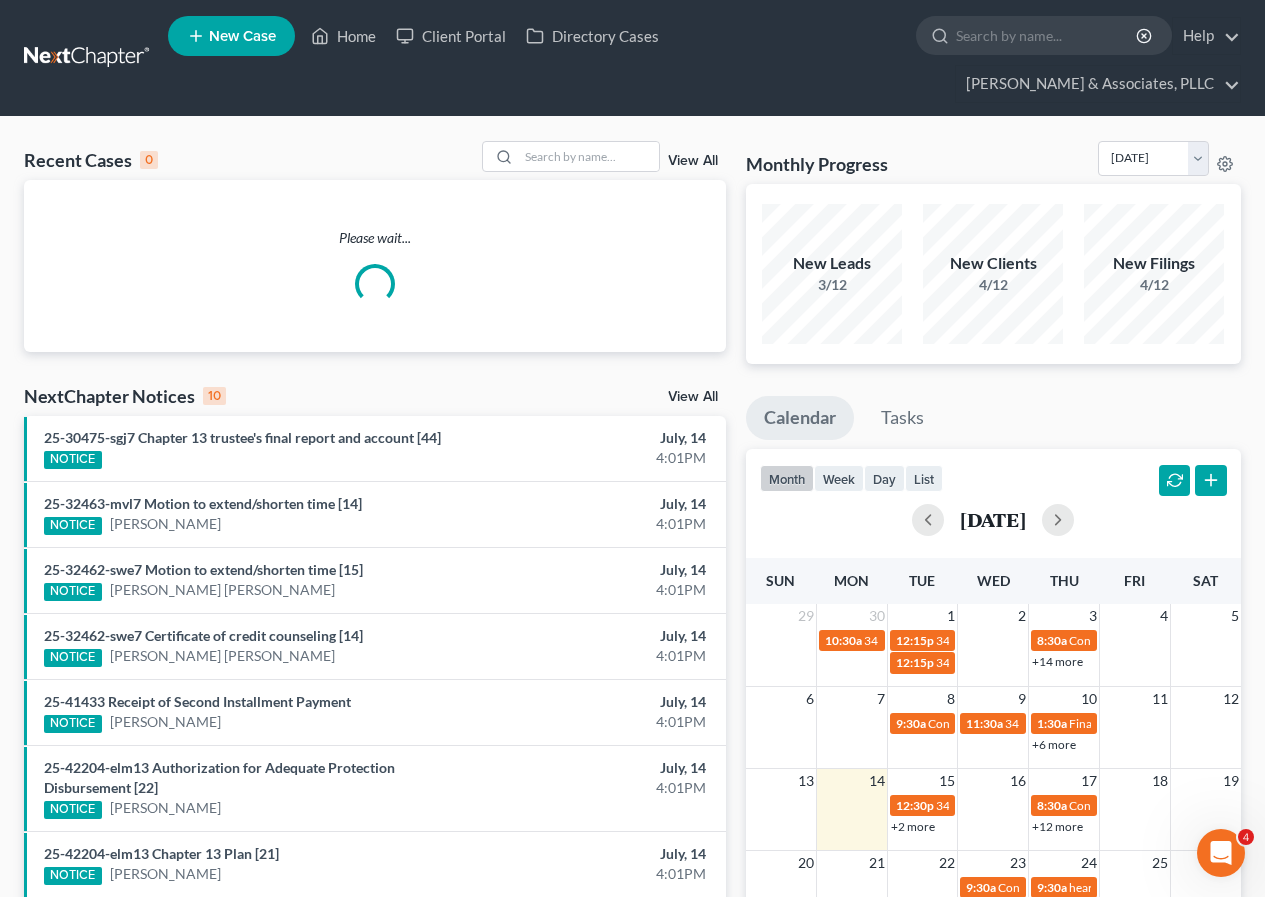 click 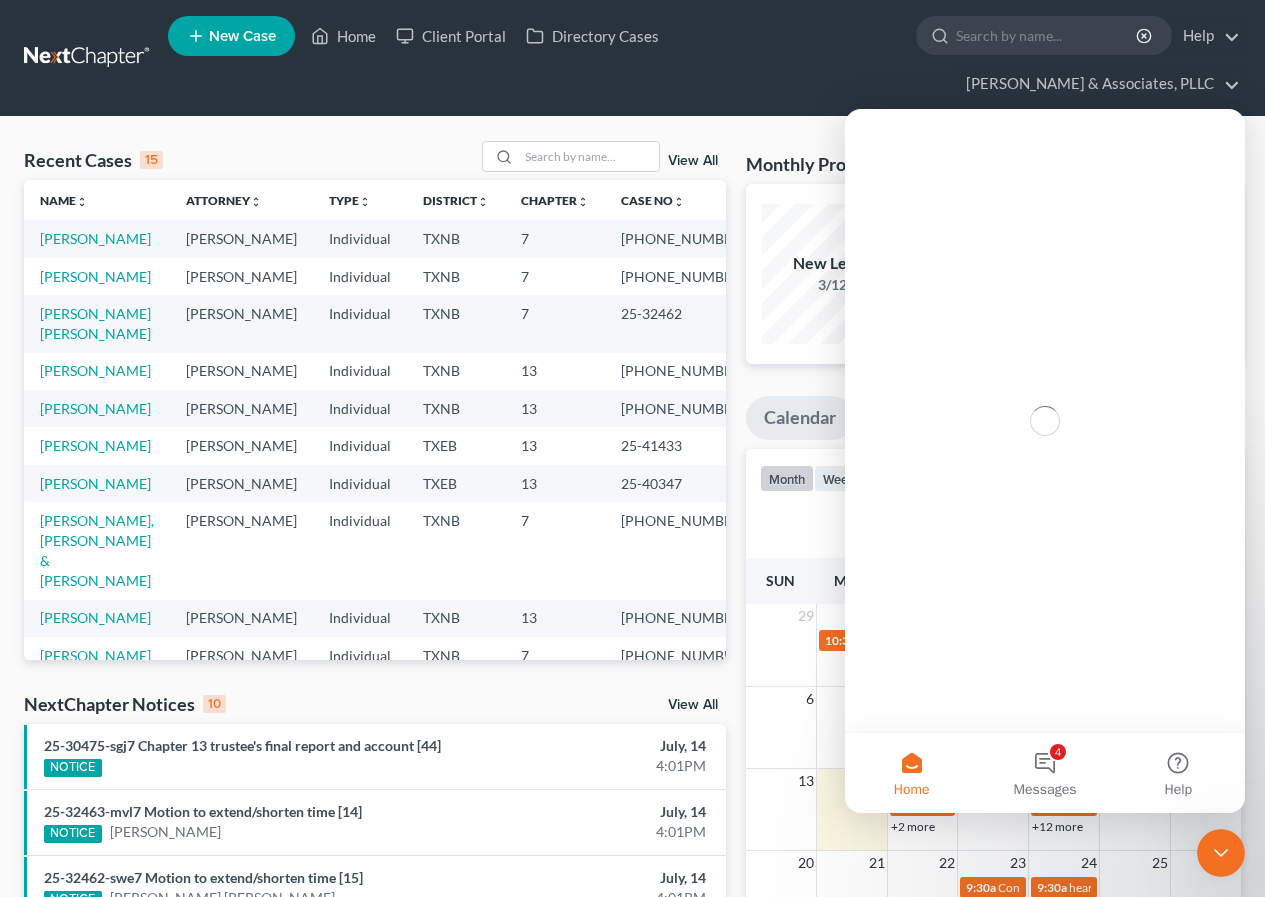 scroll, scrollTop: 0, scrollLeft: 0, axis: both 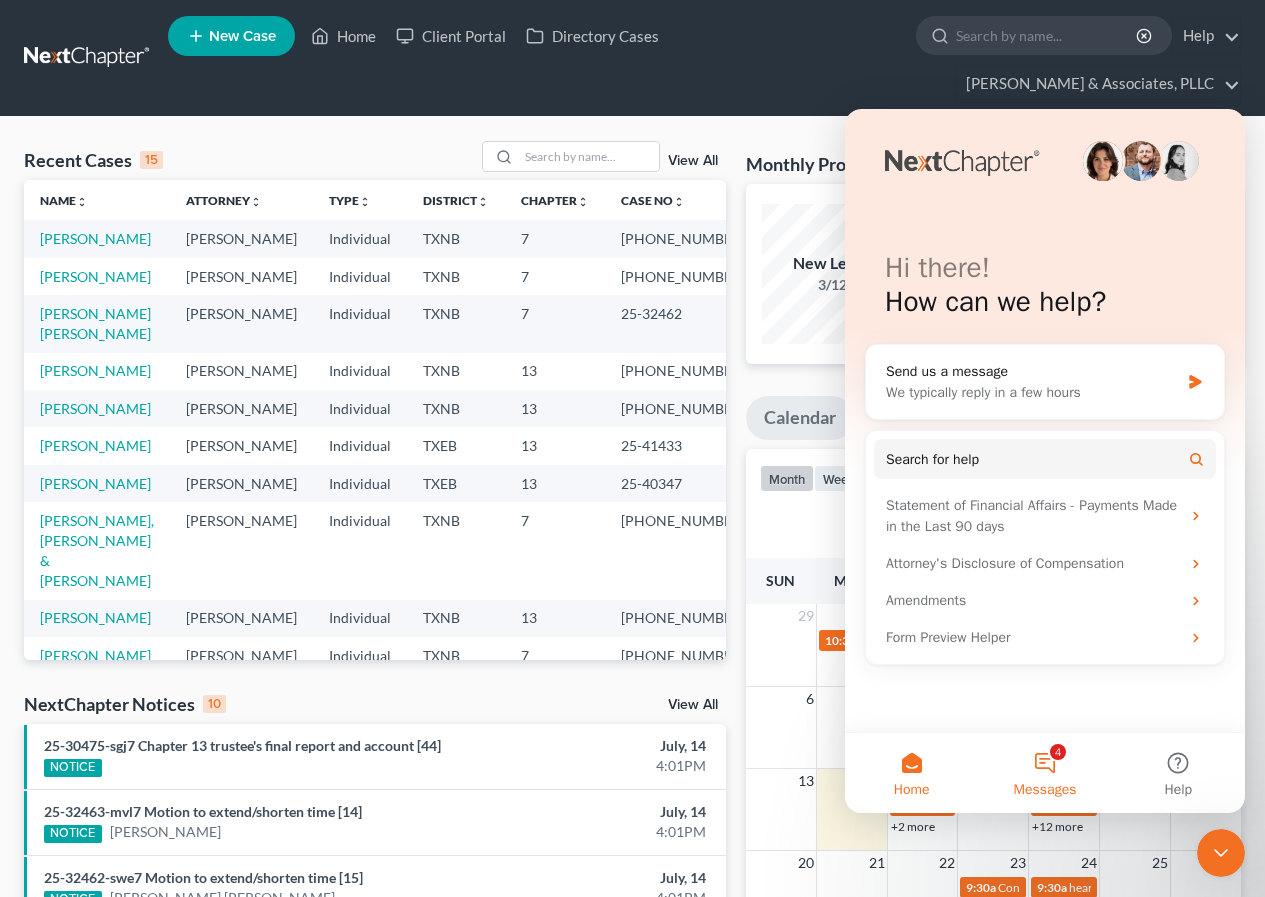 click on "4 Messages" at bounding box center [1044, 773] 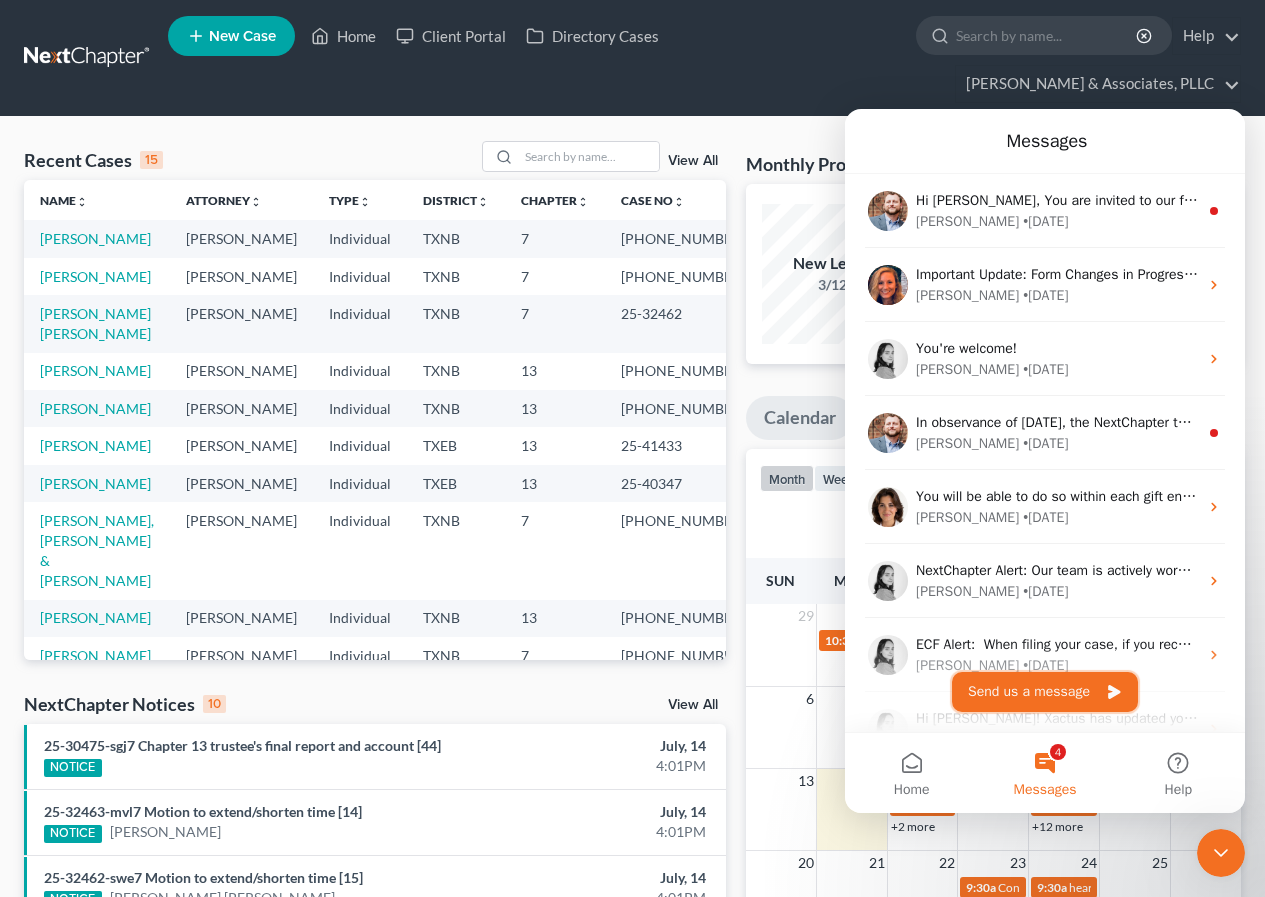 click on "Send us a message" at bounding box center [1045, 692] 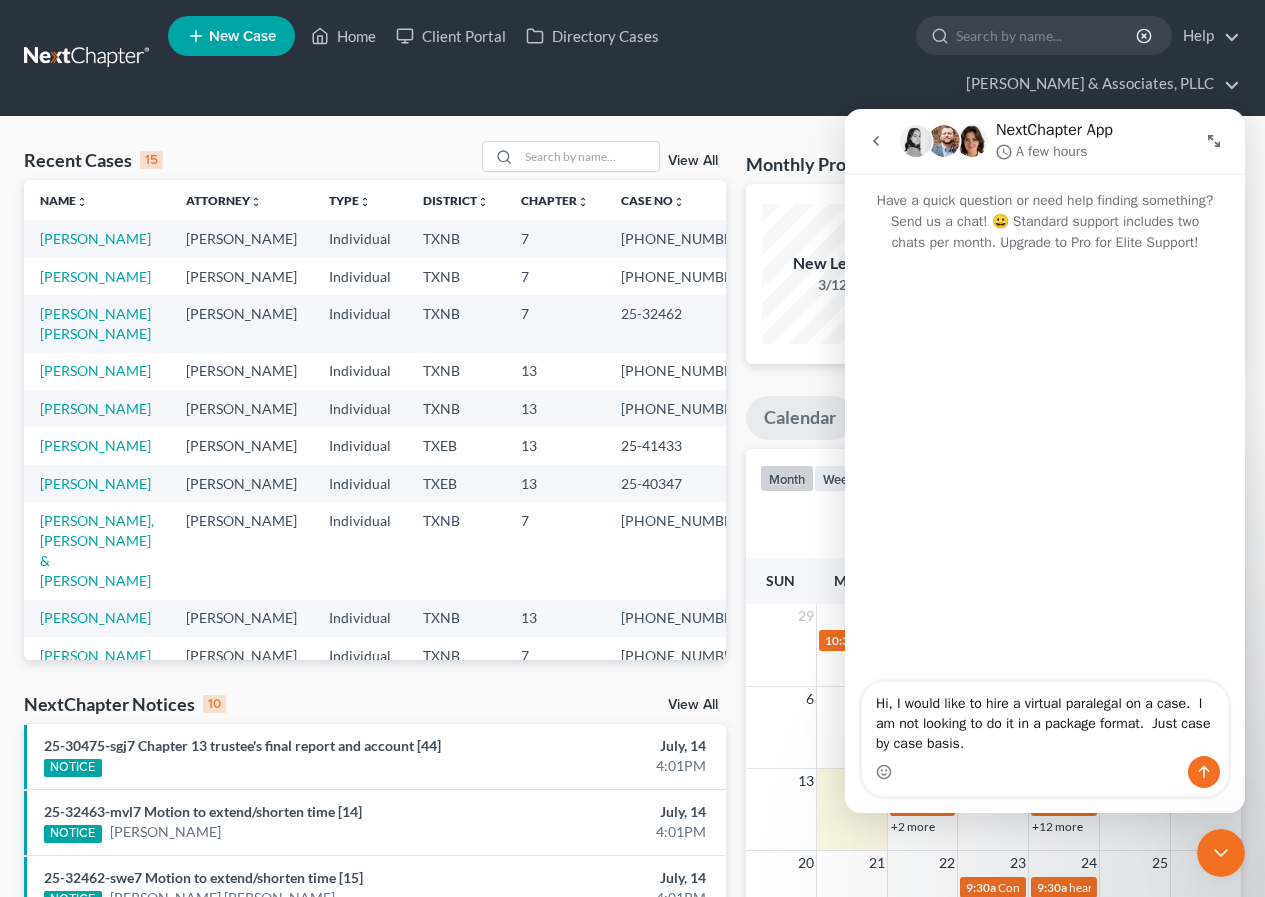 type on "Hi, I would like to hire a virtual paralegal on a case.  I am not looking to do it in a package format.  Just case by case basis." 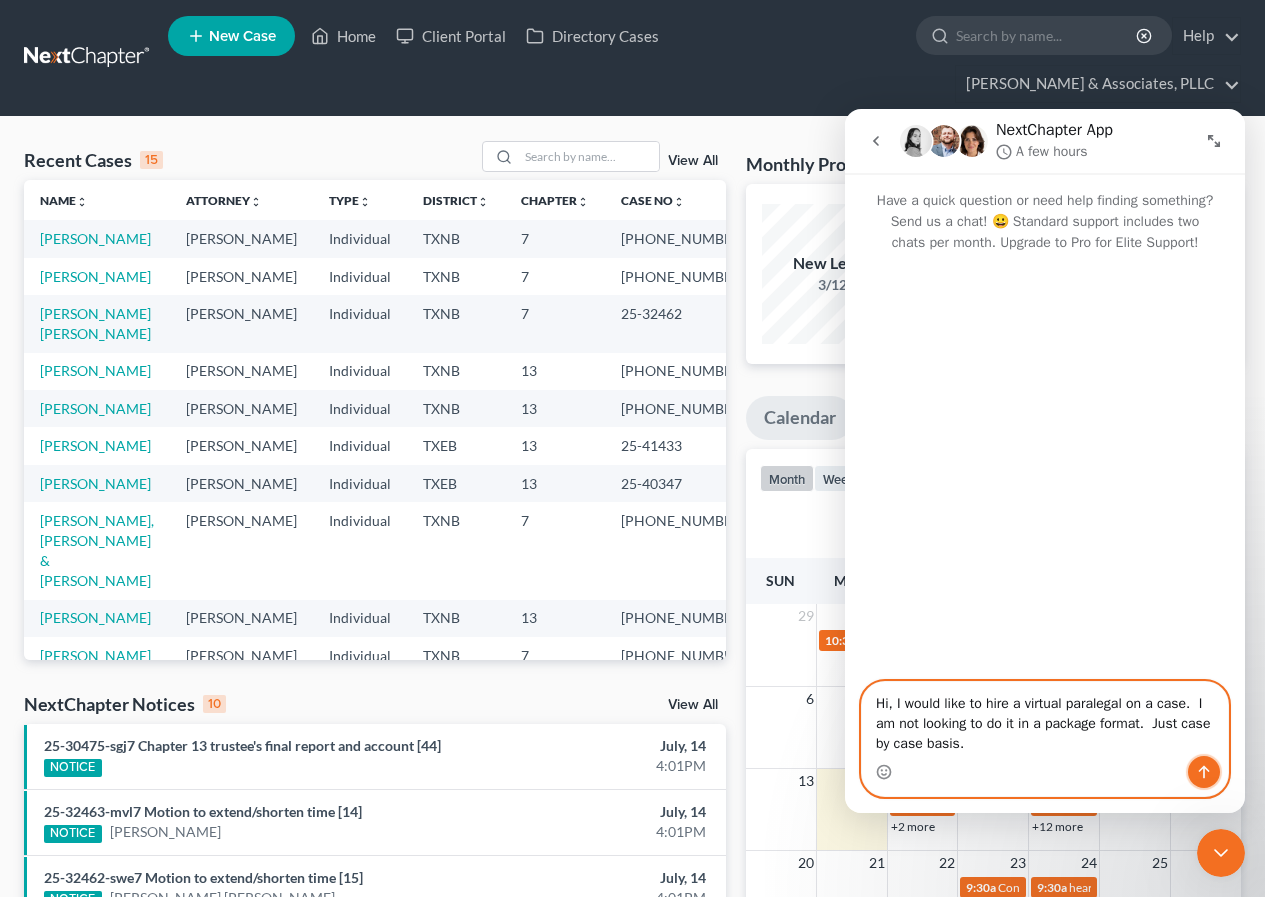 click 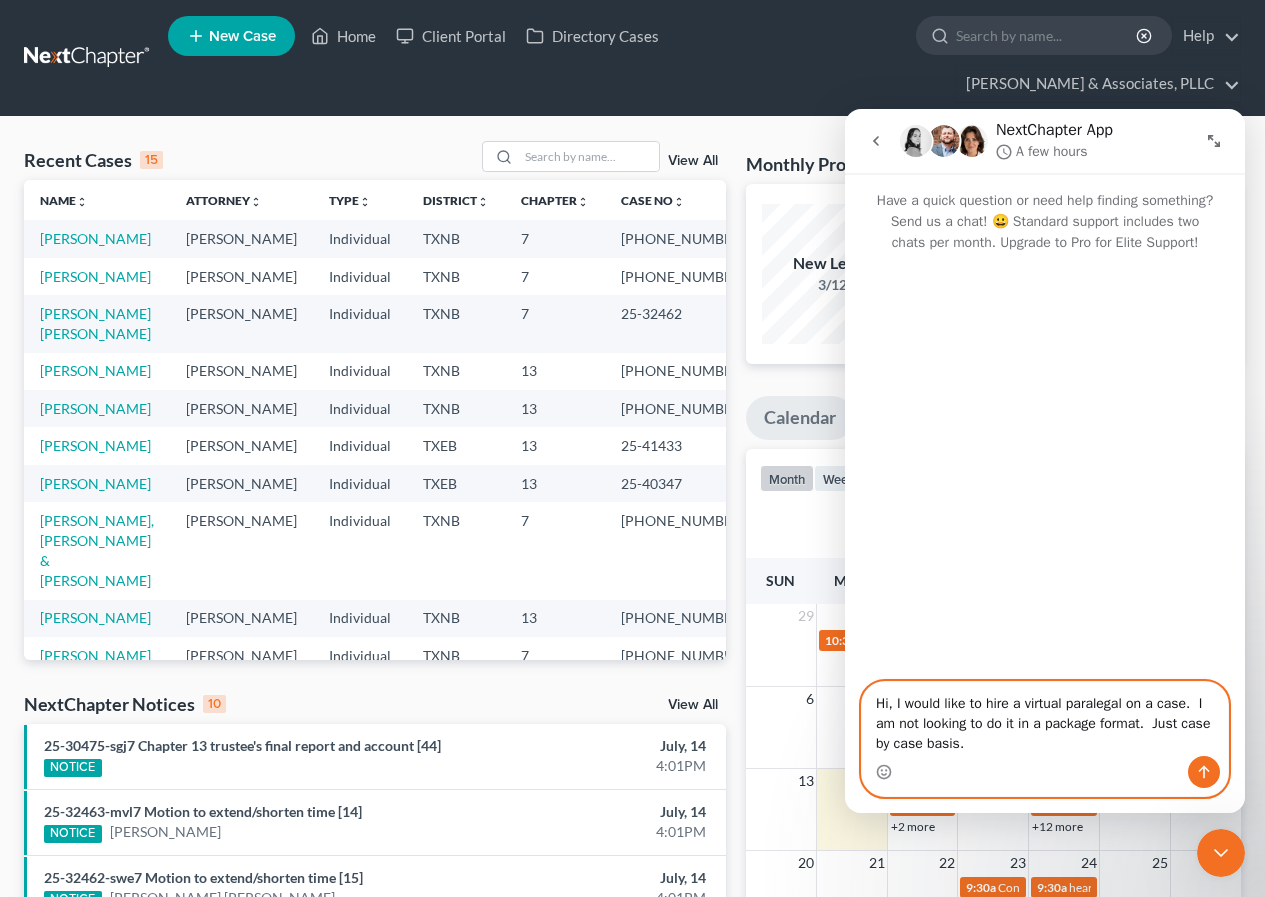 type 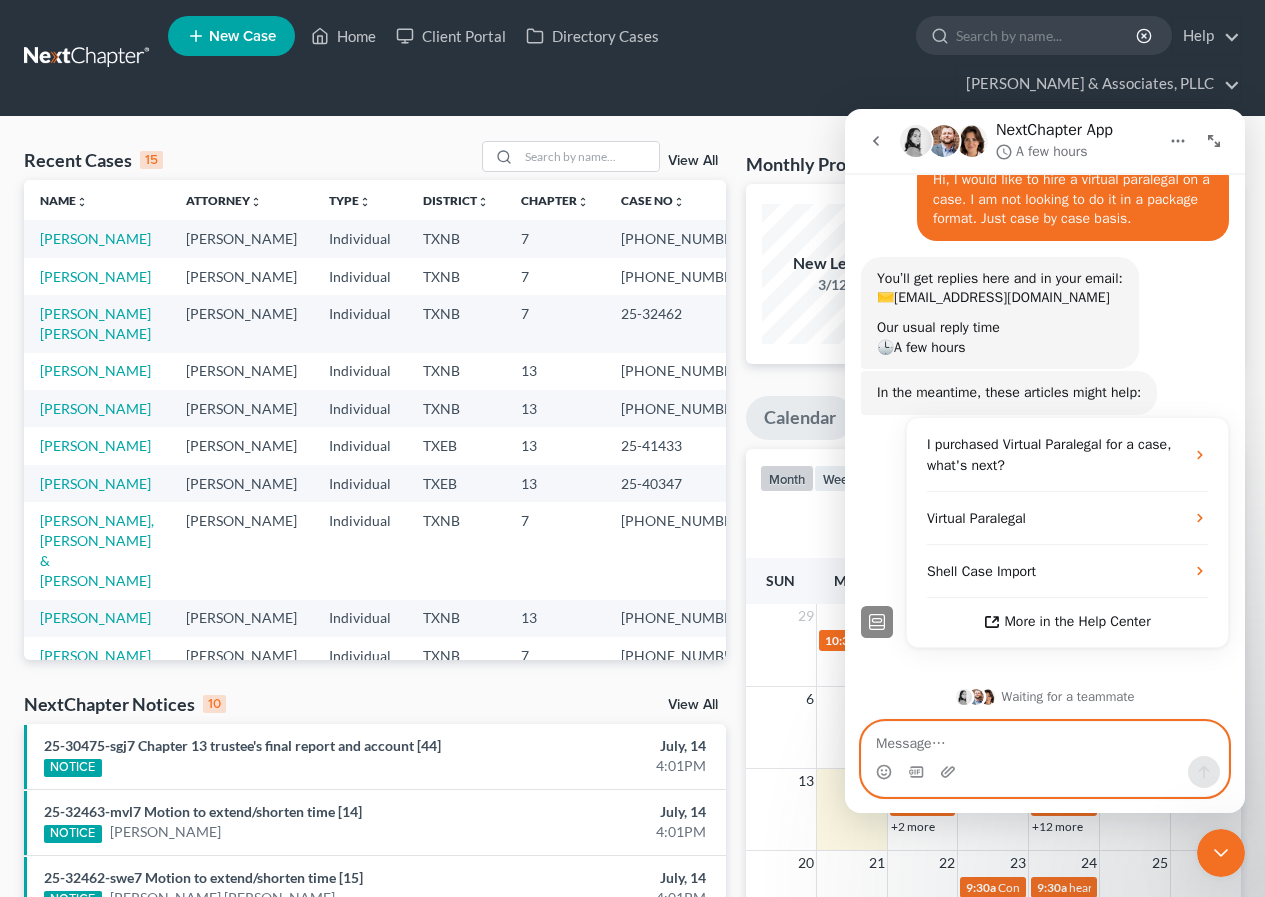 scroll, scrollTop: 123, scrollLeft: 0, axis: vertical 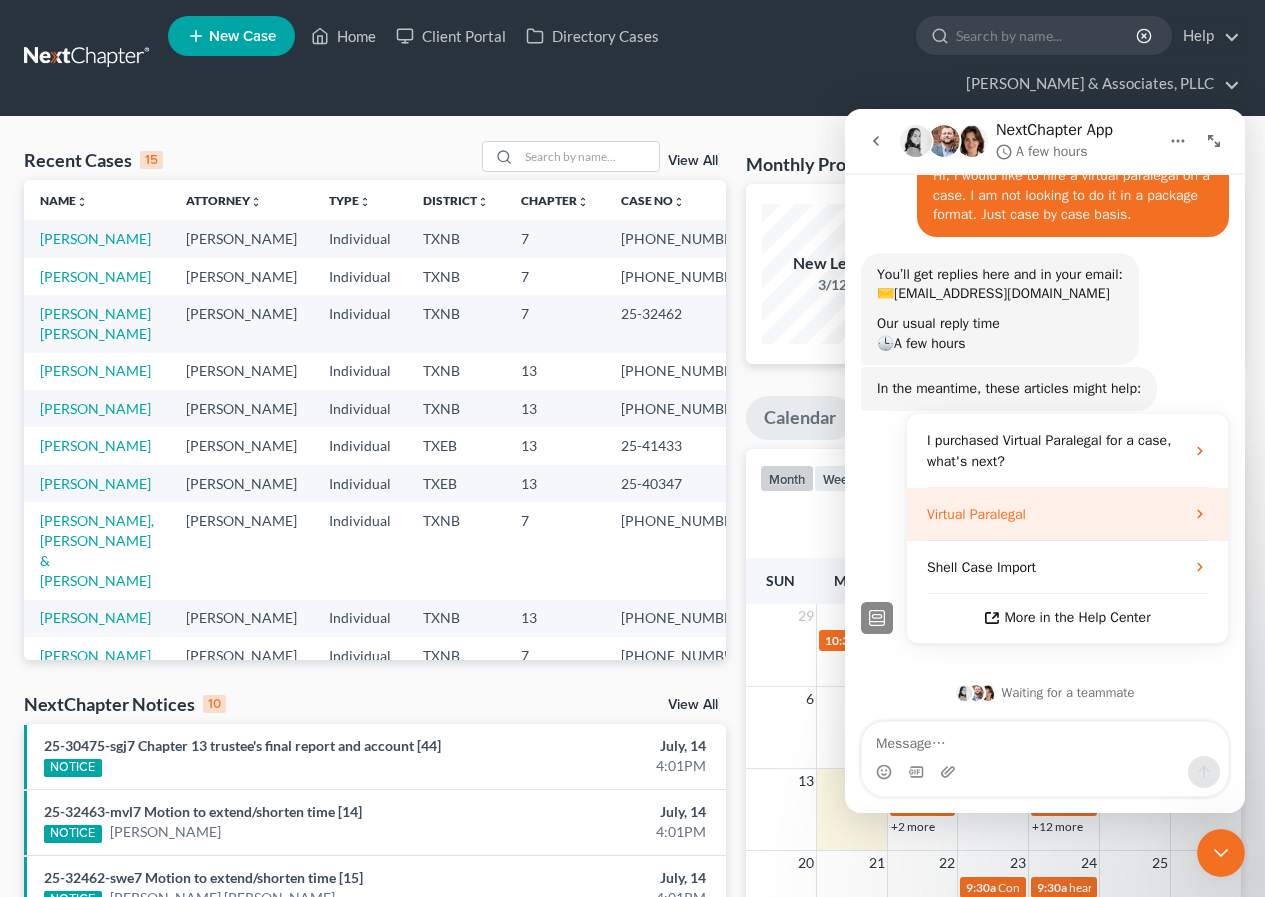 click on "Virtual Paralegal" at bounding box center [976, 514] 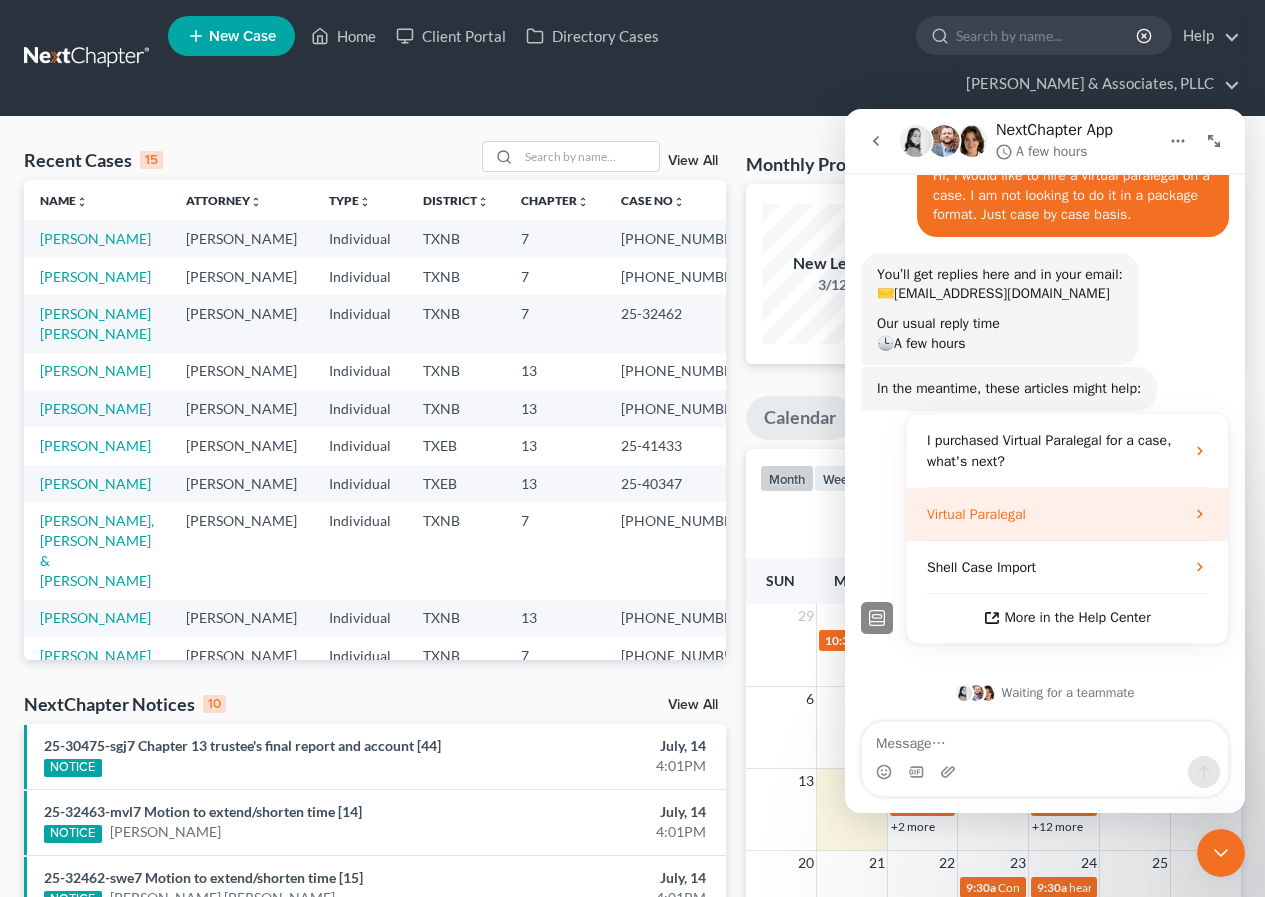 scroll, scrollTop: 0, scrollLeft: 0, axis: both 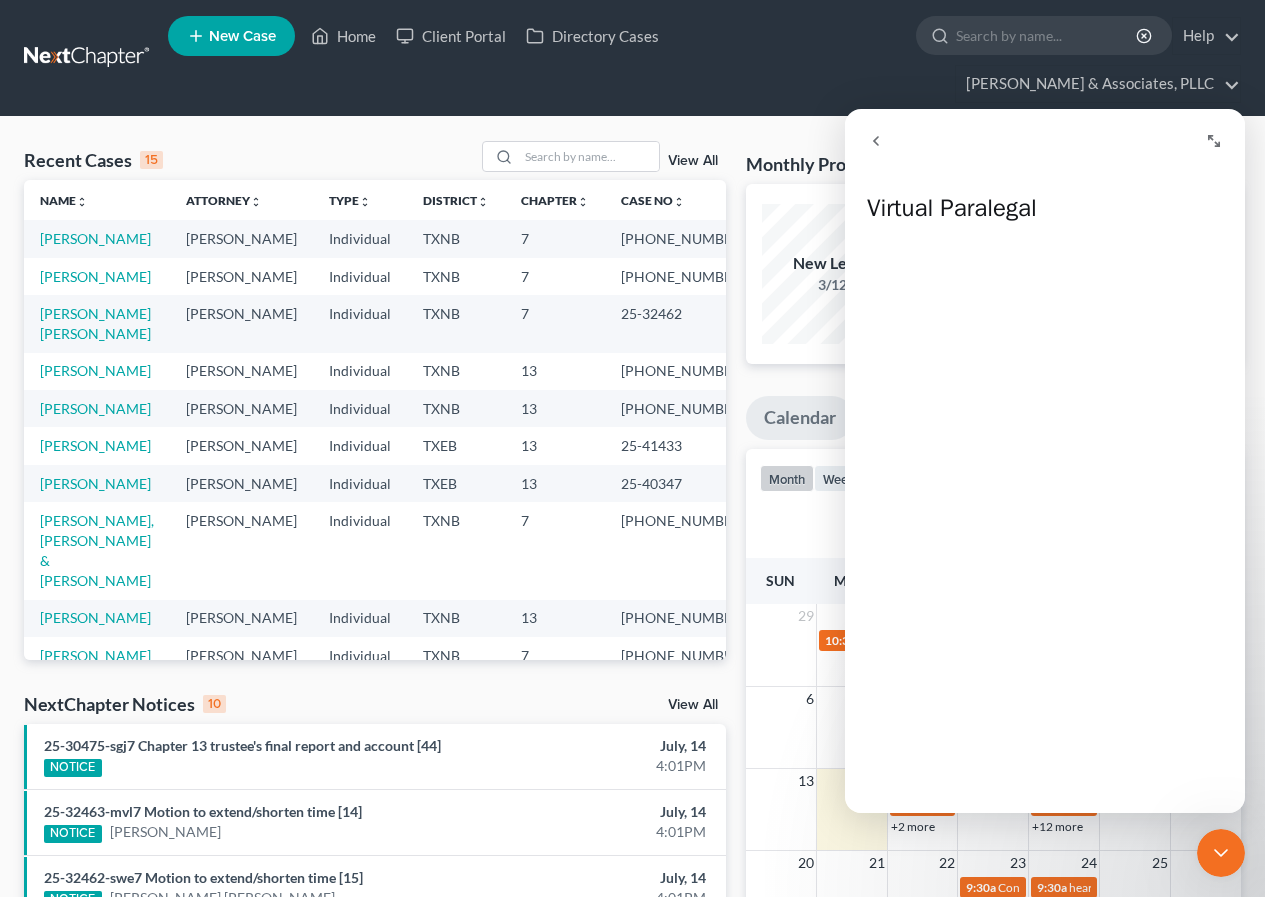 click 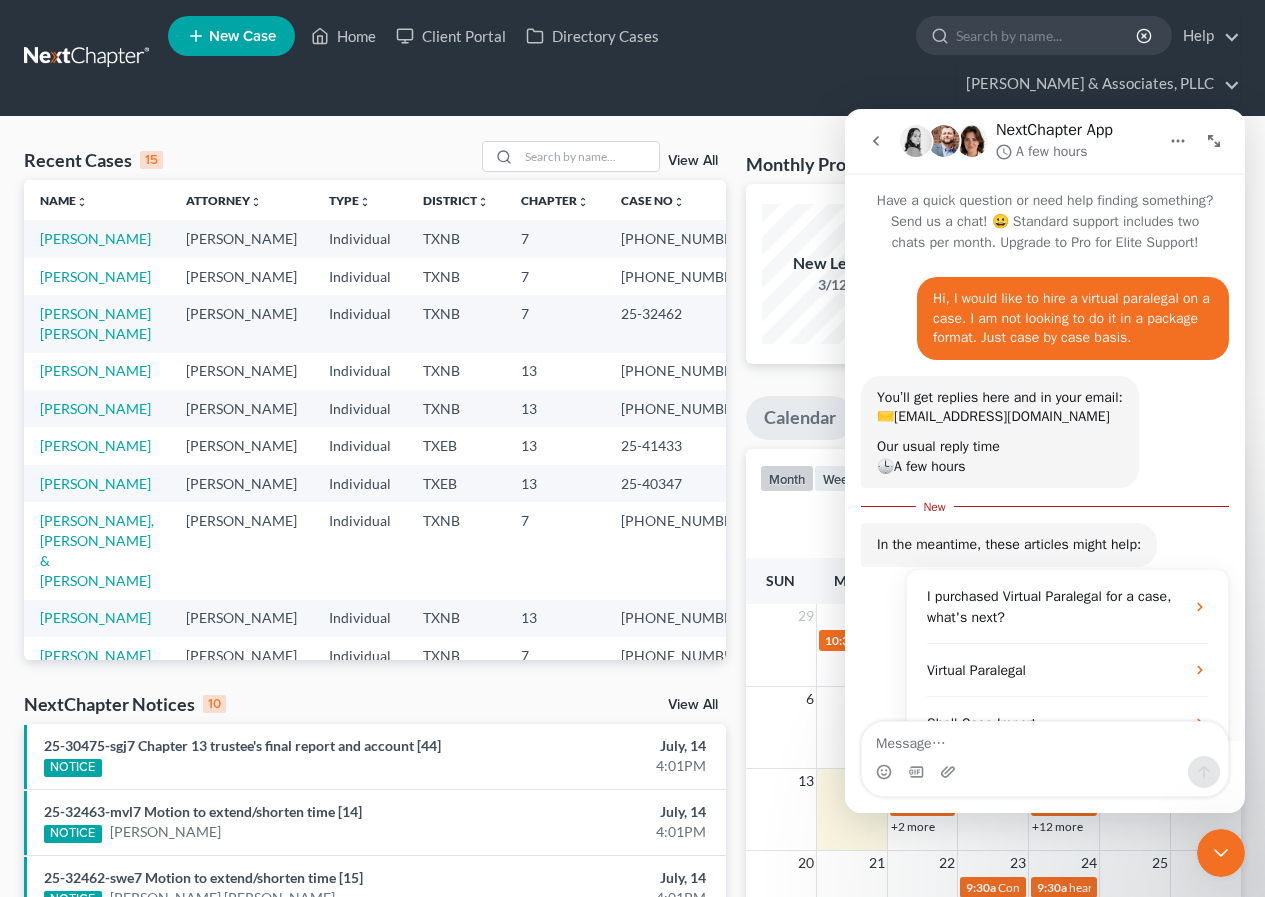 scroll, scrollTop: 0, scrollLeft: 0, axis: both 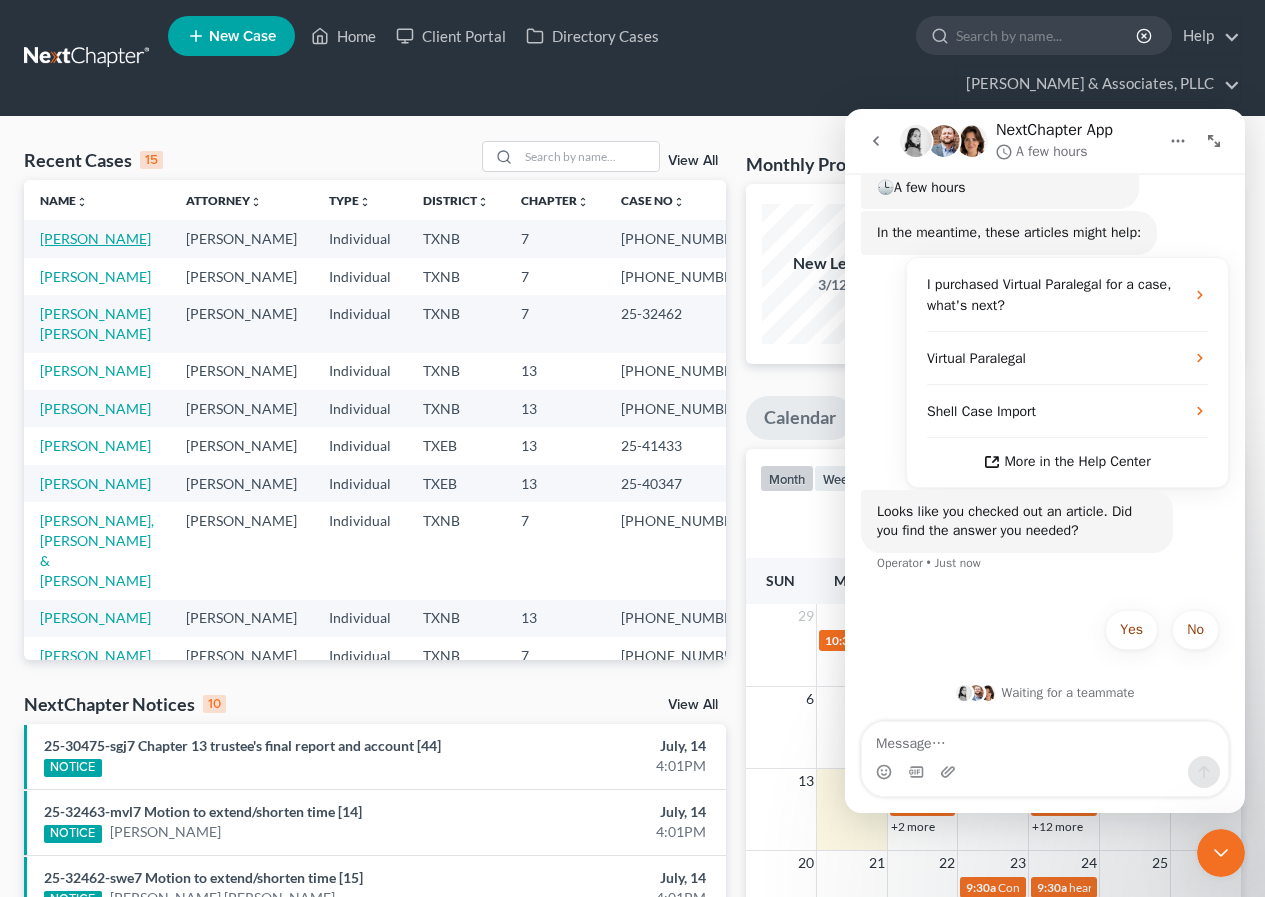 click on "[PERSON_NAME]" at bounding box center [95, 238] 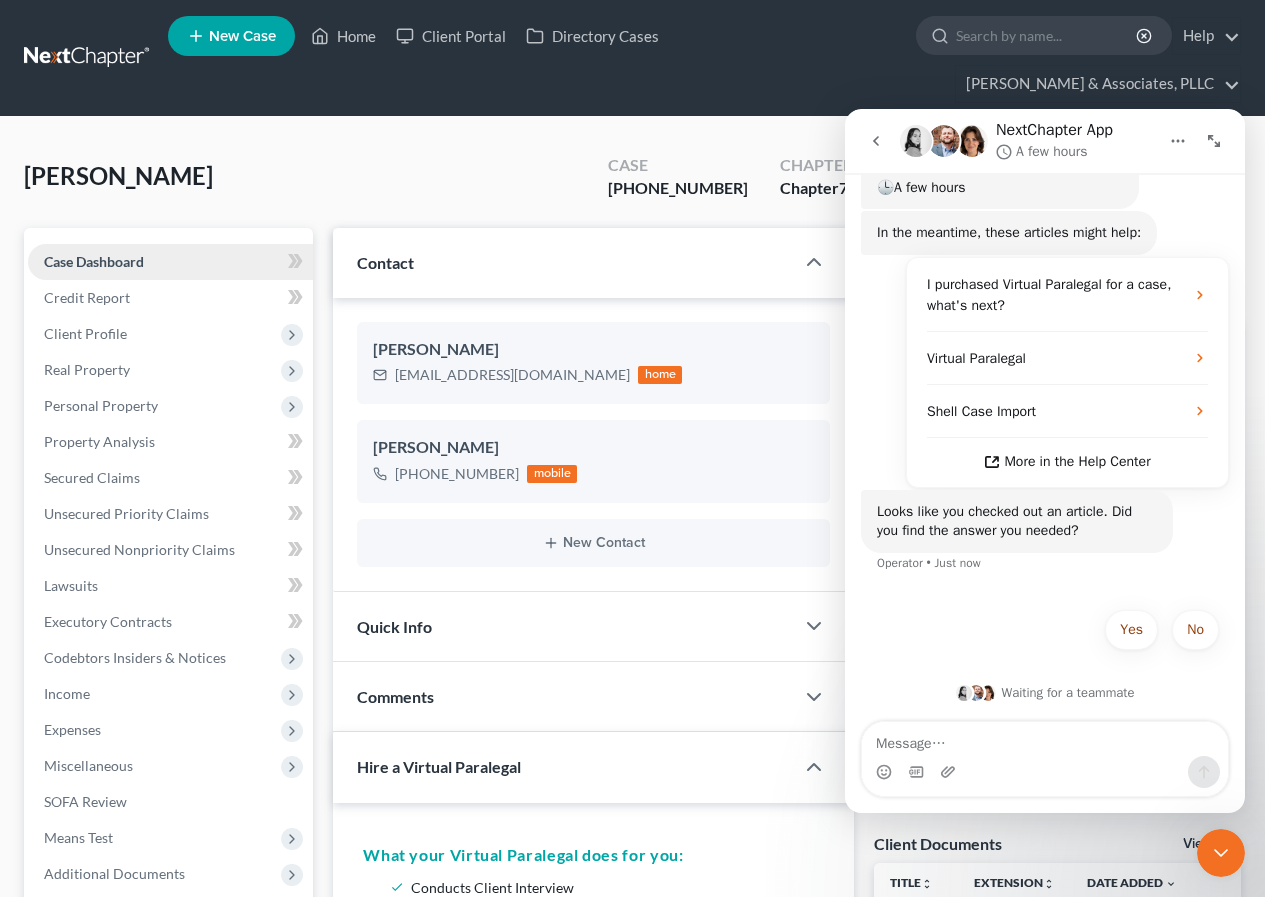 click on "Case Dashboard" at bounding box center (94, 261) 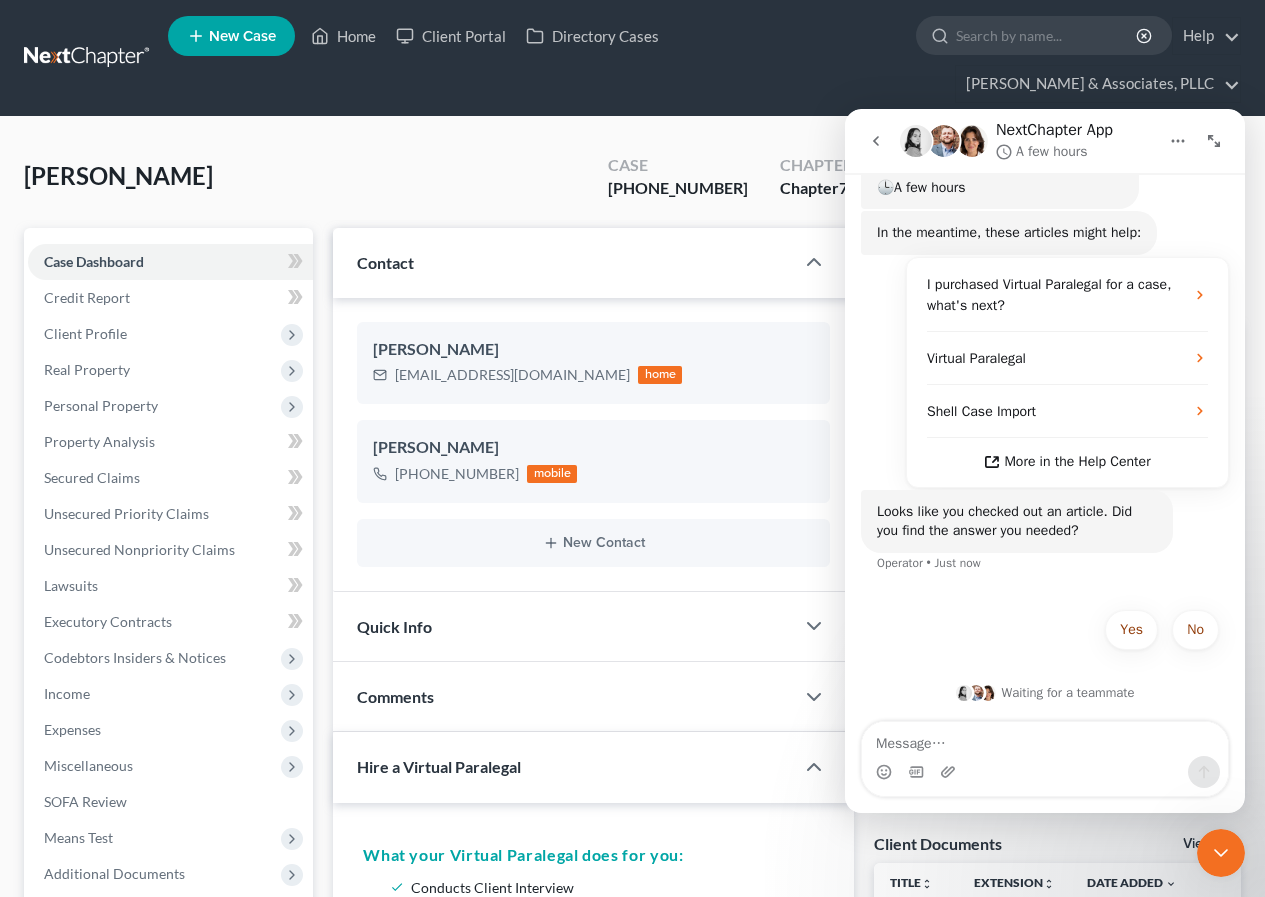 click 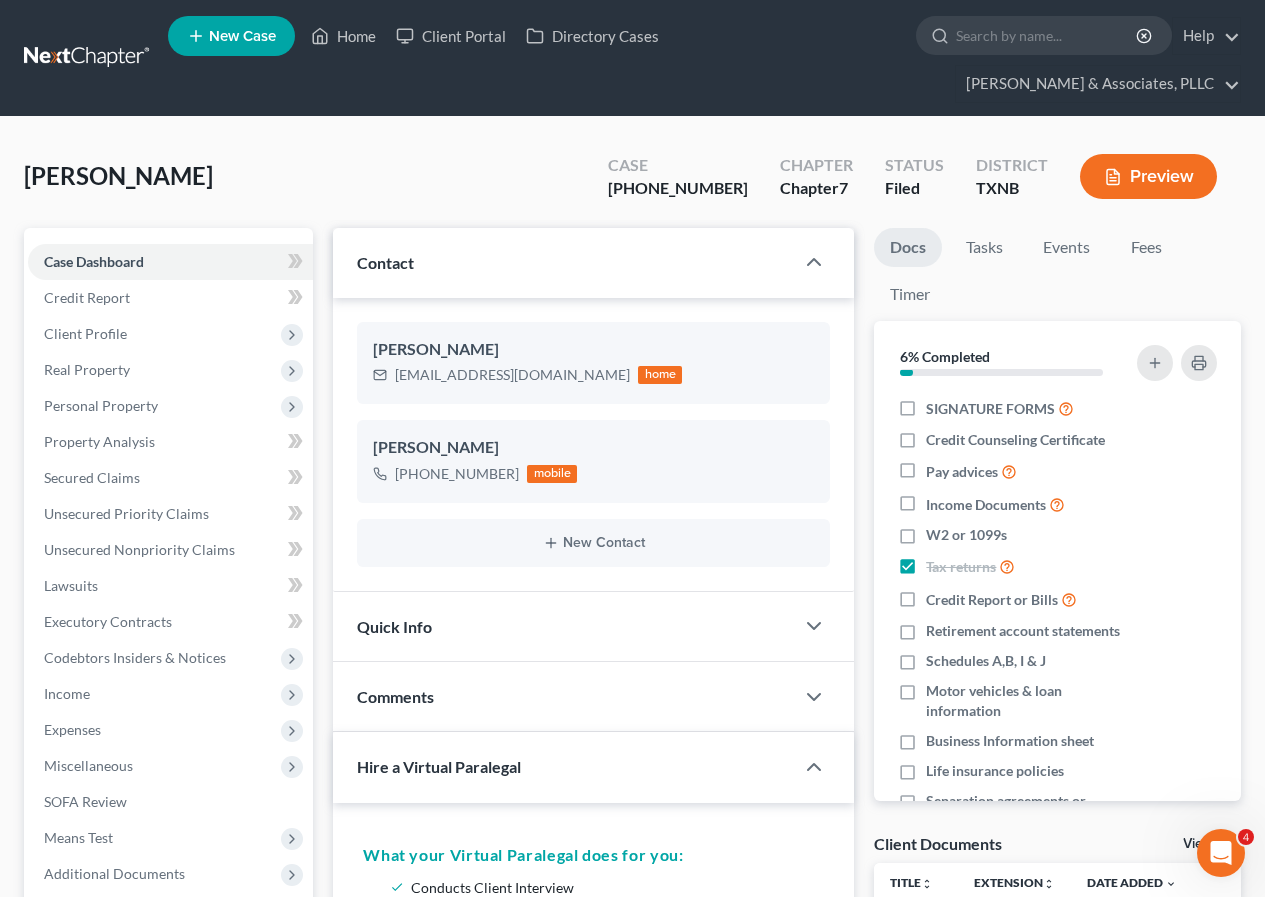 scroll, scrollTop: 0, scrollLeft: 0, axis: both 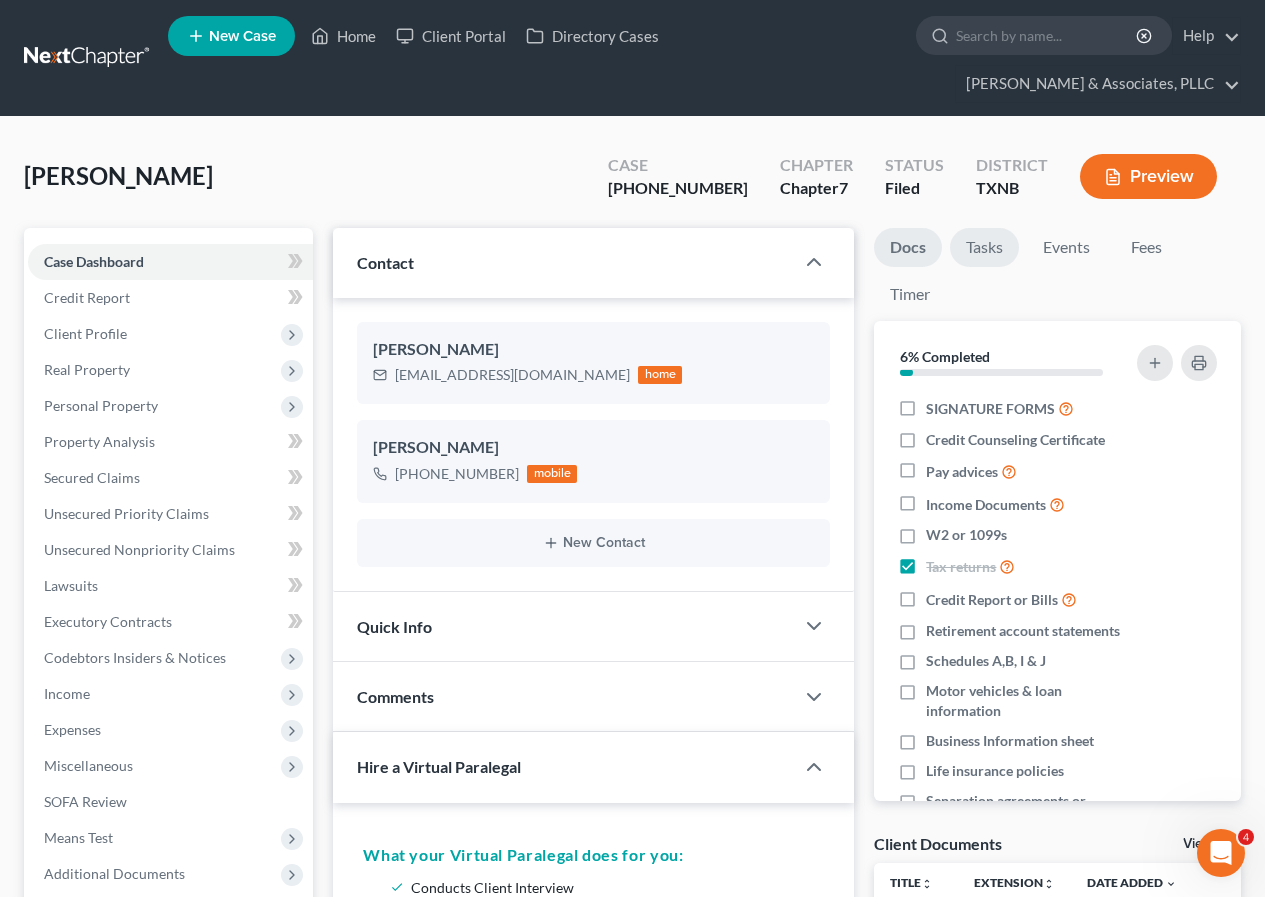 click on "Tasks" at bounding box center [984, 247] 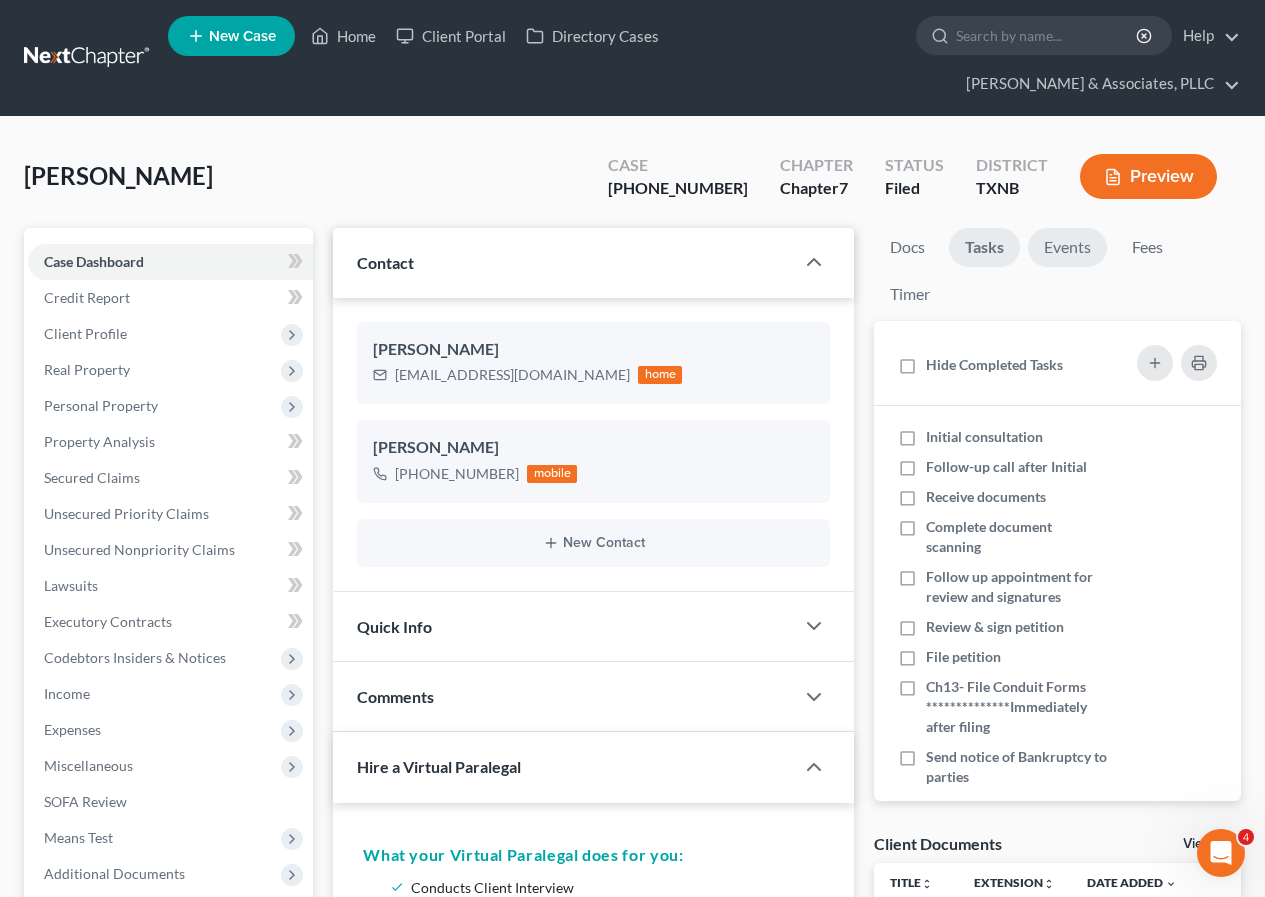 click on "Events" at bounding box center (1067, 247) 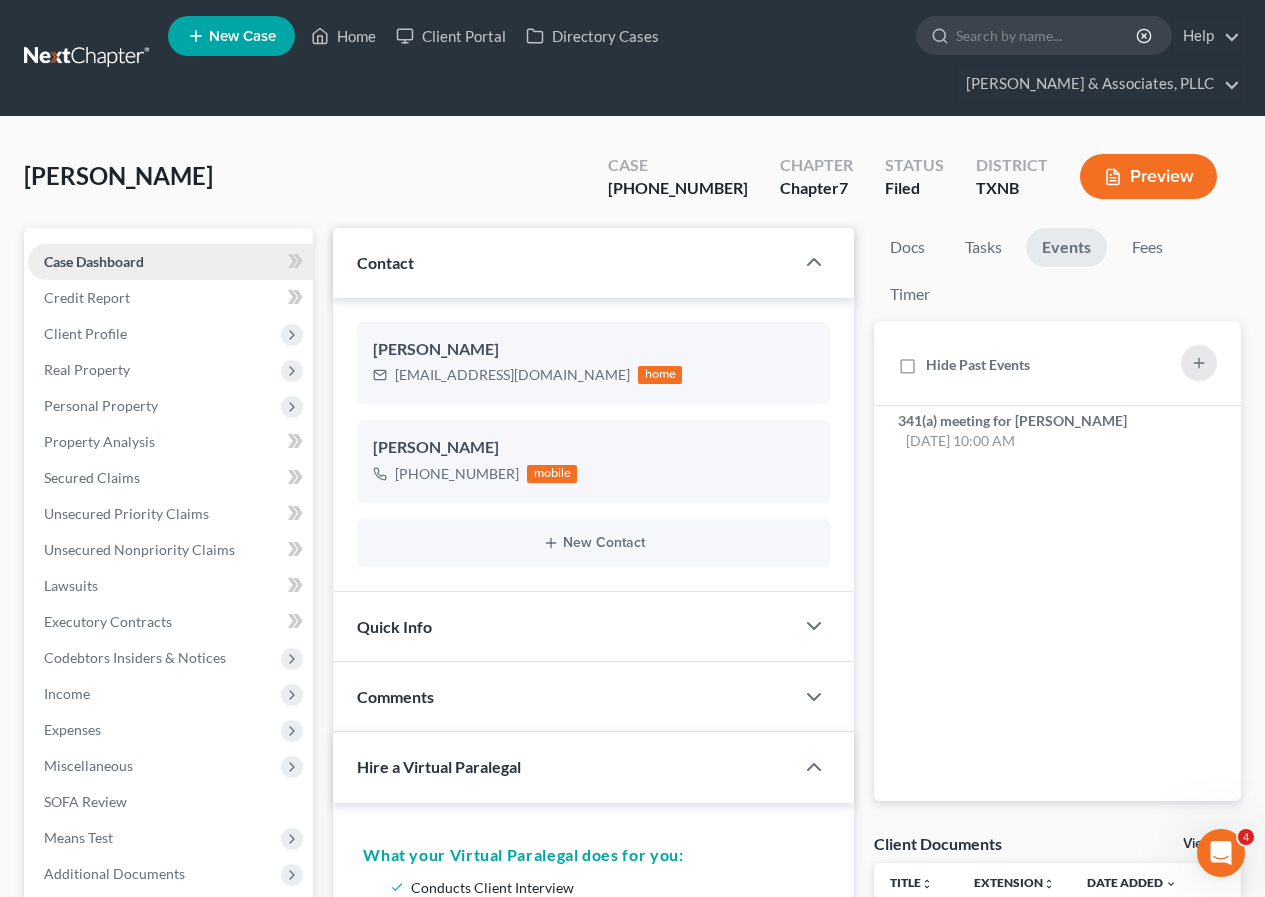 click on "Case Dashboard" at bounding box center (94, 261) 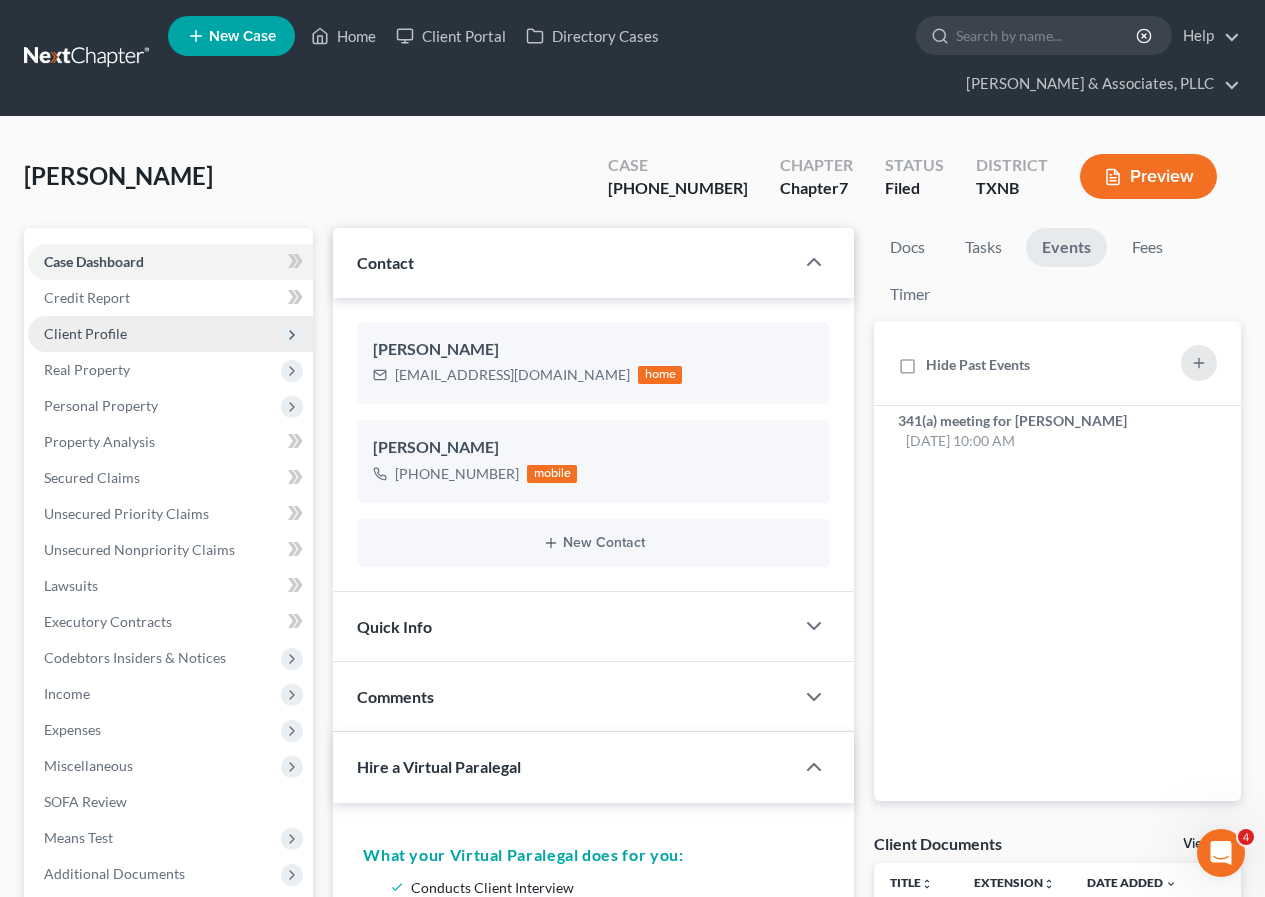 scroll, scrollTop: 400, scrollLeft: 0, axis: vertical 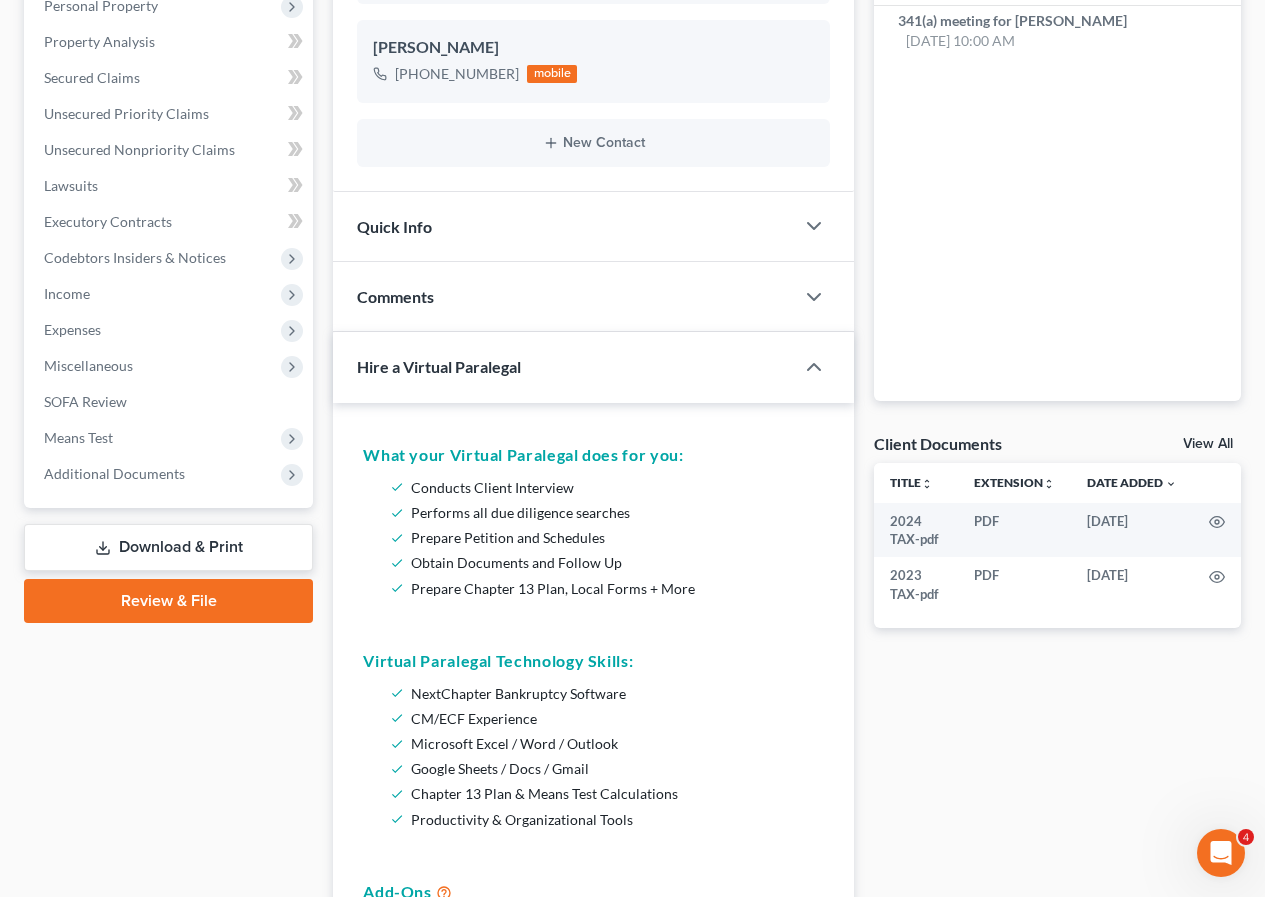 click on "Hire a Virtual Paralegal" at bounding box center [439, 366] 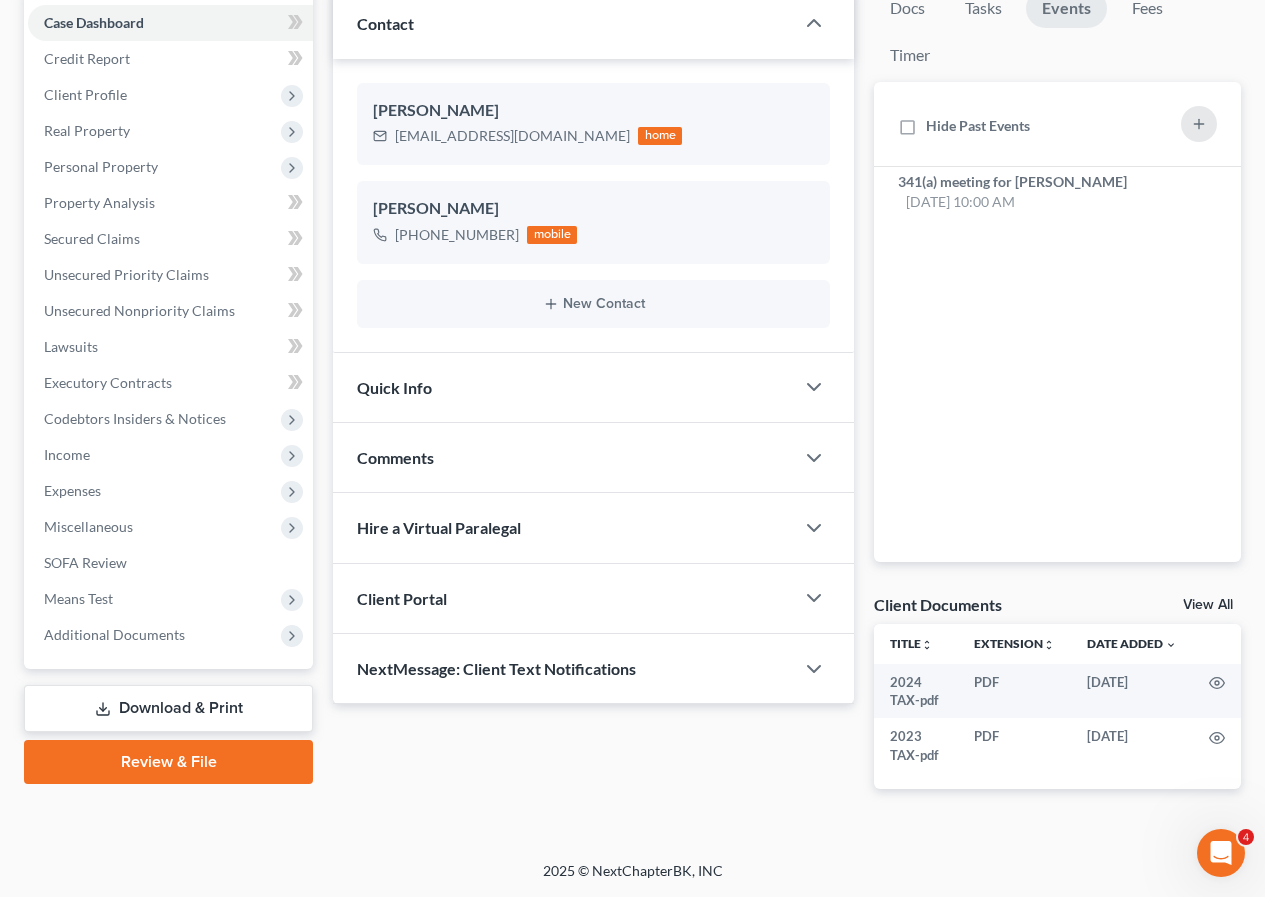 scroll, scrollTop: 239, scrollLeft: 0, axis: vertical 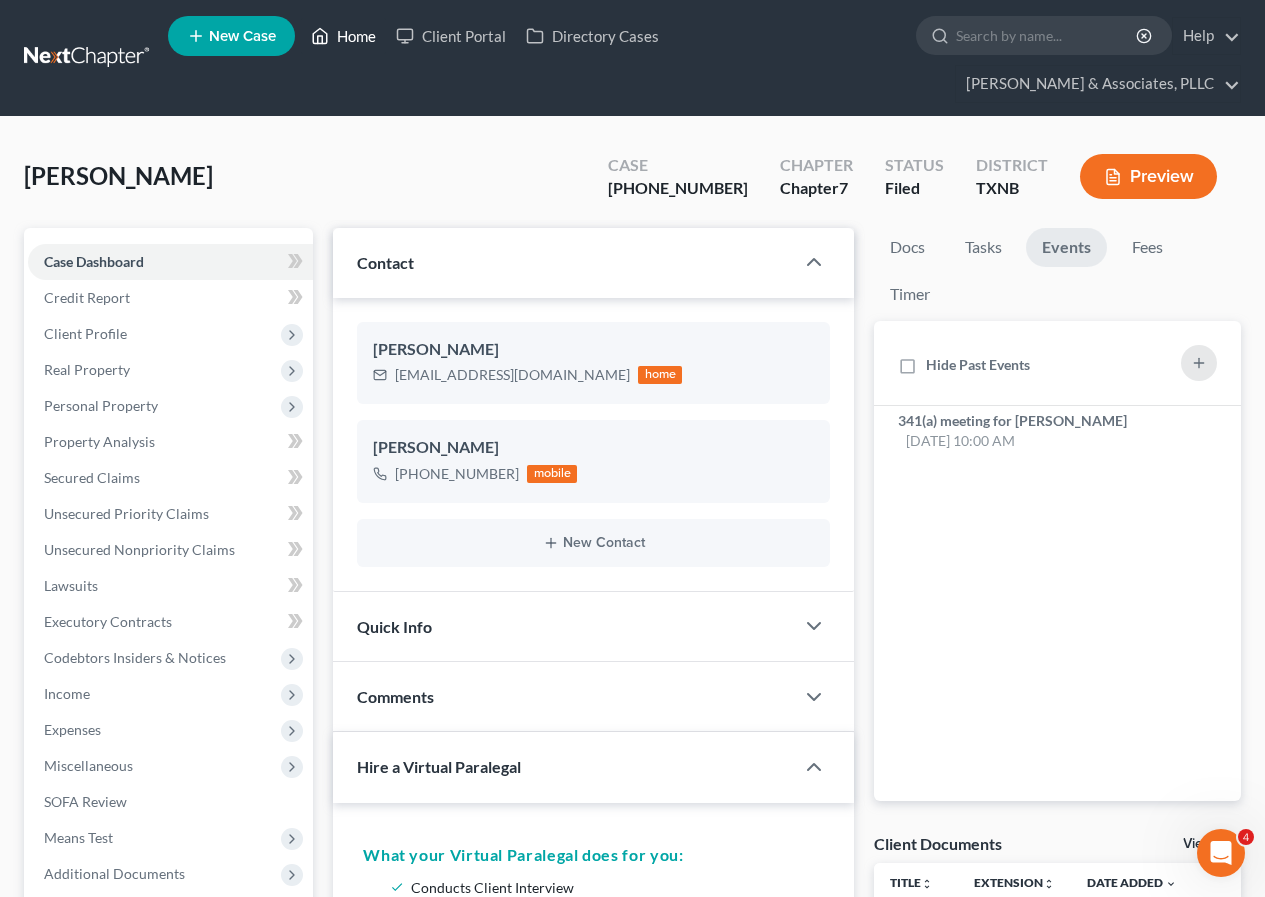 click on "Home" at bounding box center (343, 36) 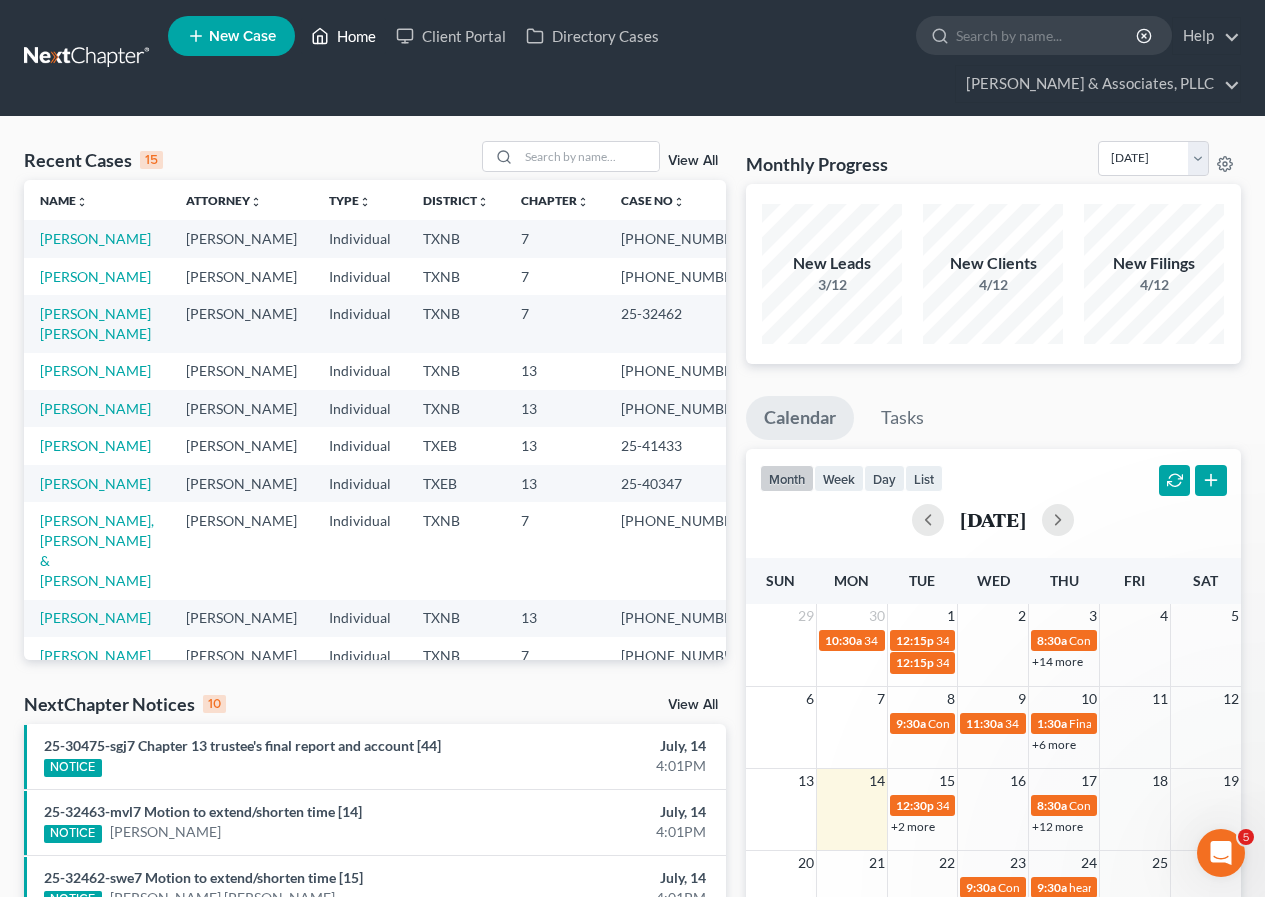 scroll, scrollTop: 386, scrollLeft: 0, axis: vertical 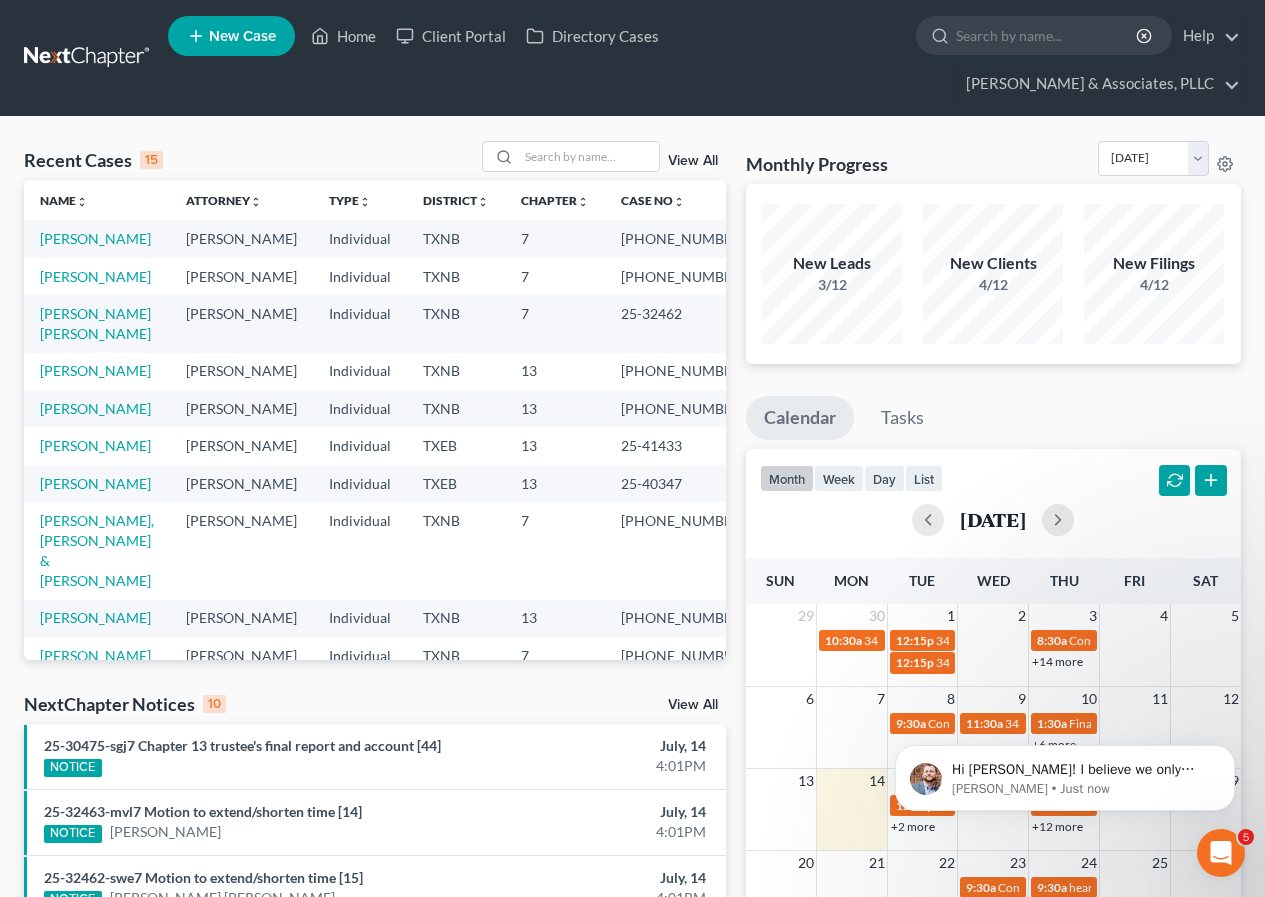 click on "View All" at bounding box center [693, 161] 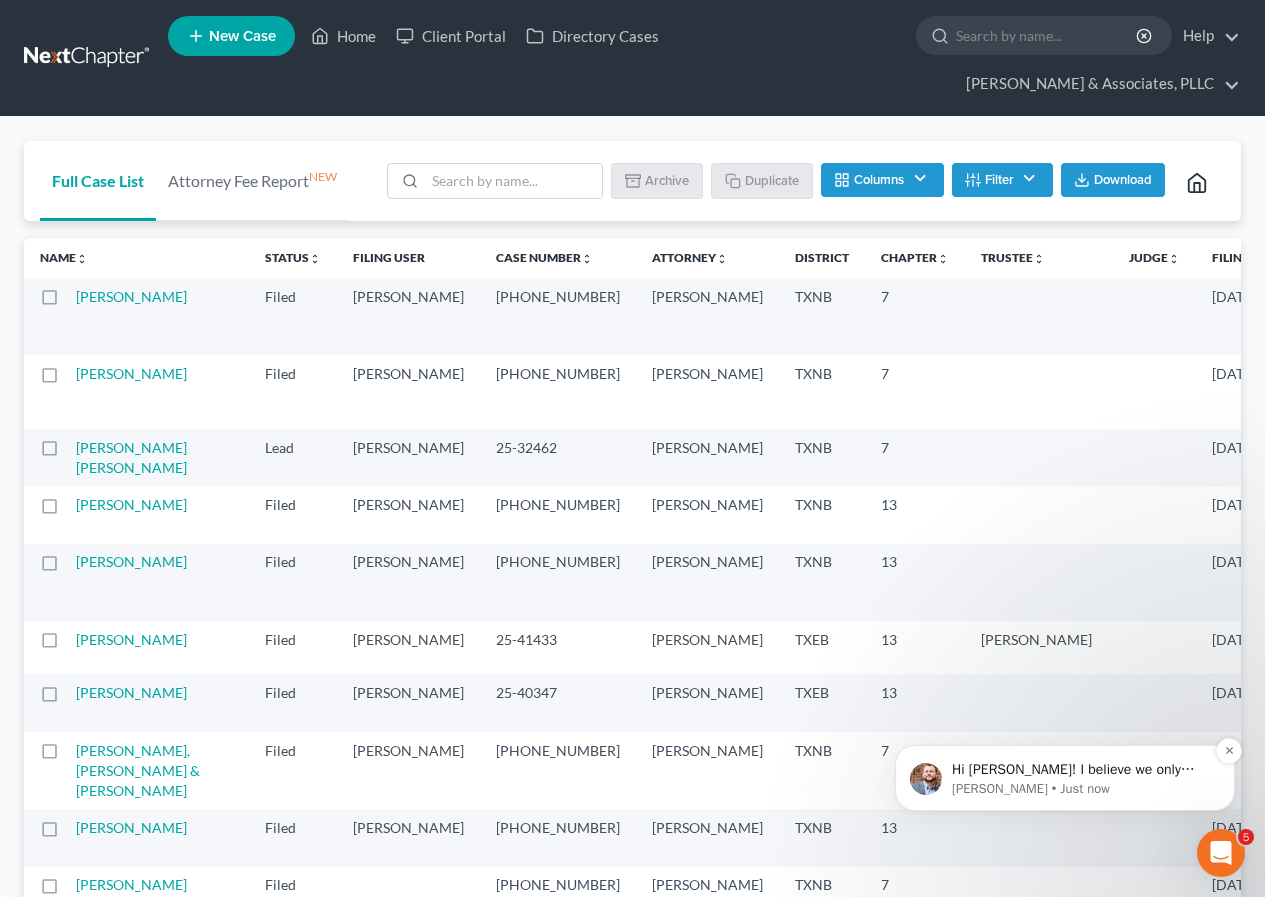 scroll, scrollTop: 309, scrollLeft: 0, axis: vertical 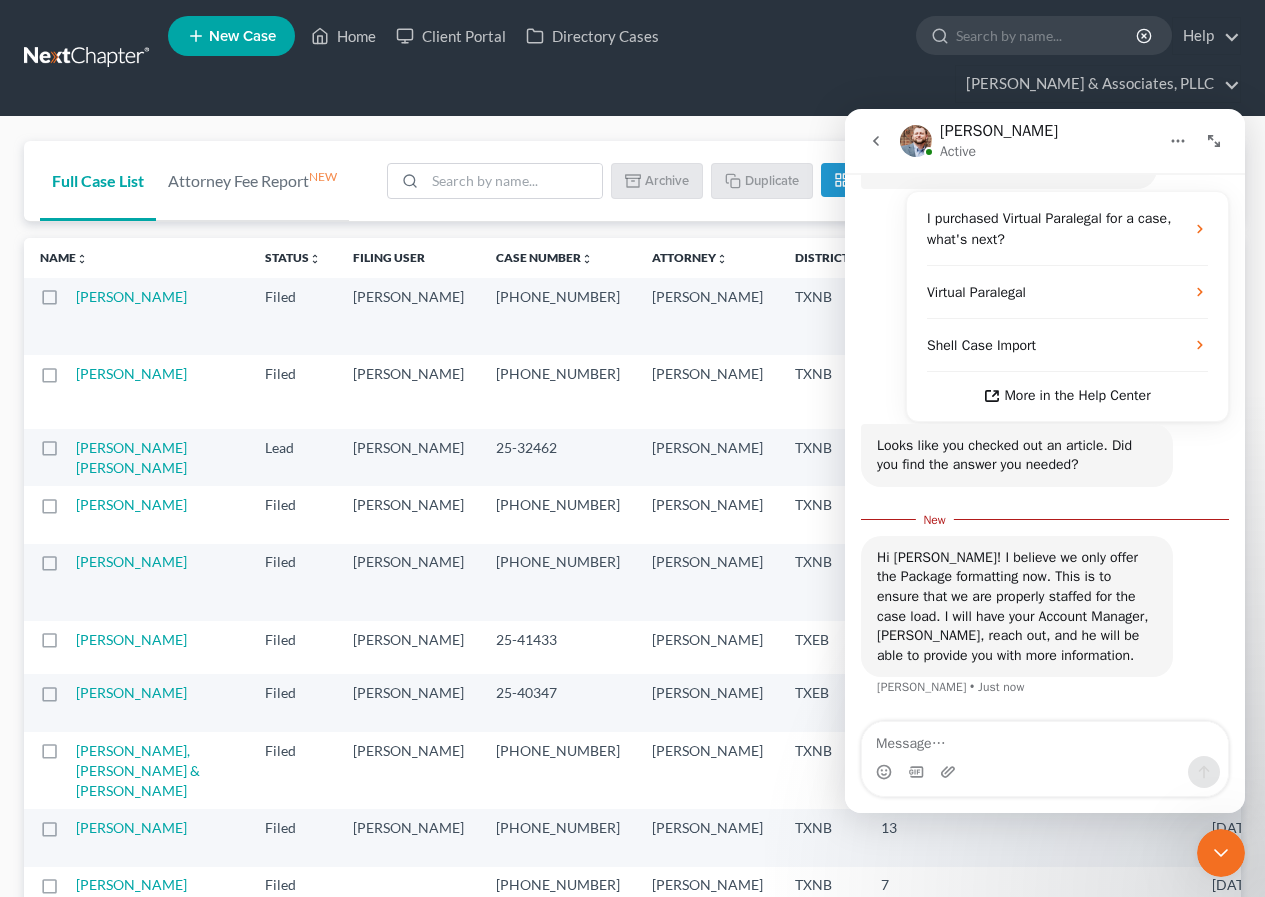 click on "New Case Home Client Portal Directory Cases         - No Result - See all results Or Press Enter... Help Help Center Webinars Training Videos What's new [PERSON_NAME] & Associates, PLLC [PERSON_NAME] & Associates, PLLC [EMAIL_ADDRESS][DOMAIN_NAME] My Account Settings Plan + Billing Account Add-Ons Upgrade to Whoa Log out" at bounding box center [704, 58] 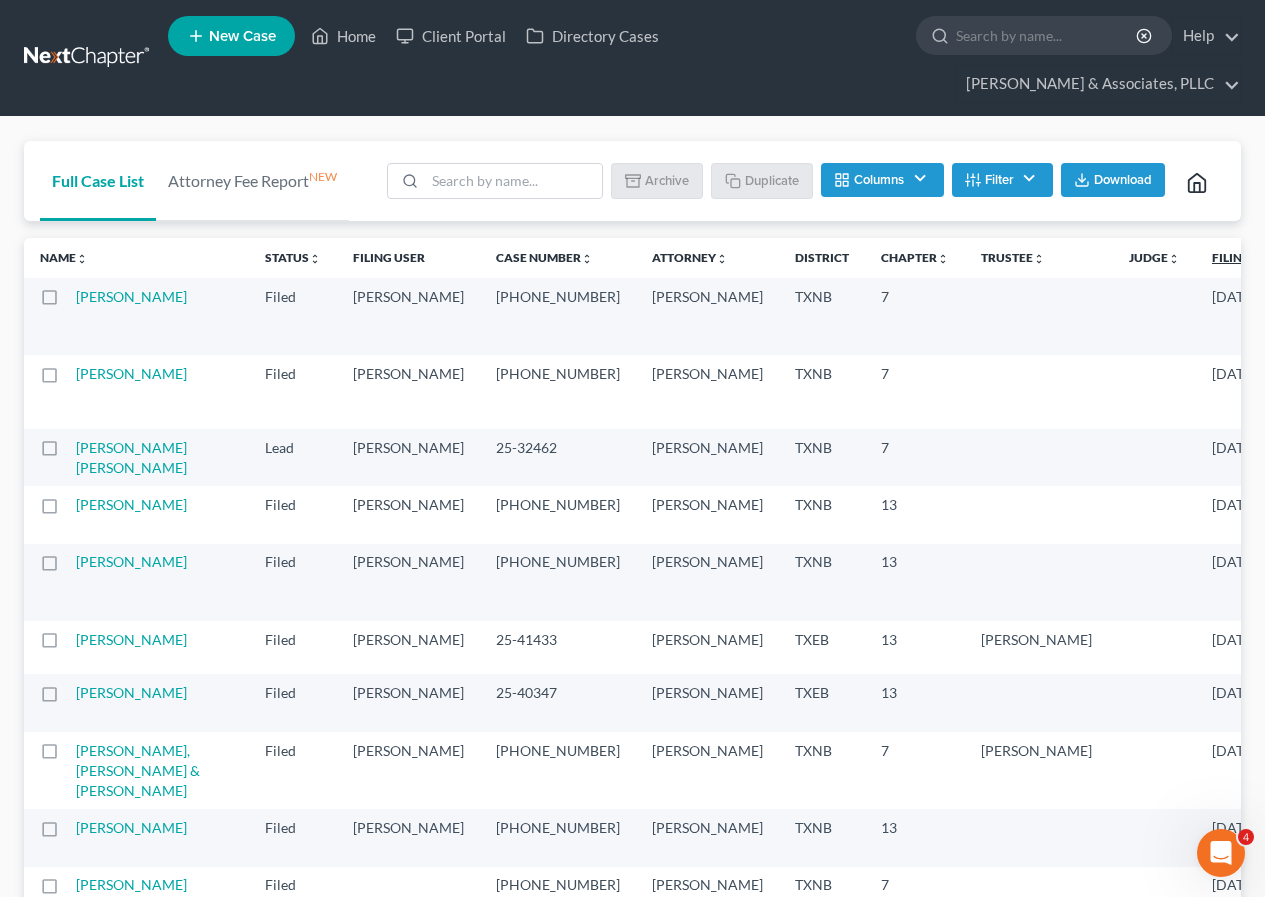 click on "Filing Date
unfold_more
expand_more
expand_less" at bounding box center [1254, 257] 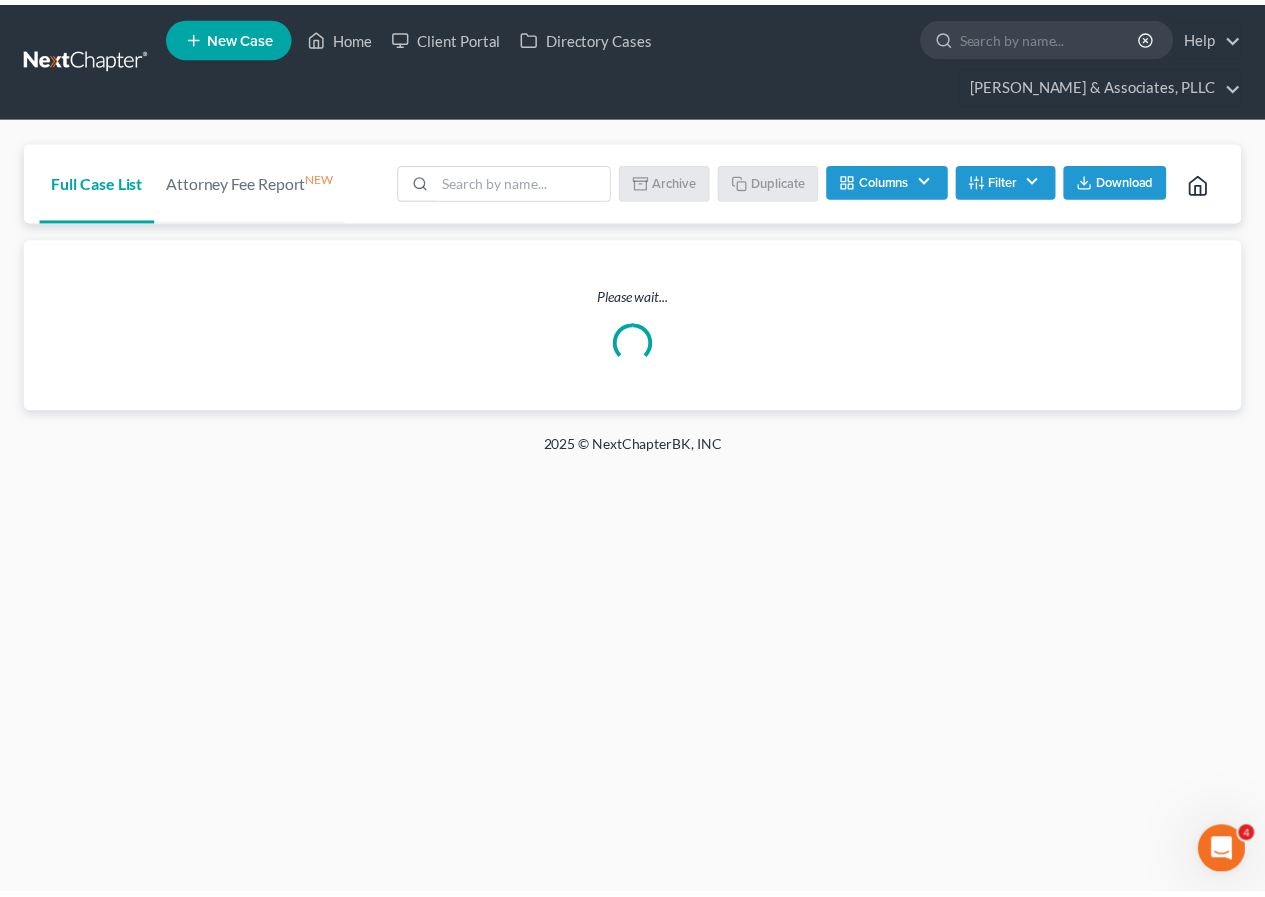 scroll, scrollTop: 0, scrollLeft: 0, axis: both 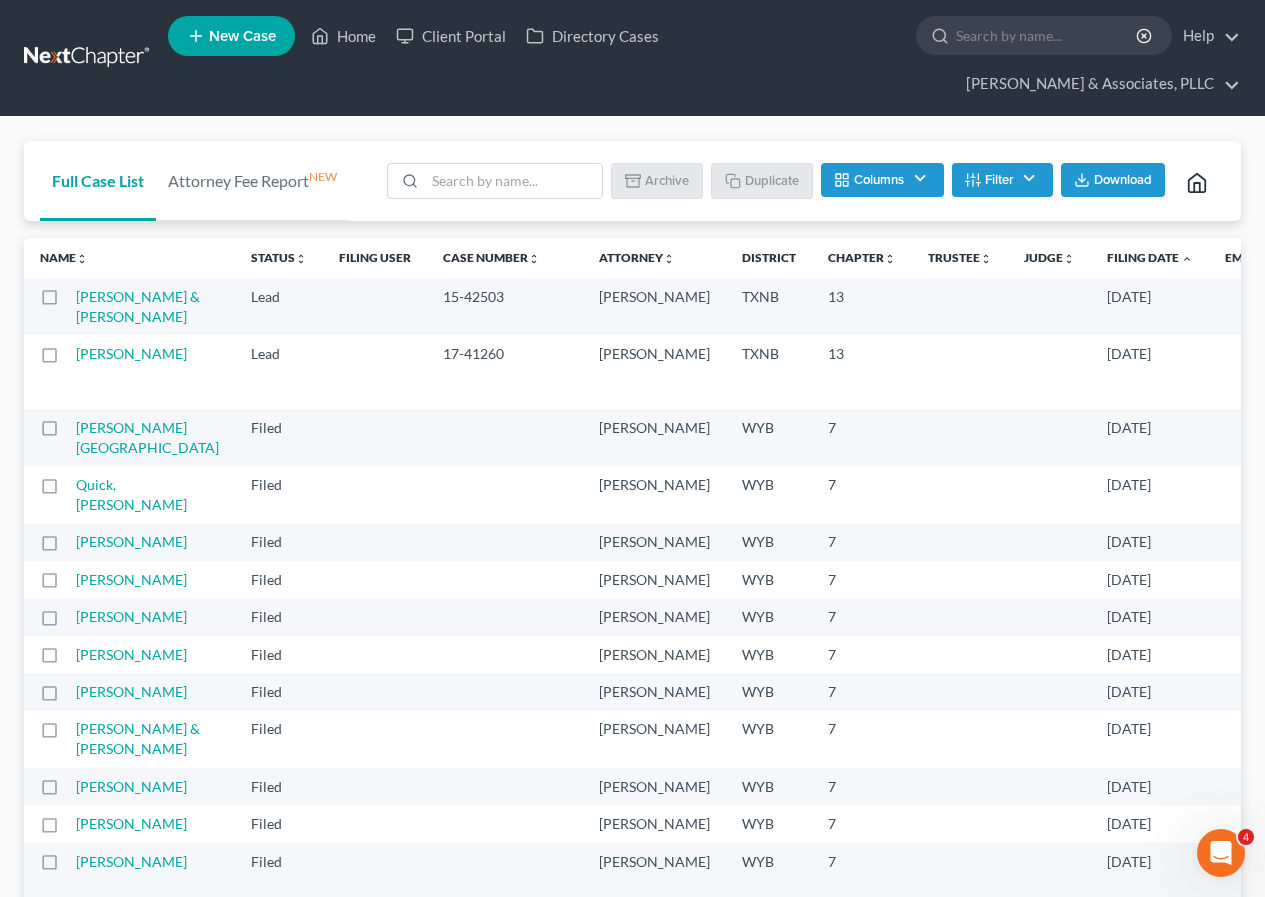 click on "Filing Date
unfold_more
expand_more
expand_less" at bounding box center (1150, 257) 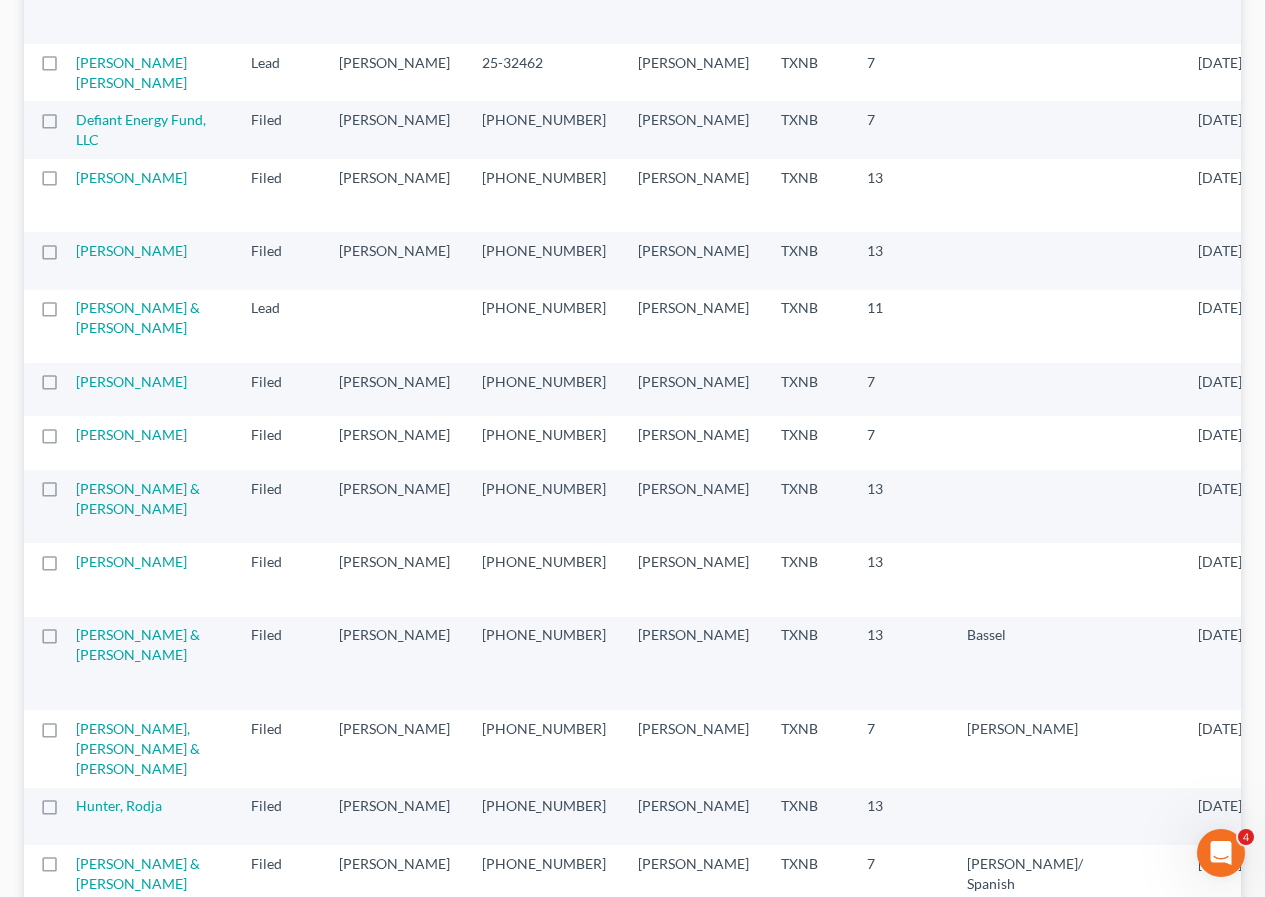 scroll, scrollTop: 600, scrollLeft: 0, axis: vertical 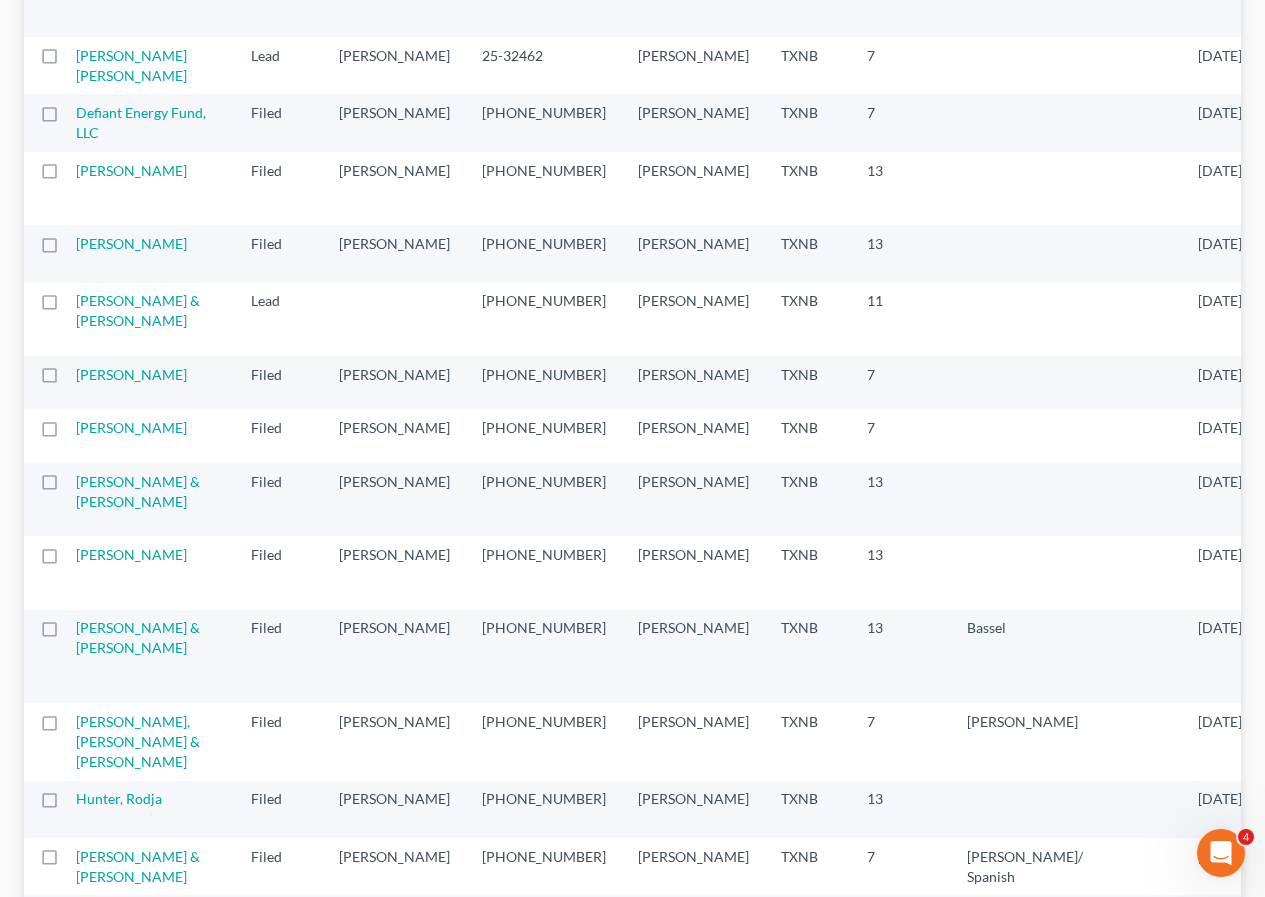 click on "[PERSON_NAME]" at bounding box center [155, 382] 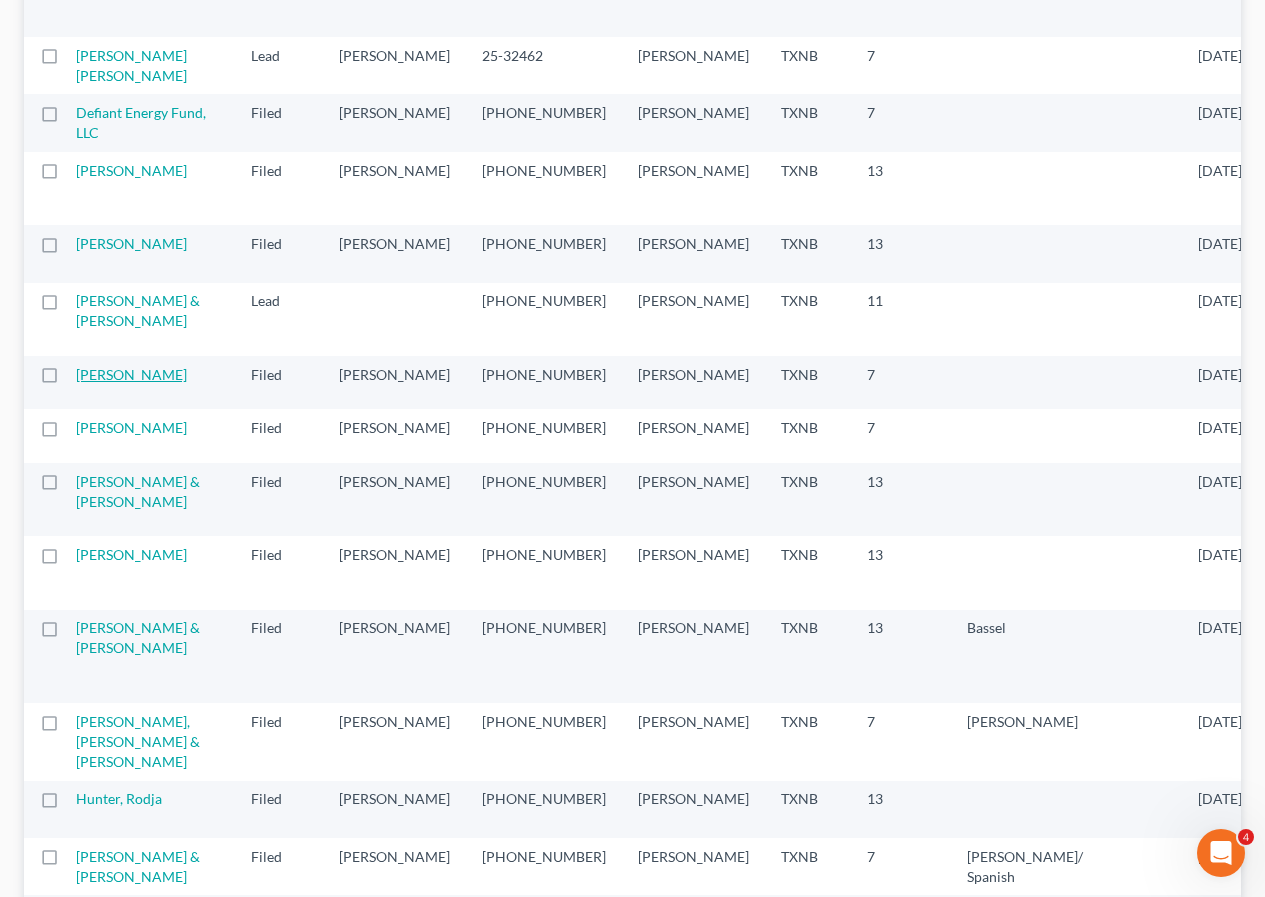 click on "[PERSON_NAME]" at bounding box center (131, 374) 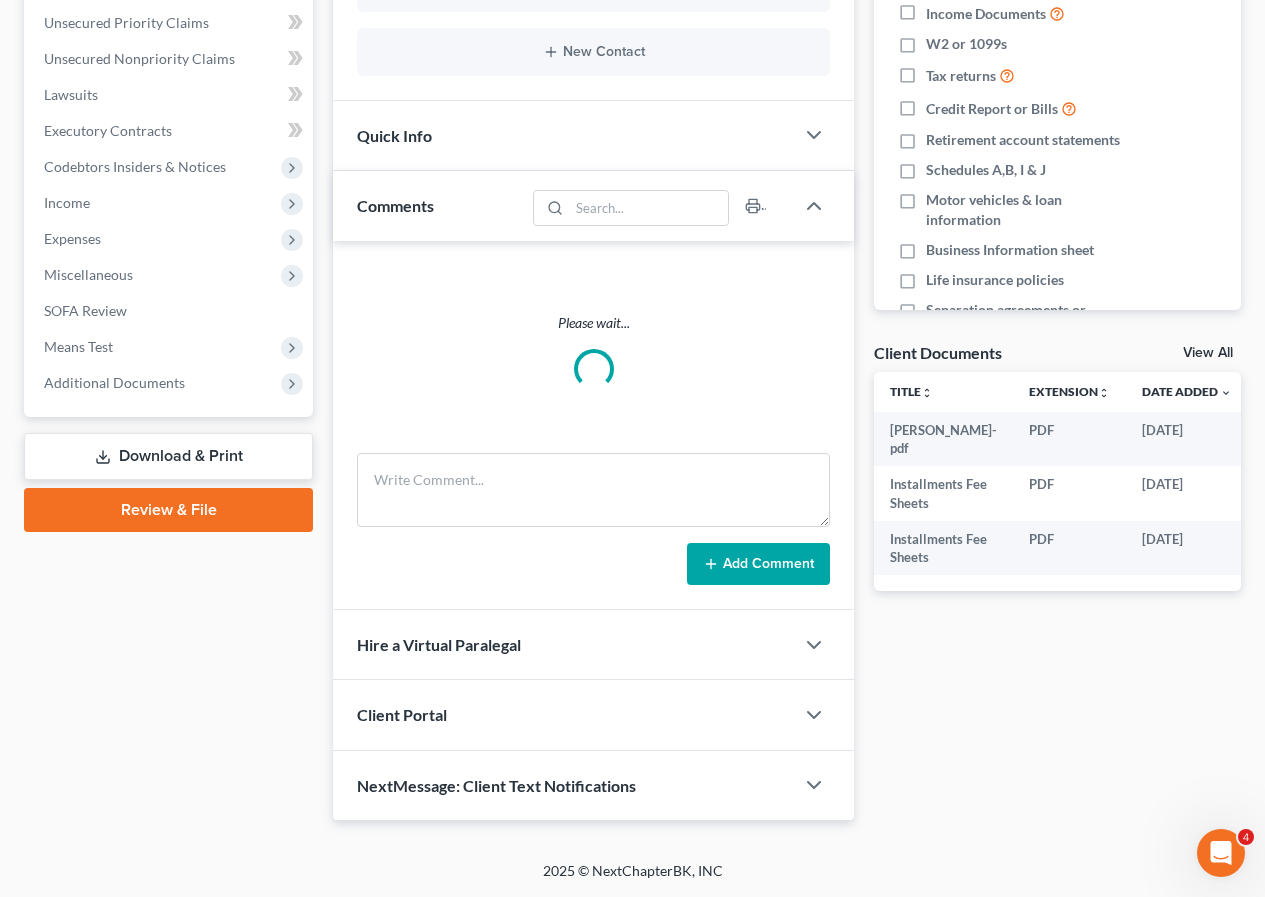 scroll, scrollTop: 62, scrollLeft: 0, axis: vertical 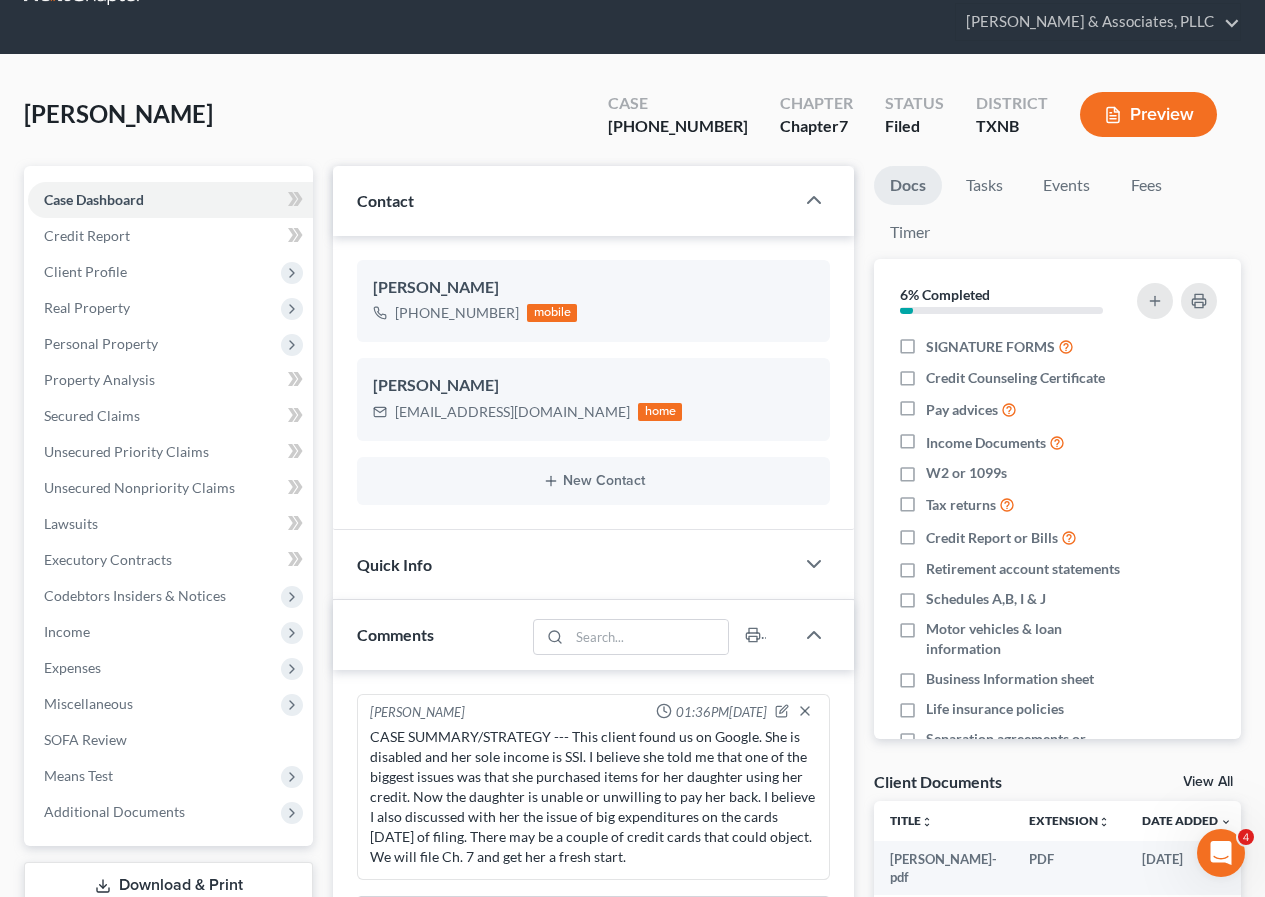 click on "Quick Info" at bounding box center (394, 564) 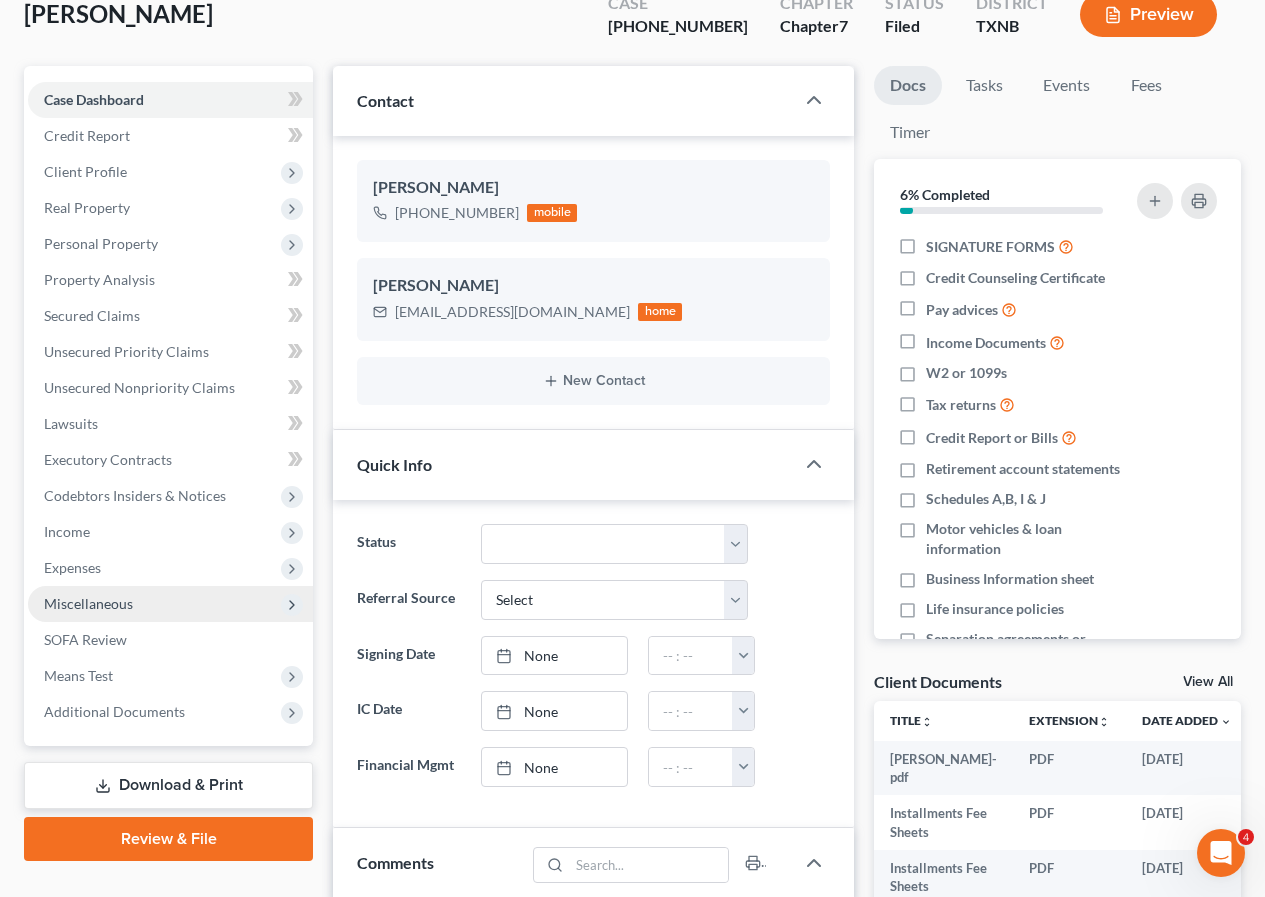 scroll, scrollTop: 262, scrollLeft: 0, axis: vertical 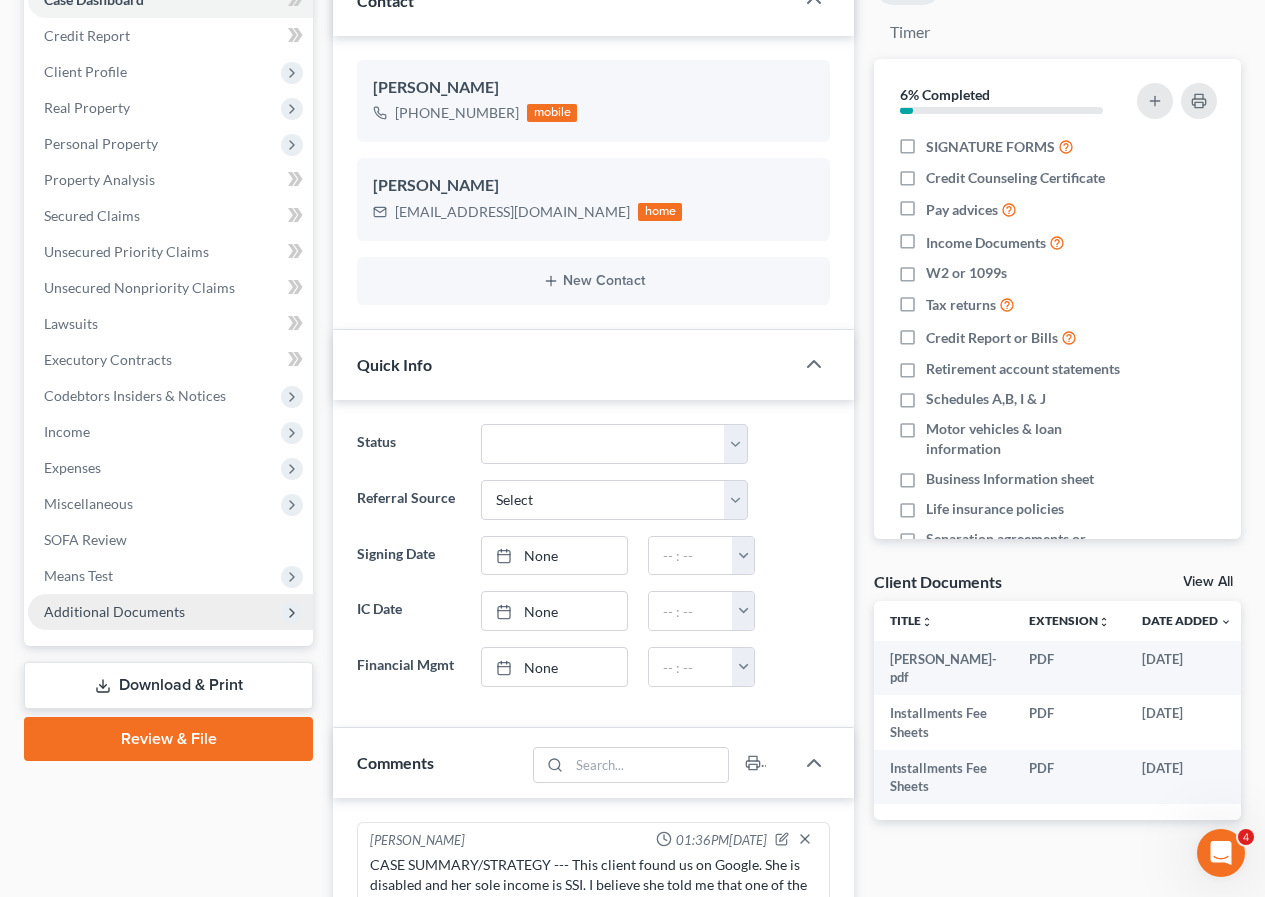click on "Additional Documents" at bounding box center [114, 611] 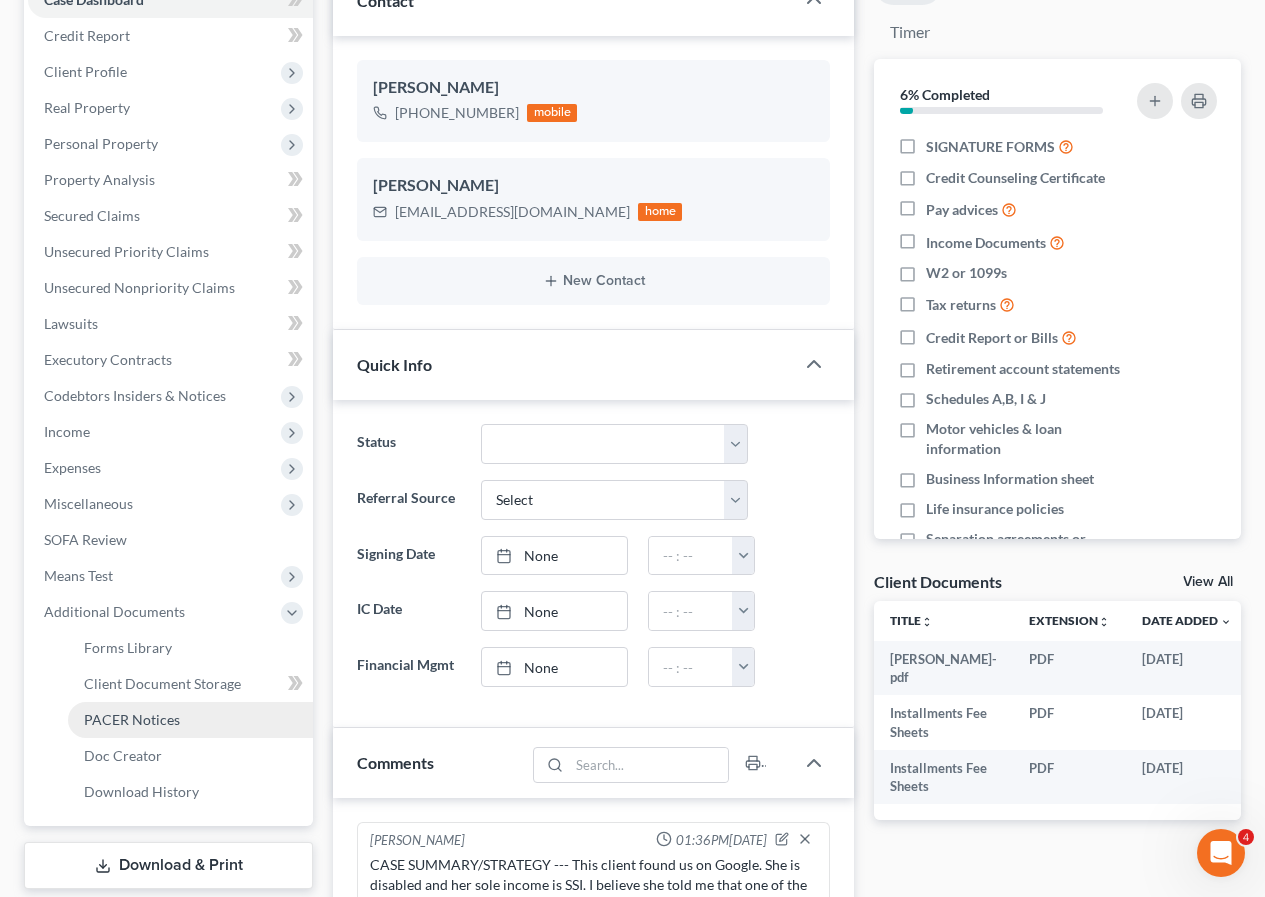 click on "PACER Notices" at bounding box center (190, 720) 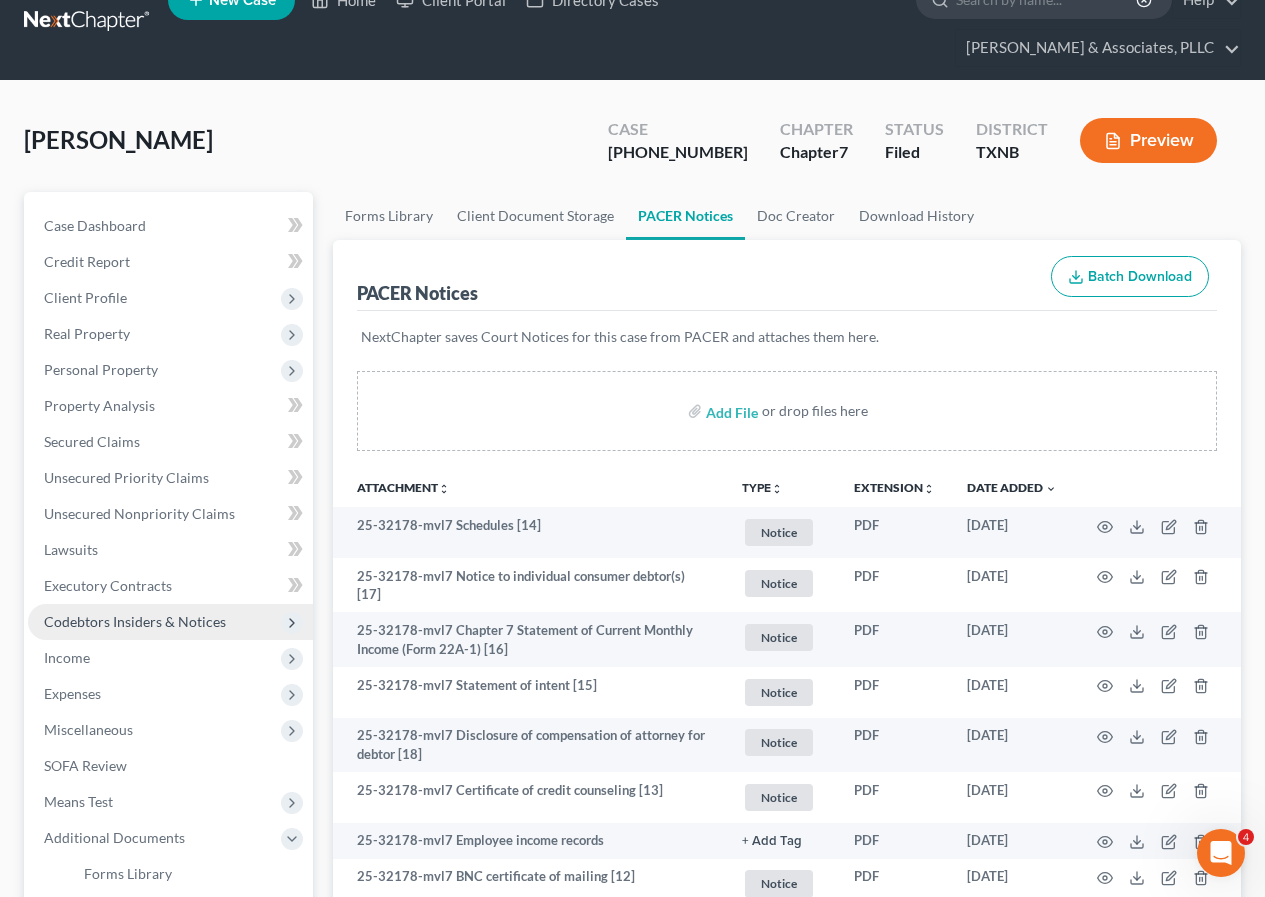 scroll, scrollTop: 0, scrollLeft: 0, axis: both 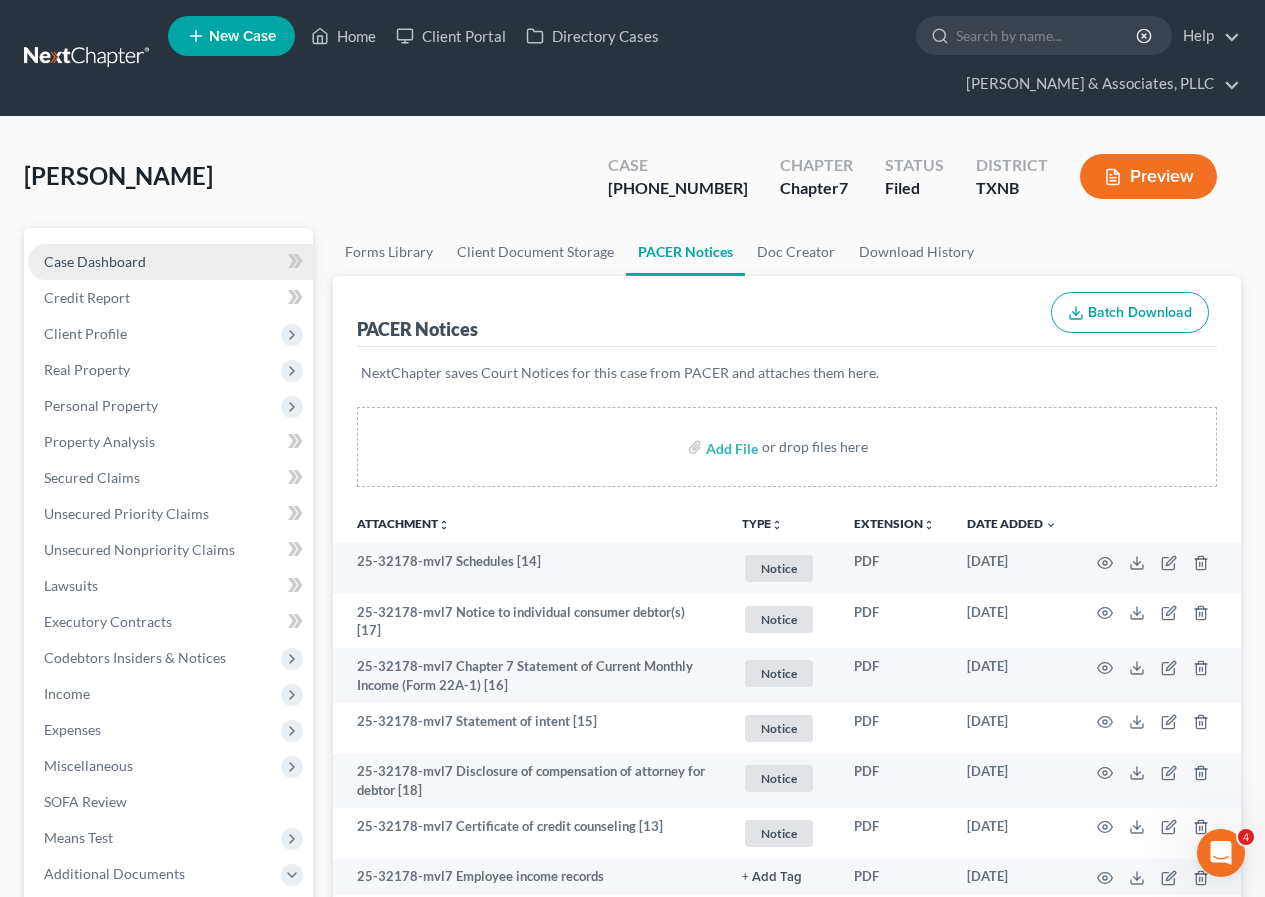 click on "Case Dashboard" at bounding box center (95, 261) 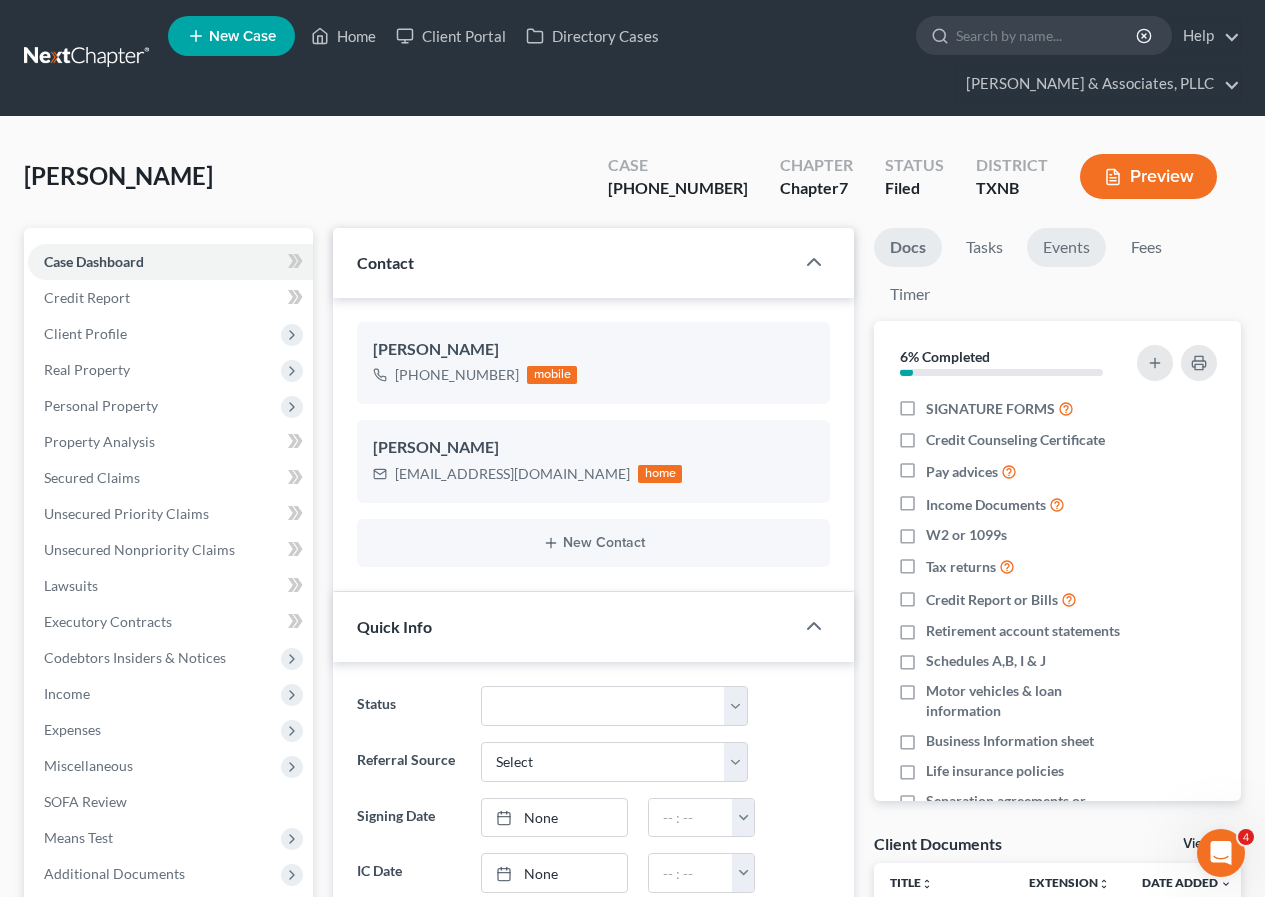 click on "Events" at bounding box center (1066, 247) 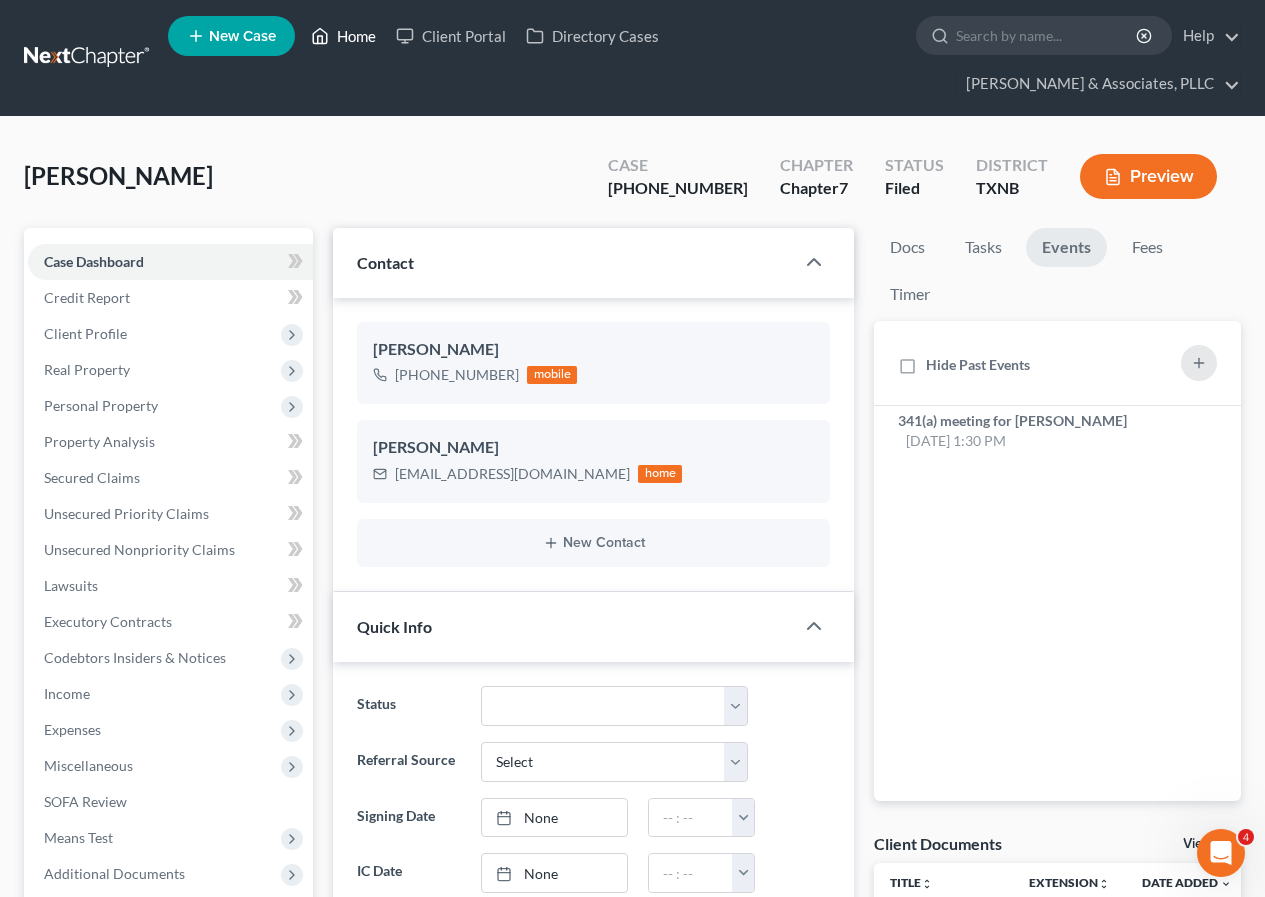 click on "Home" at bounding box center [343, 36] 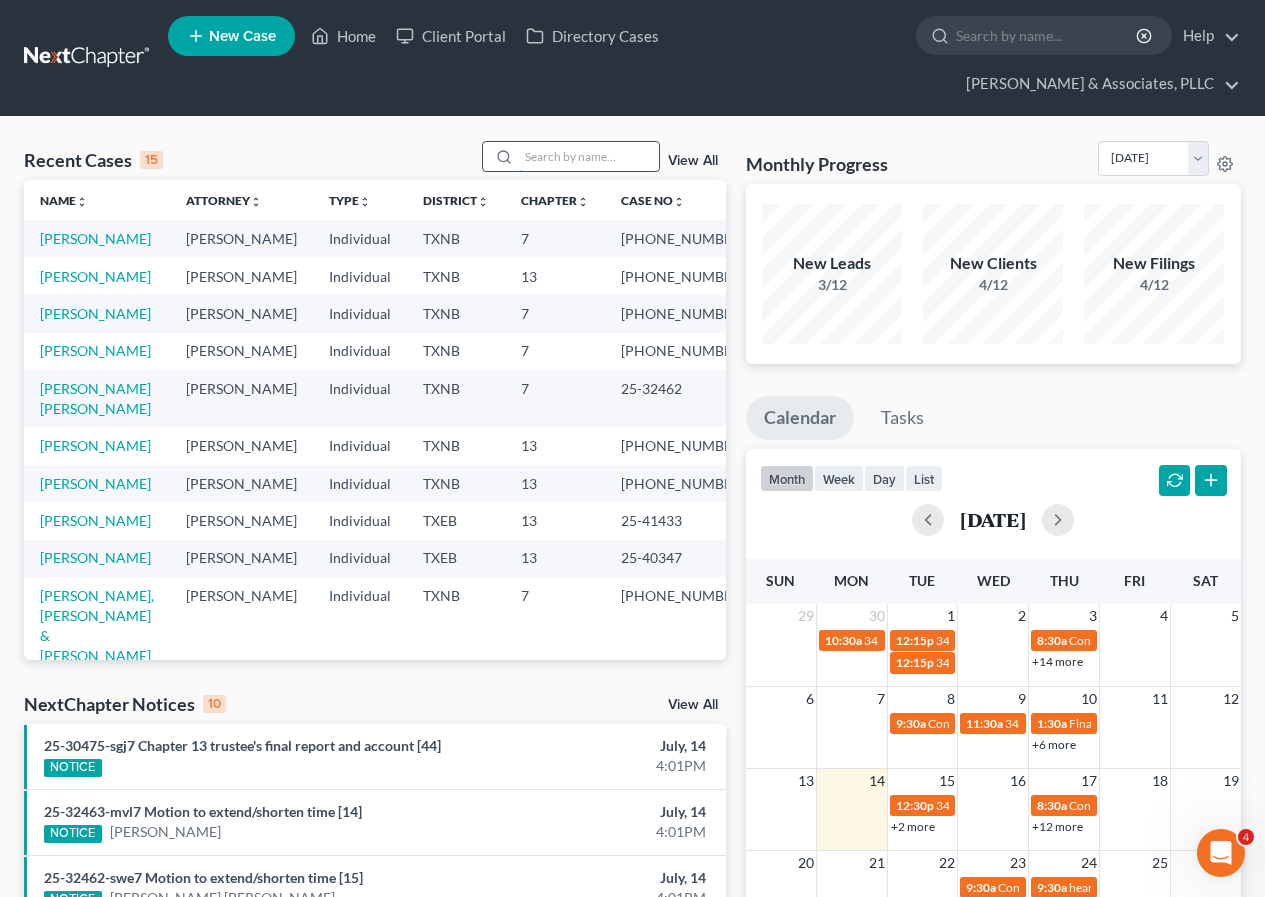 click at bounding box center (589, 156) 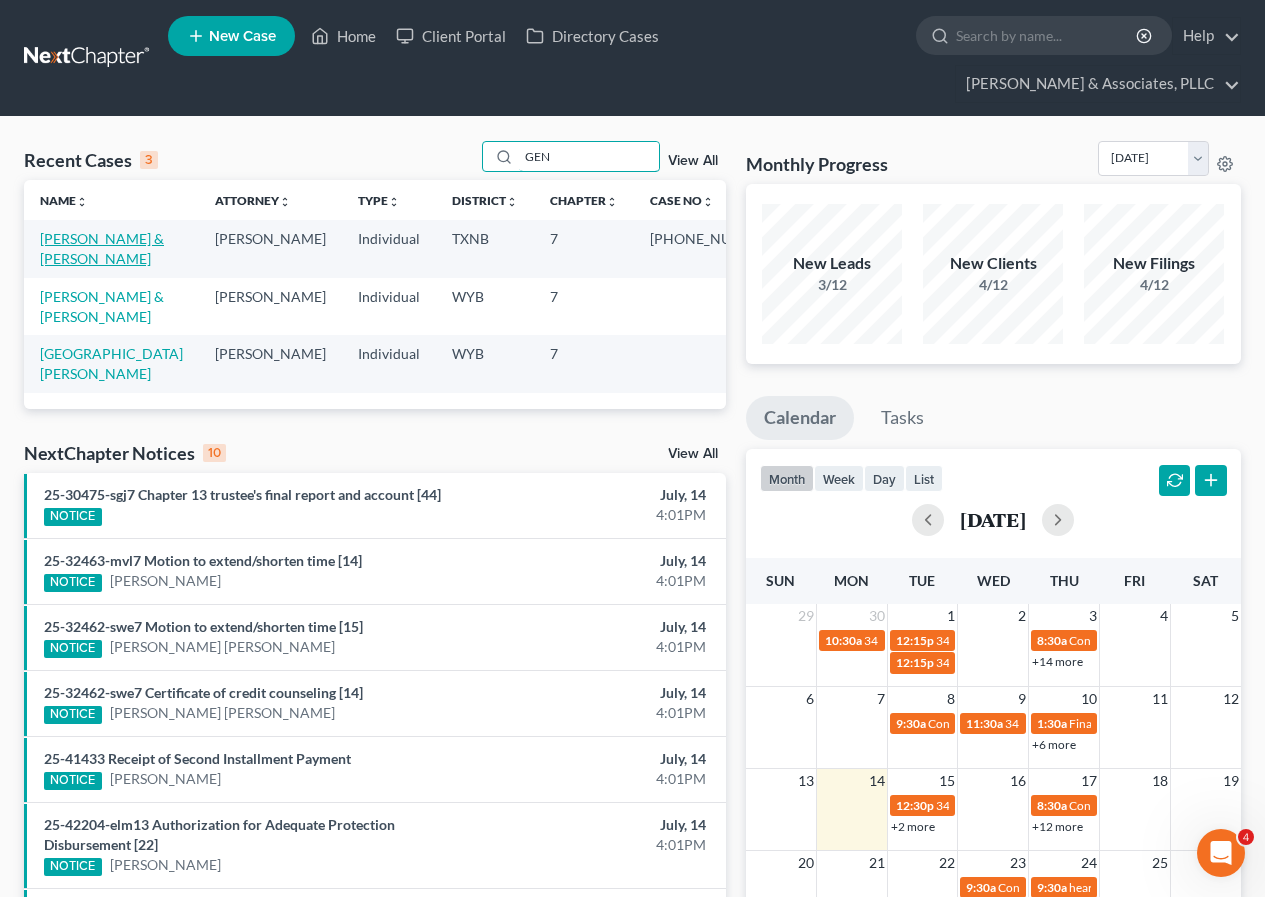 type on "GEN" 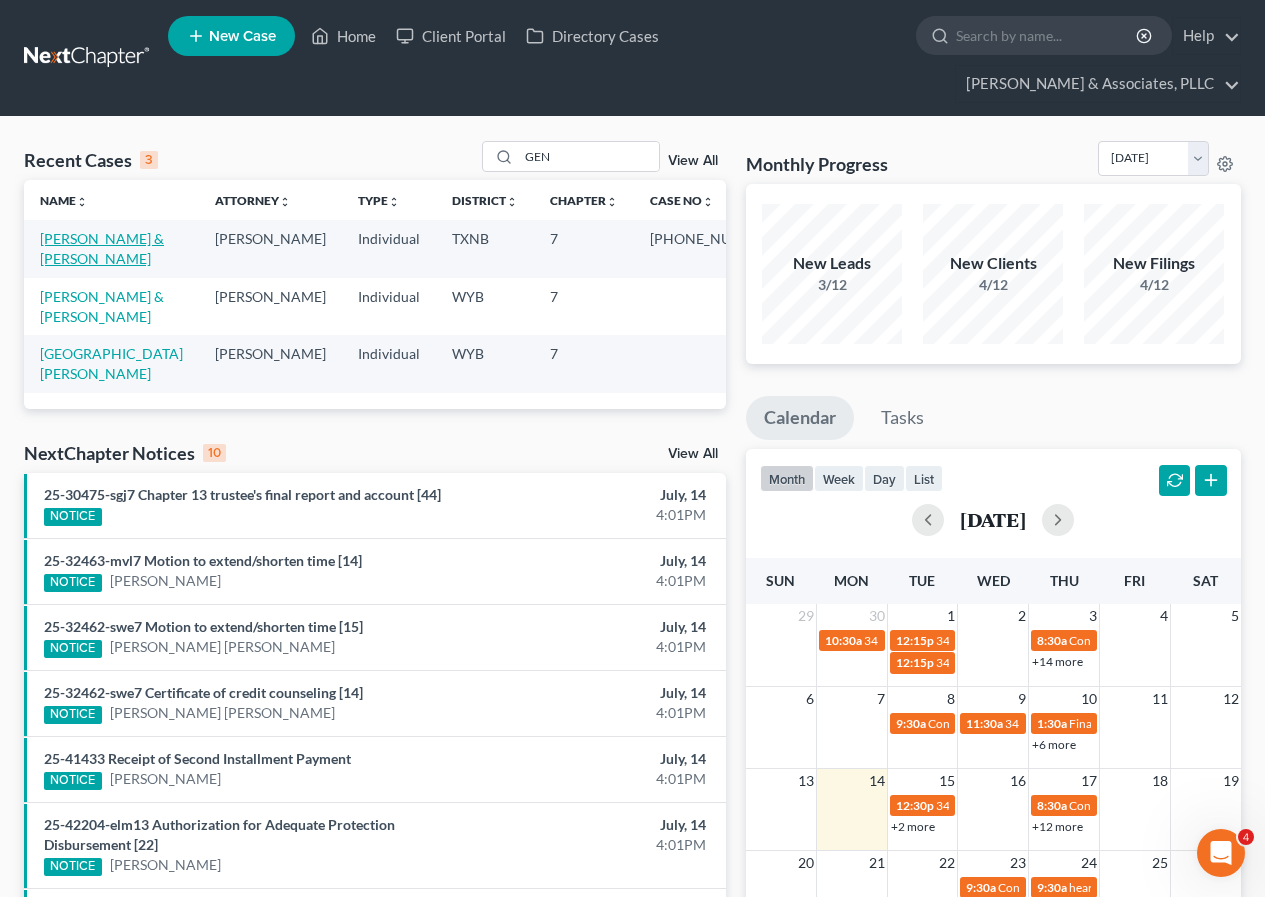 click on "[PERSON_NAME] & [PERSON_NAME]" at bounding box center (102, 248) 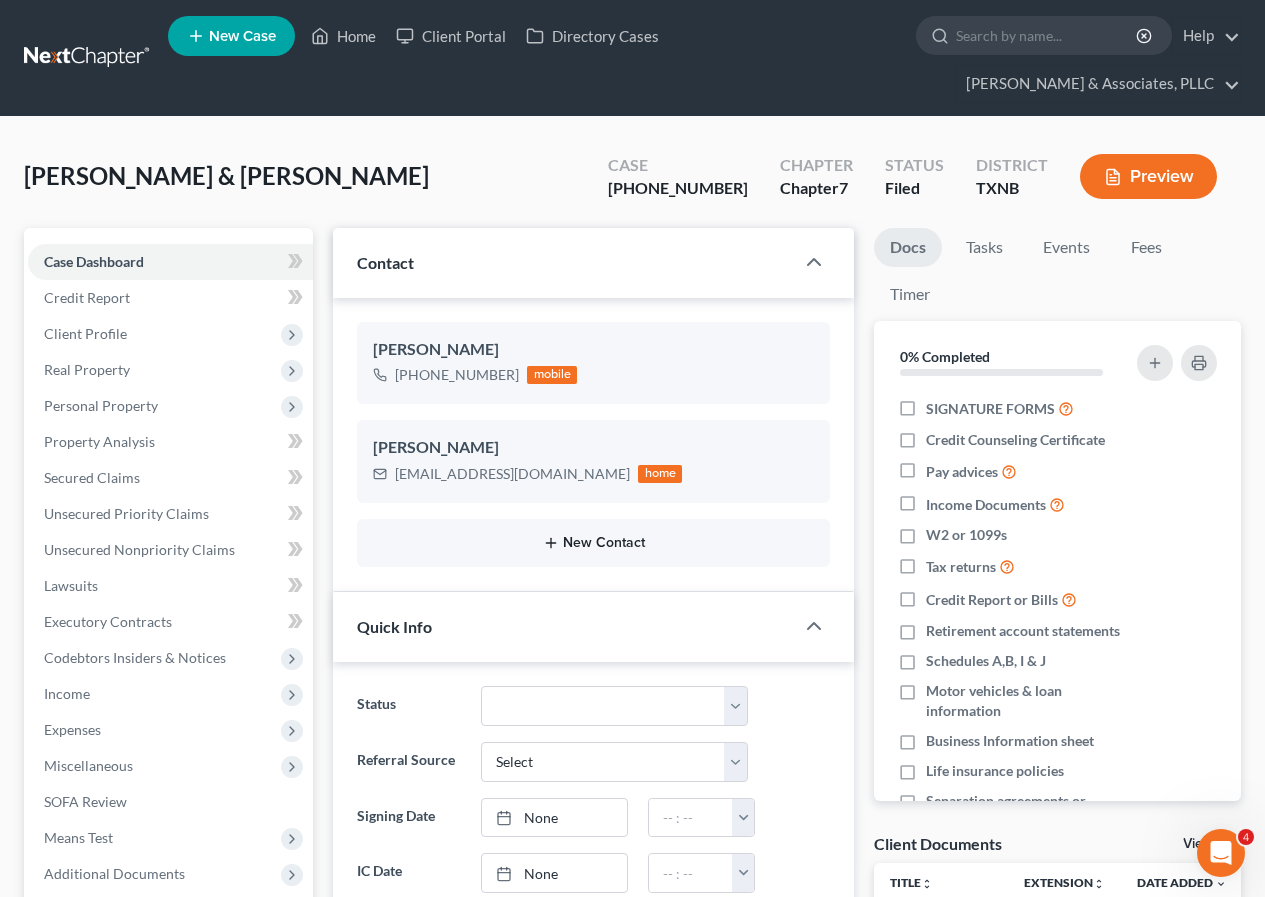 scroll, scrollTop: 258, scrollLeft: 0, axis: vertical 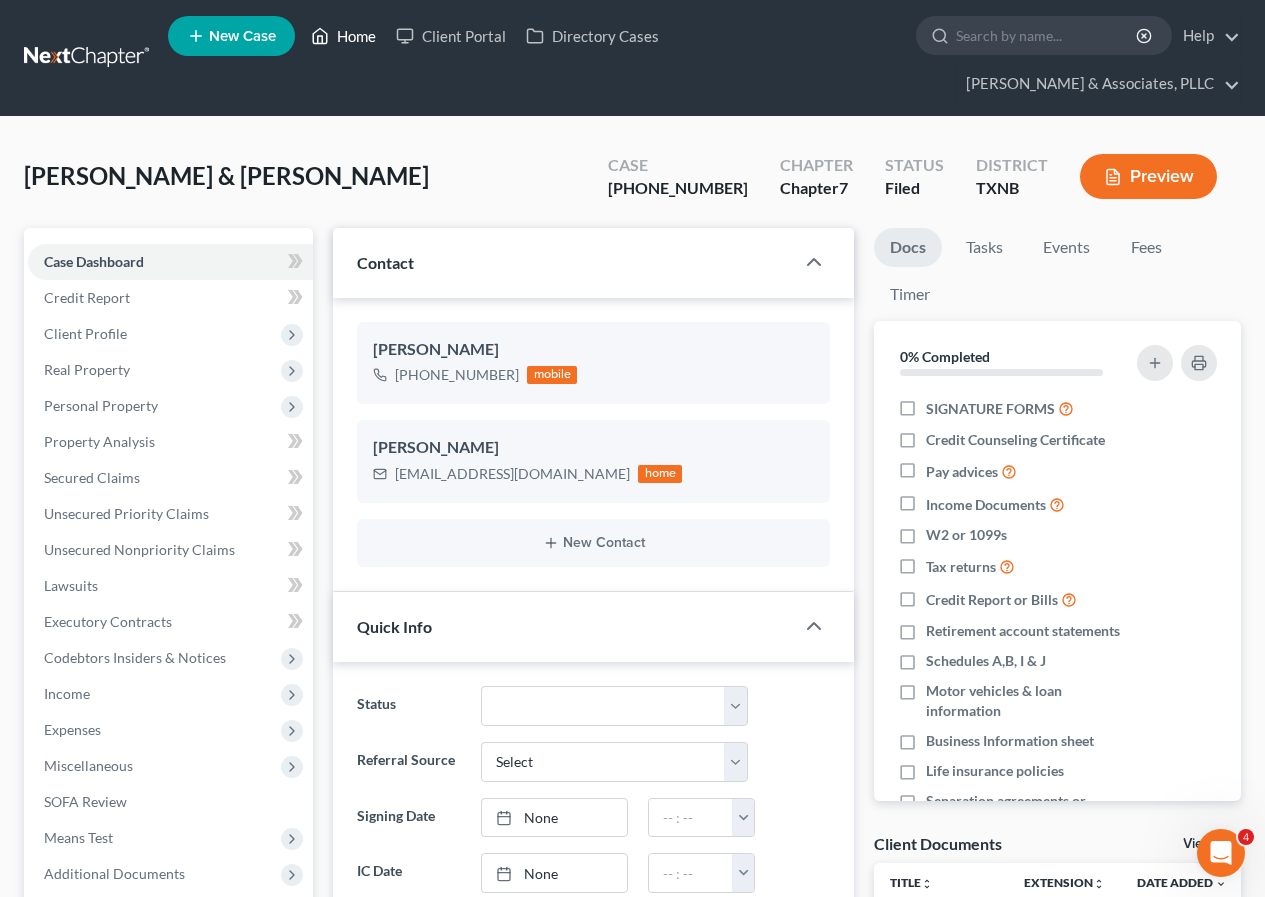 click on "Home" at bounding box center (343, 36) 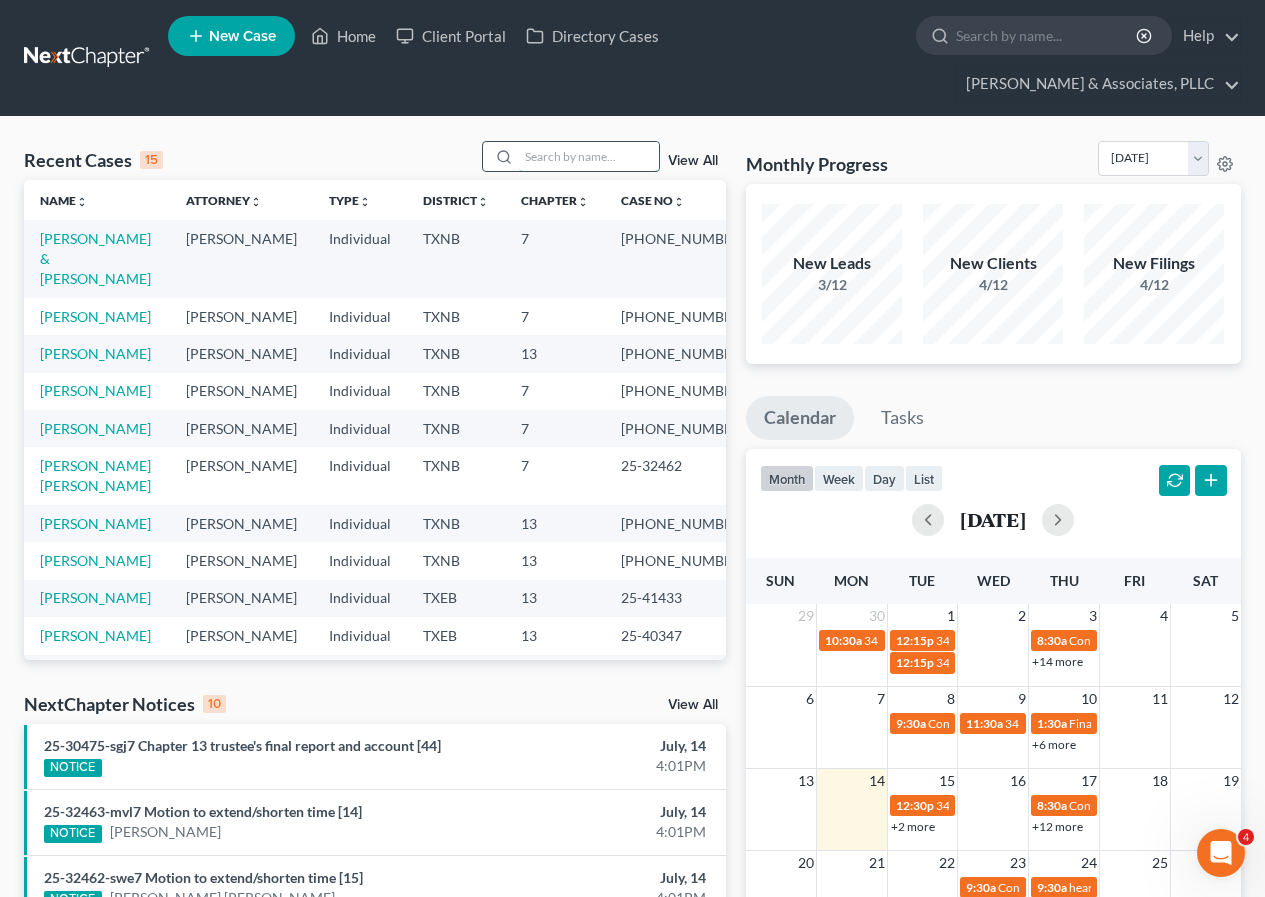 click at bounding box center (589, 156) 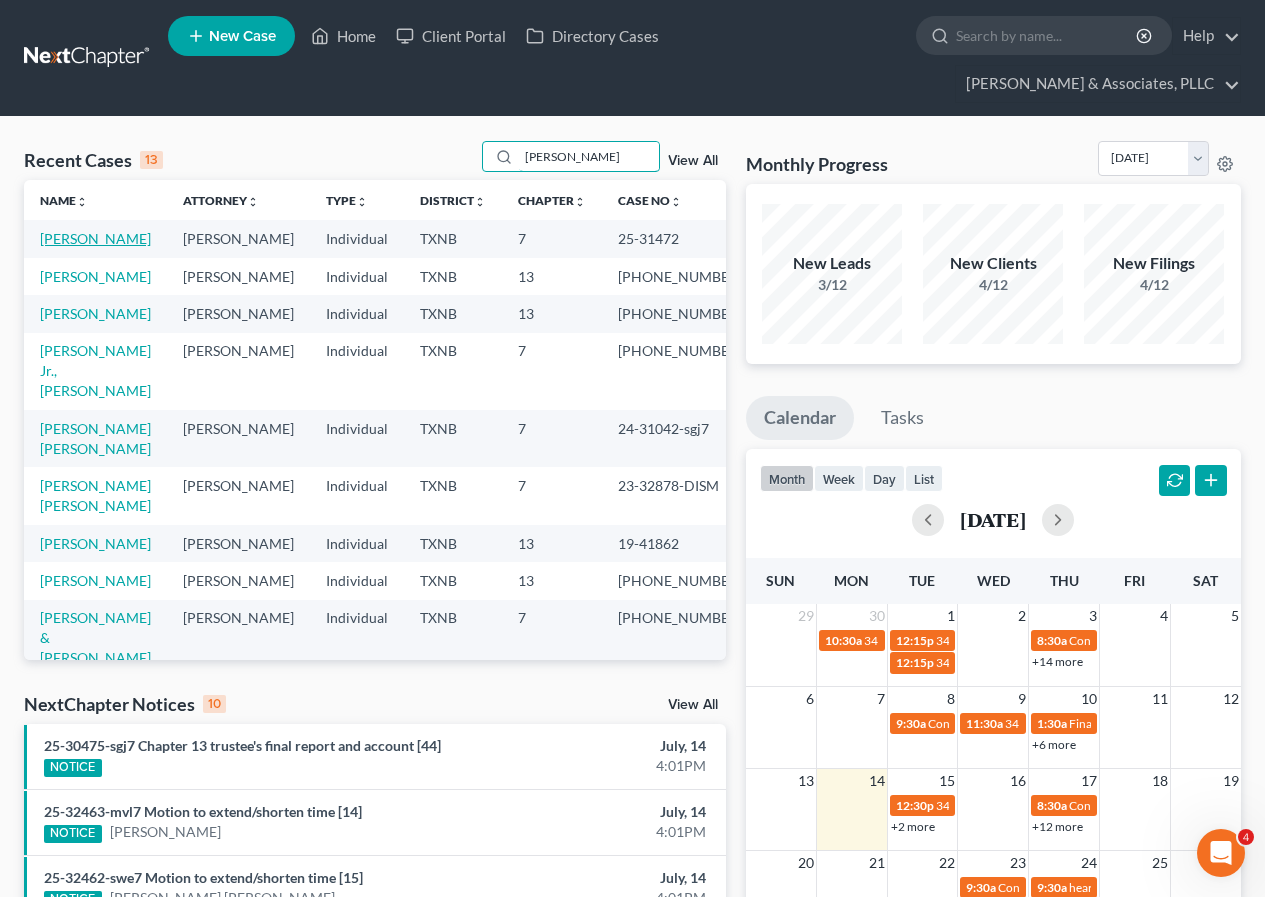 type on "[PERSON_NAME]" 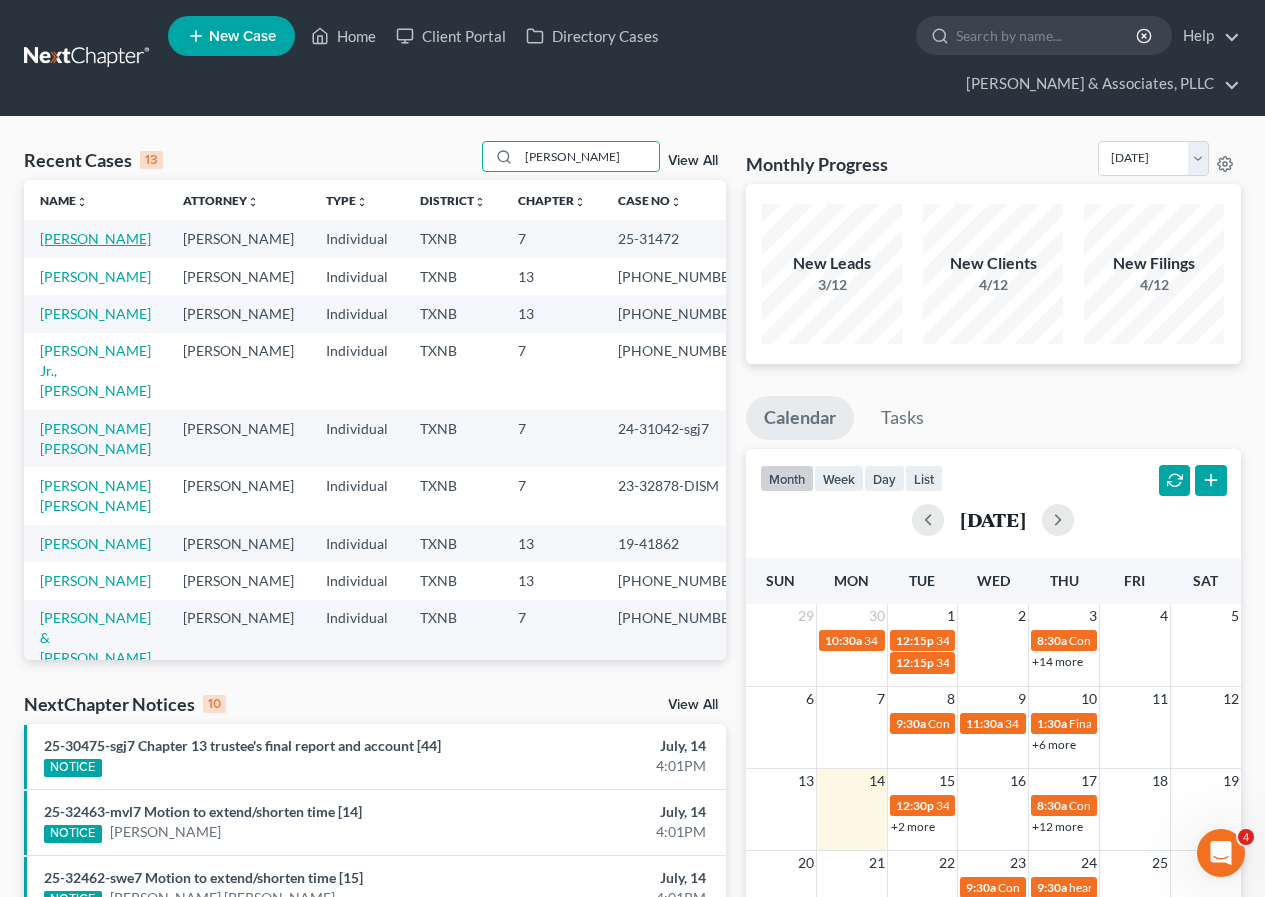 click on "[PERSON_NAME]" at bounding box center [95, 238] 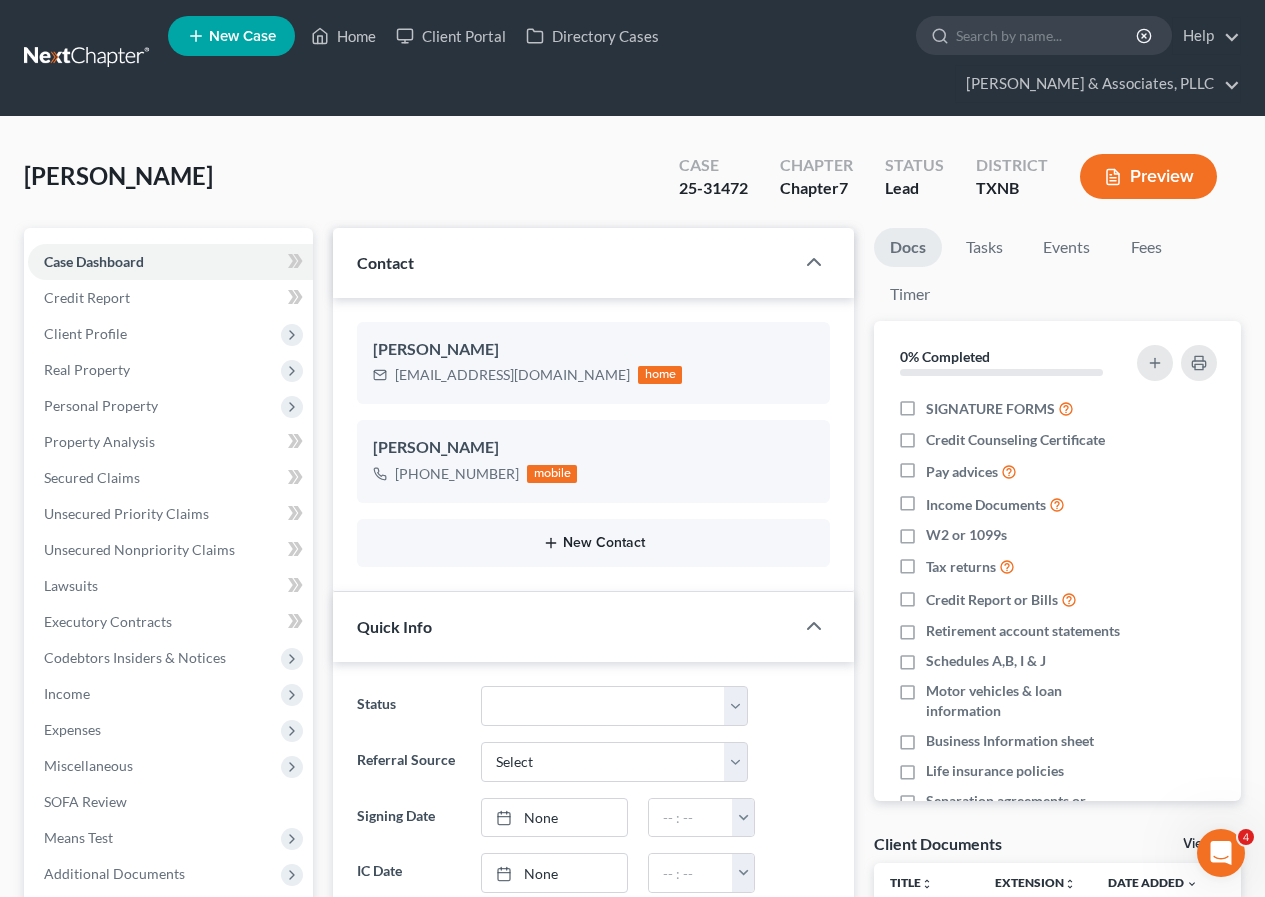 scroll, scrollTop: 164, scrollLeft: 0, axis: vertical 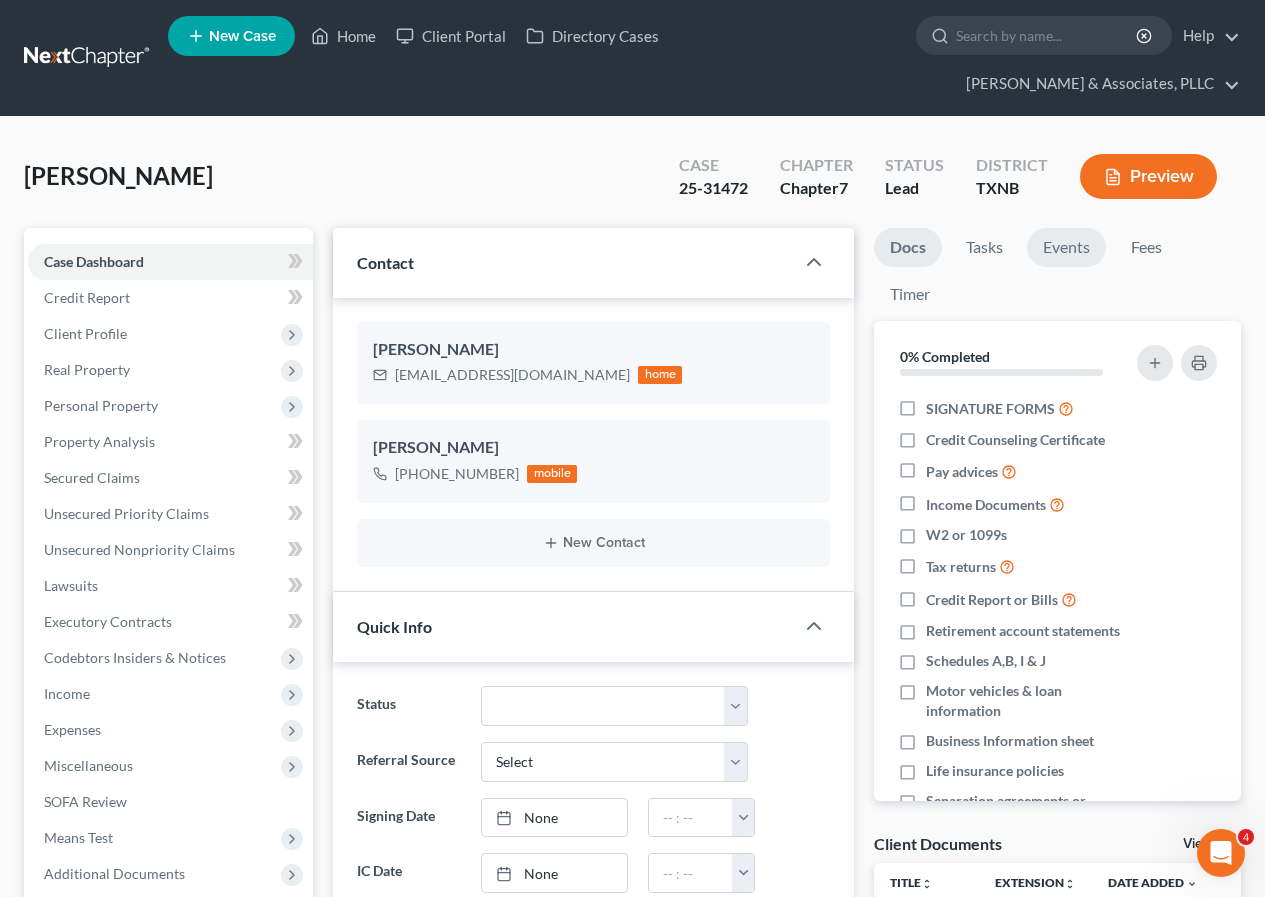 click on "Events" at bounding box center [1066, 247] 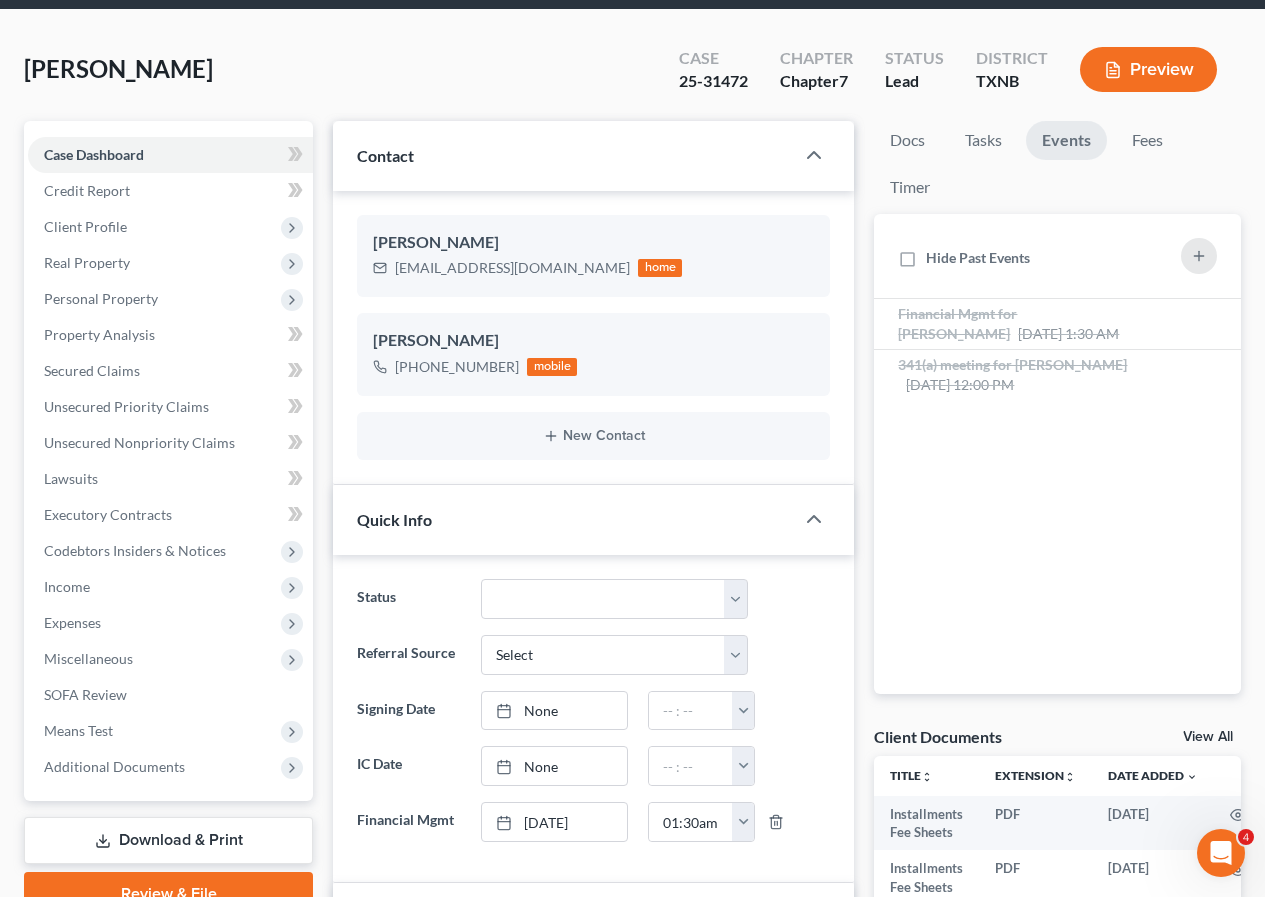 scroll, scrollTop: 0, scrollLeft: 0, axis: both 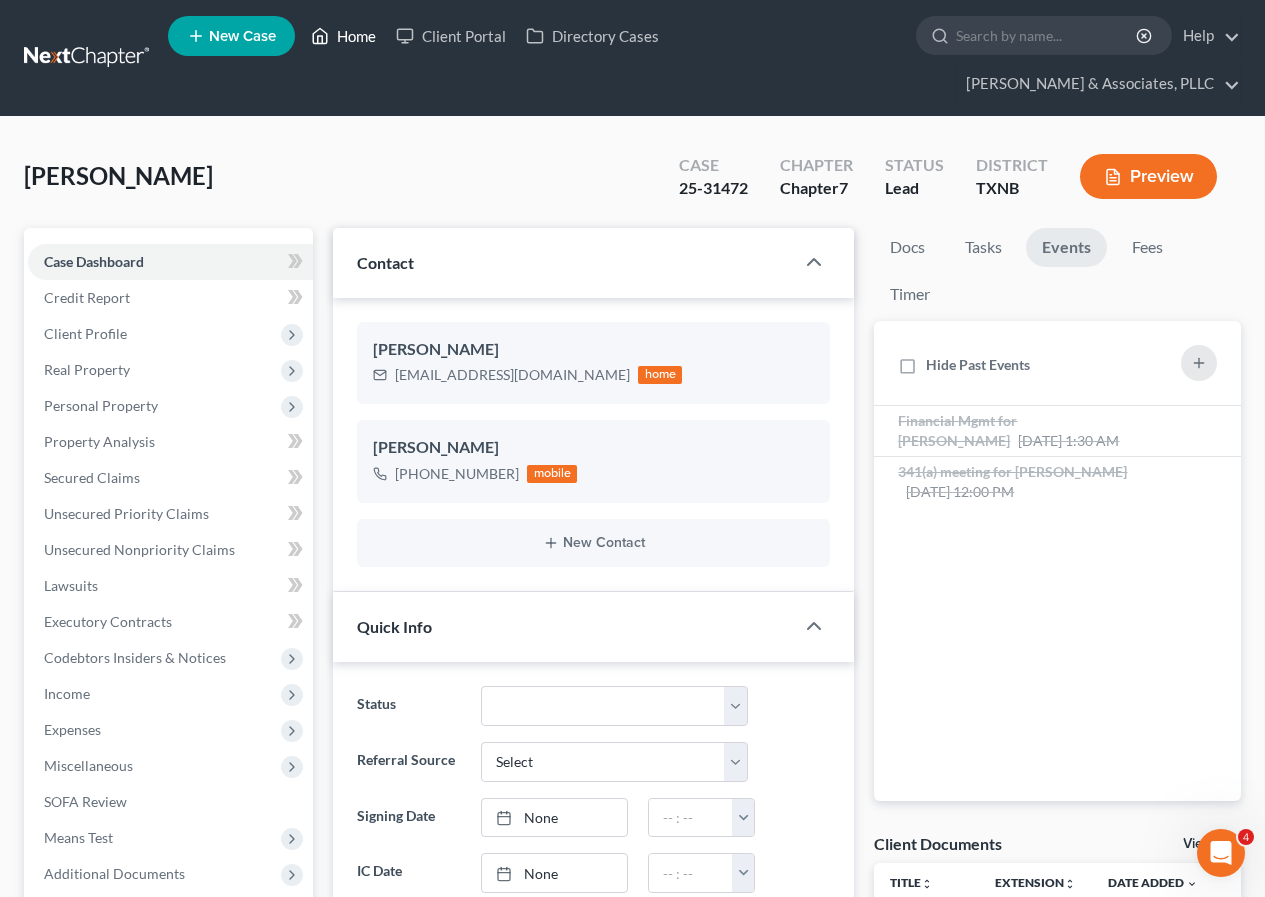 click on "Home" at bounding box center [343, 36] 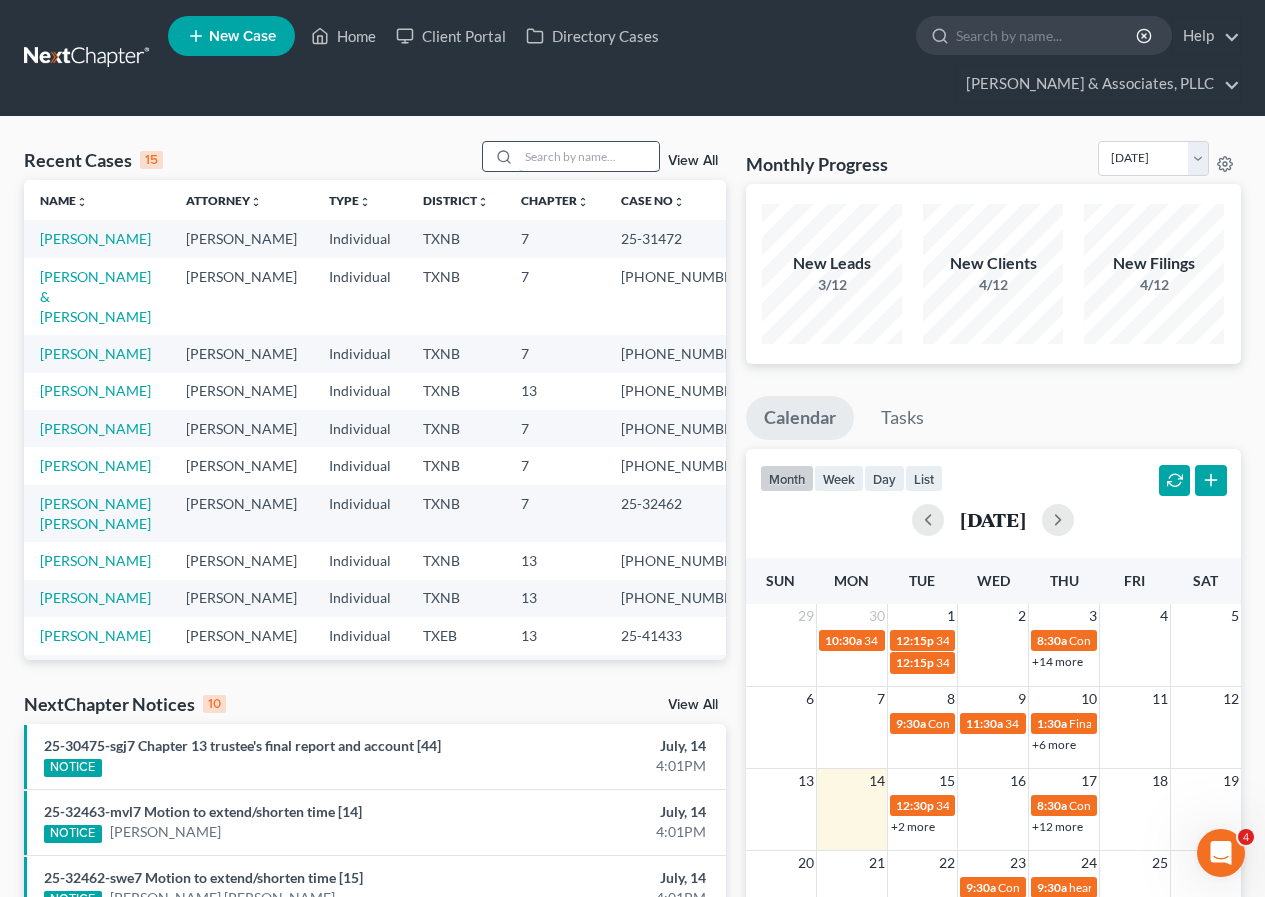 click at bounding box center (589, 156) 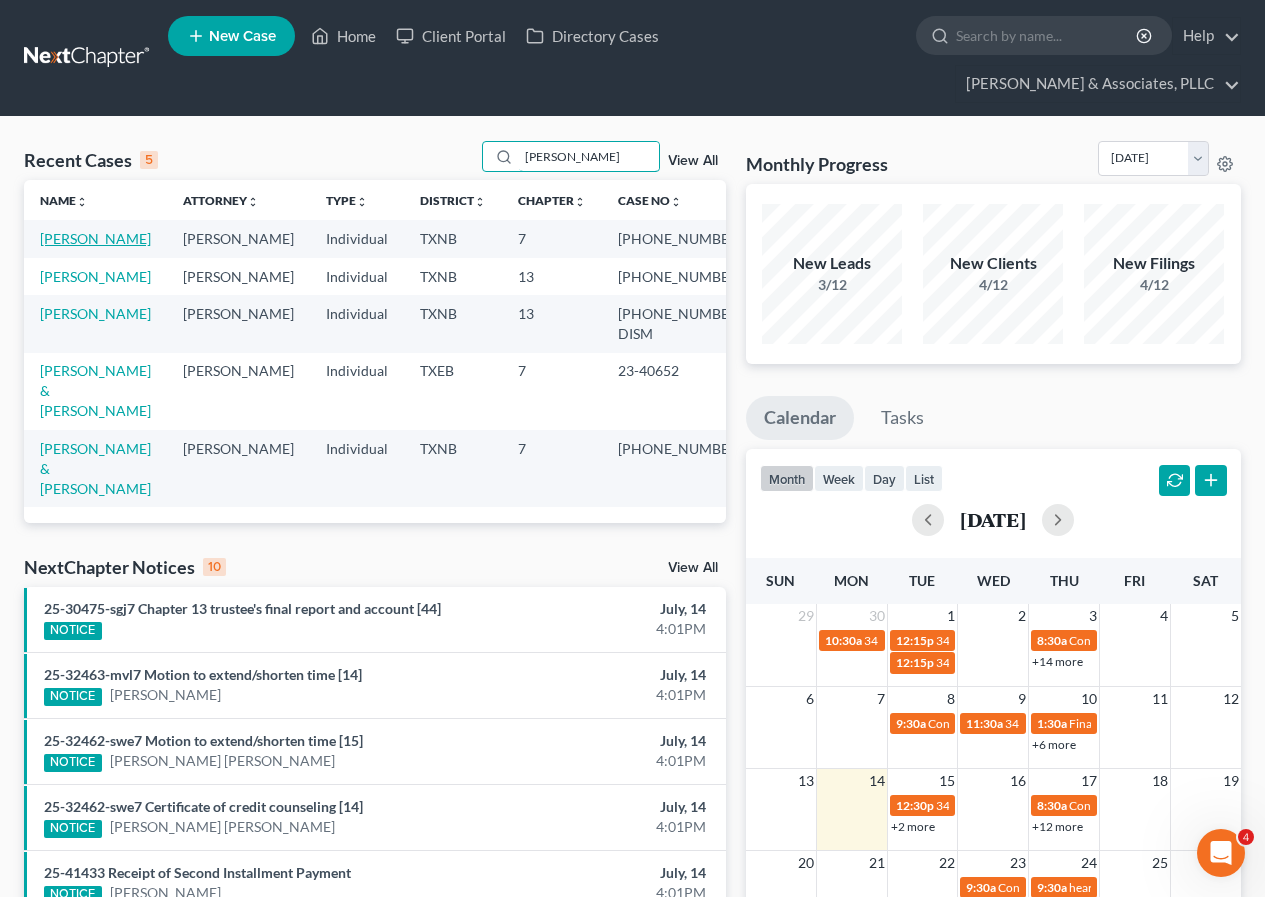type on "[PERSON_NAME]" 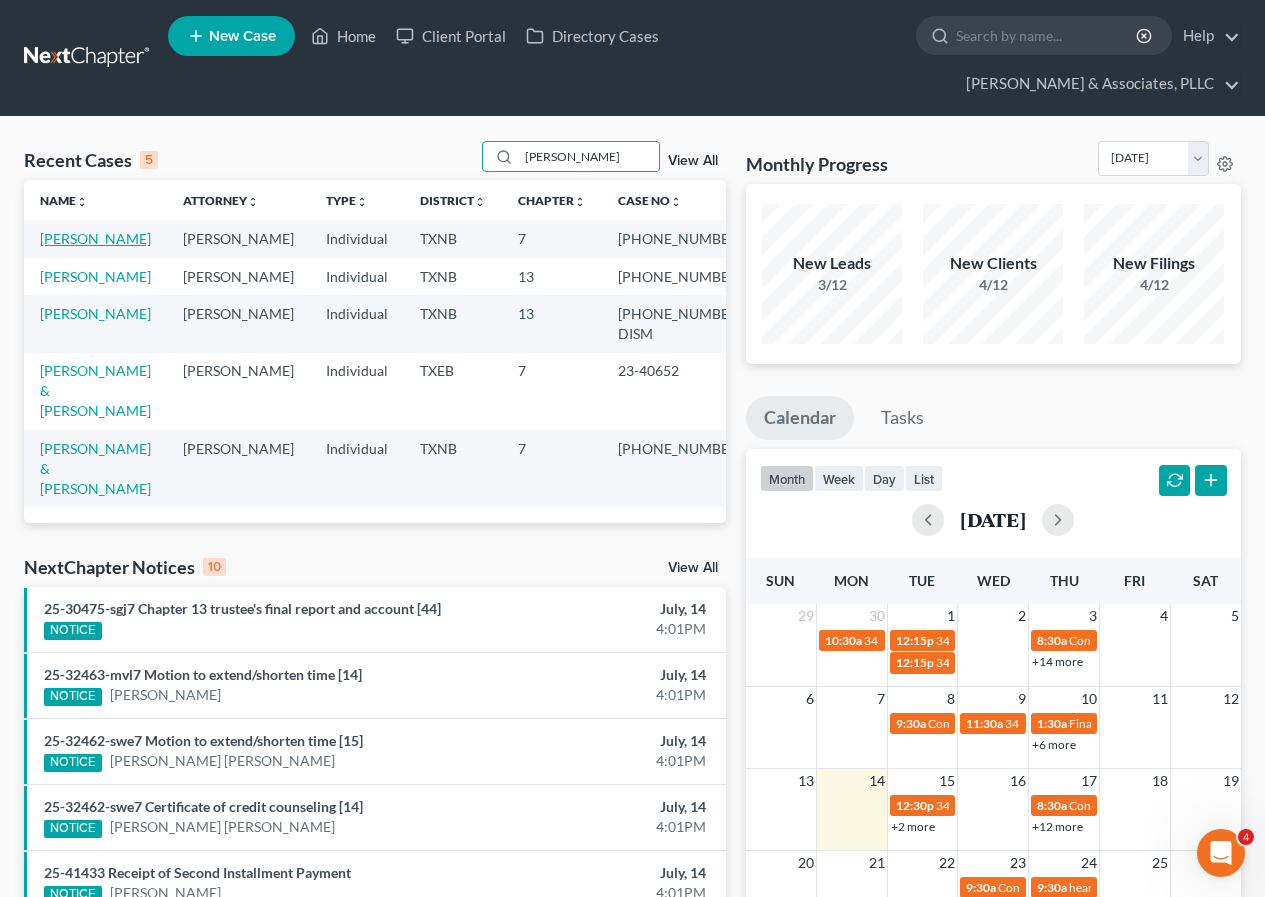 click on "[PERSON_NAME]" at bounding box center (95, 238) 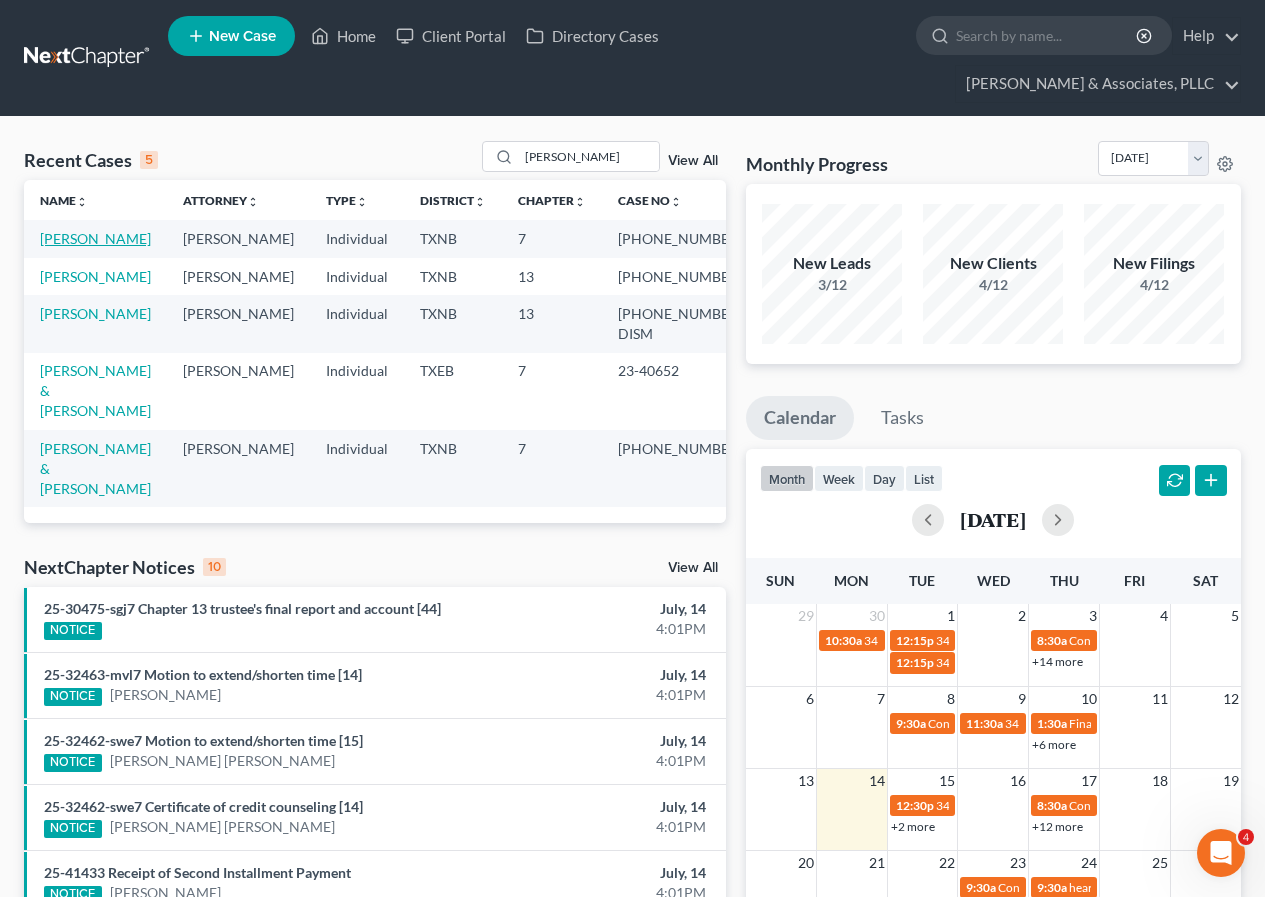 select on "2" 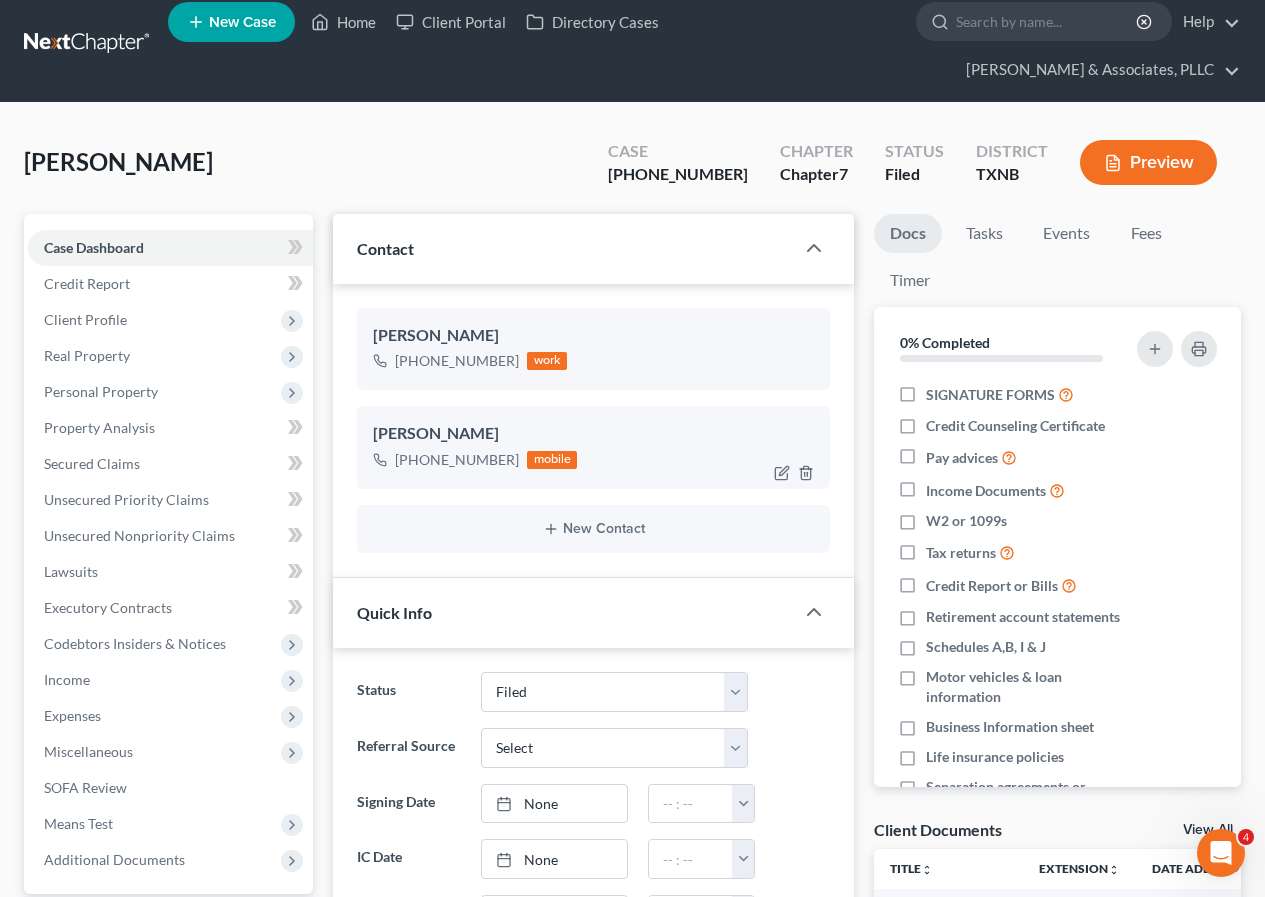 scroll, scrollTop: 103, scrollLeft: 0, axis: vertical 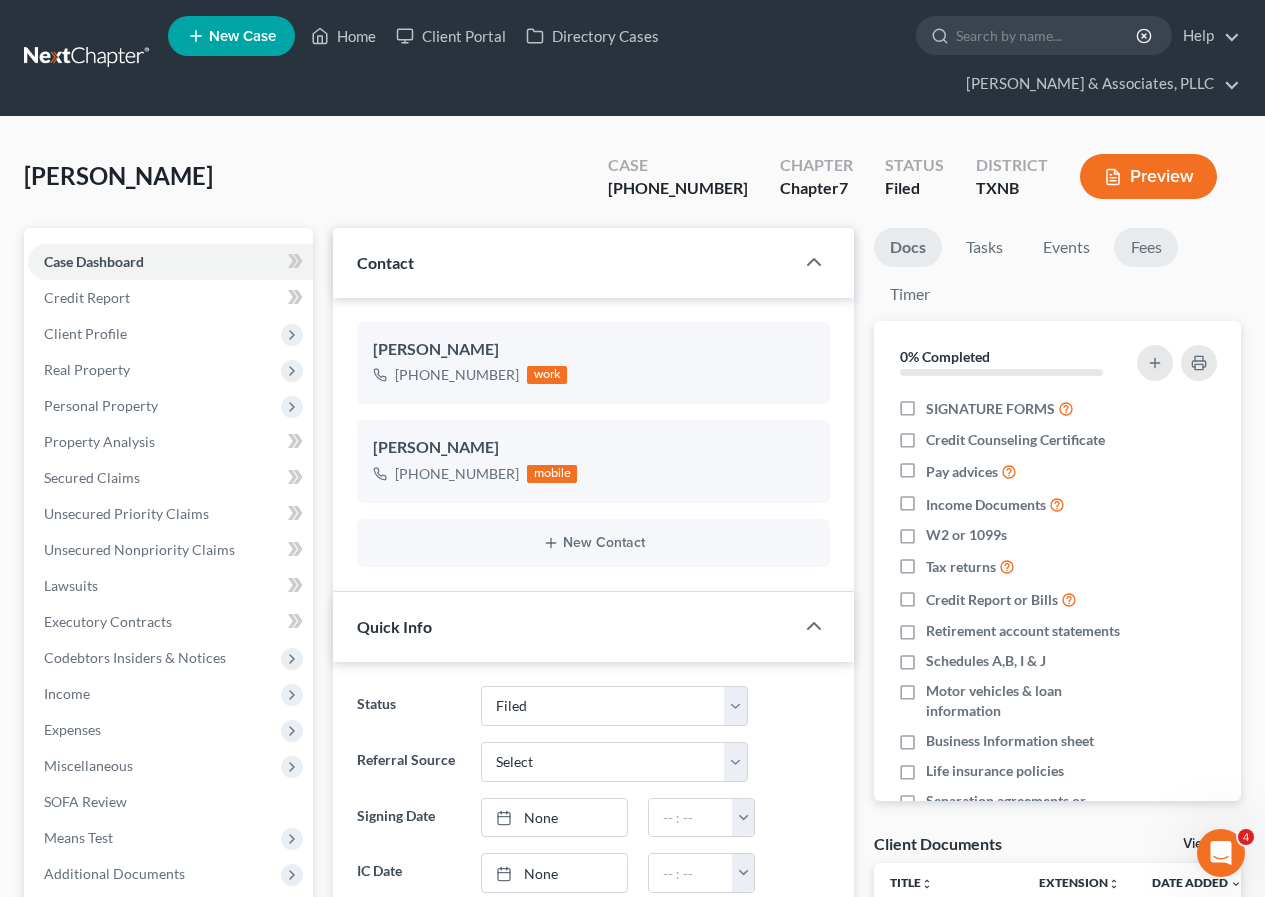 click on "Fees" at bounding box center (1146, 247) 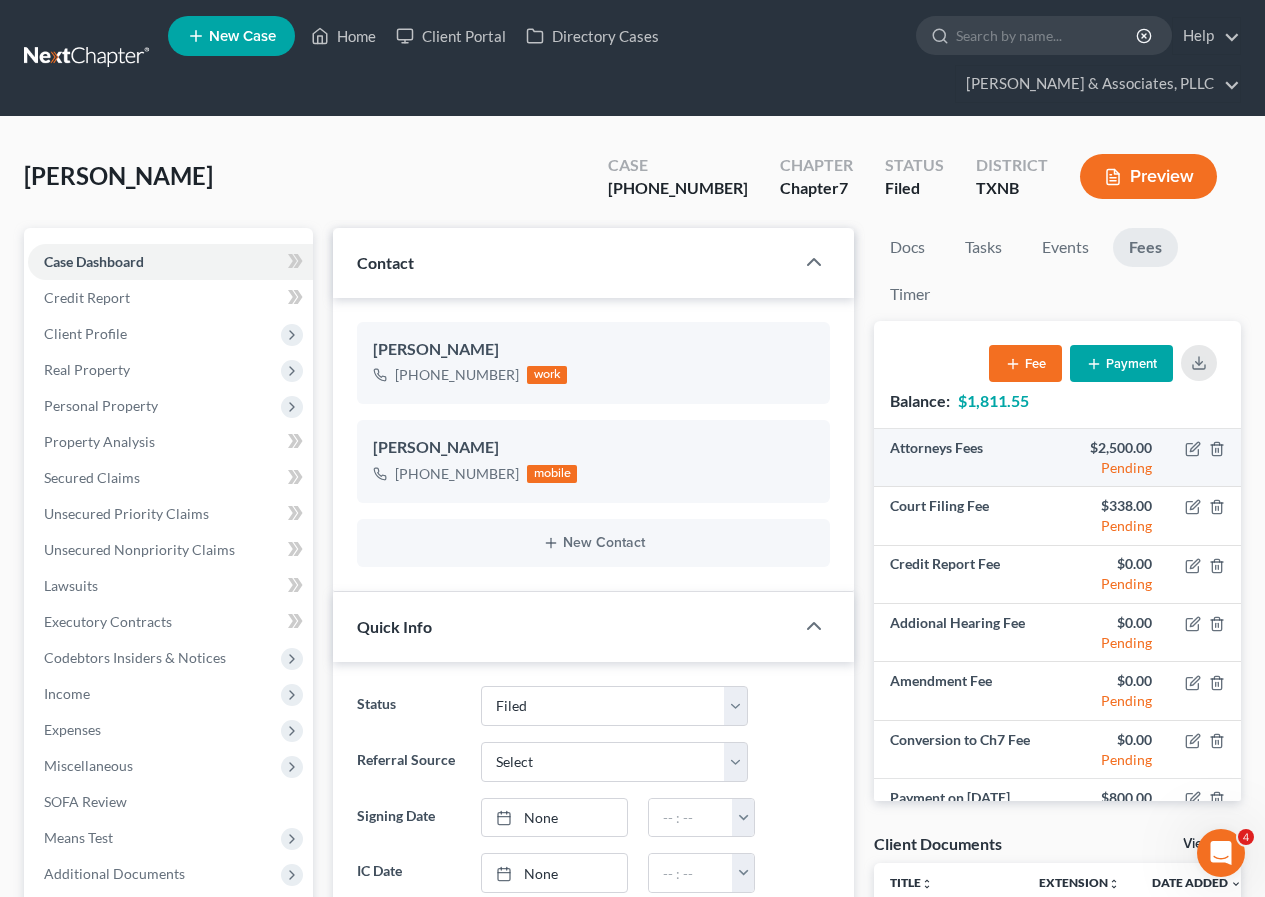 scroll, scrollTop: 93, scrollLeft: 0, axis: vertical 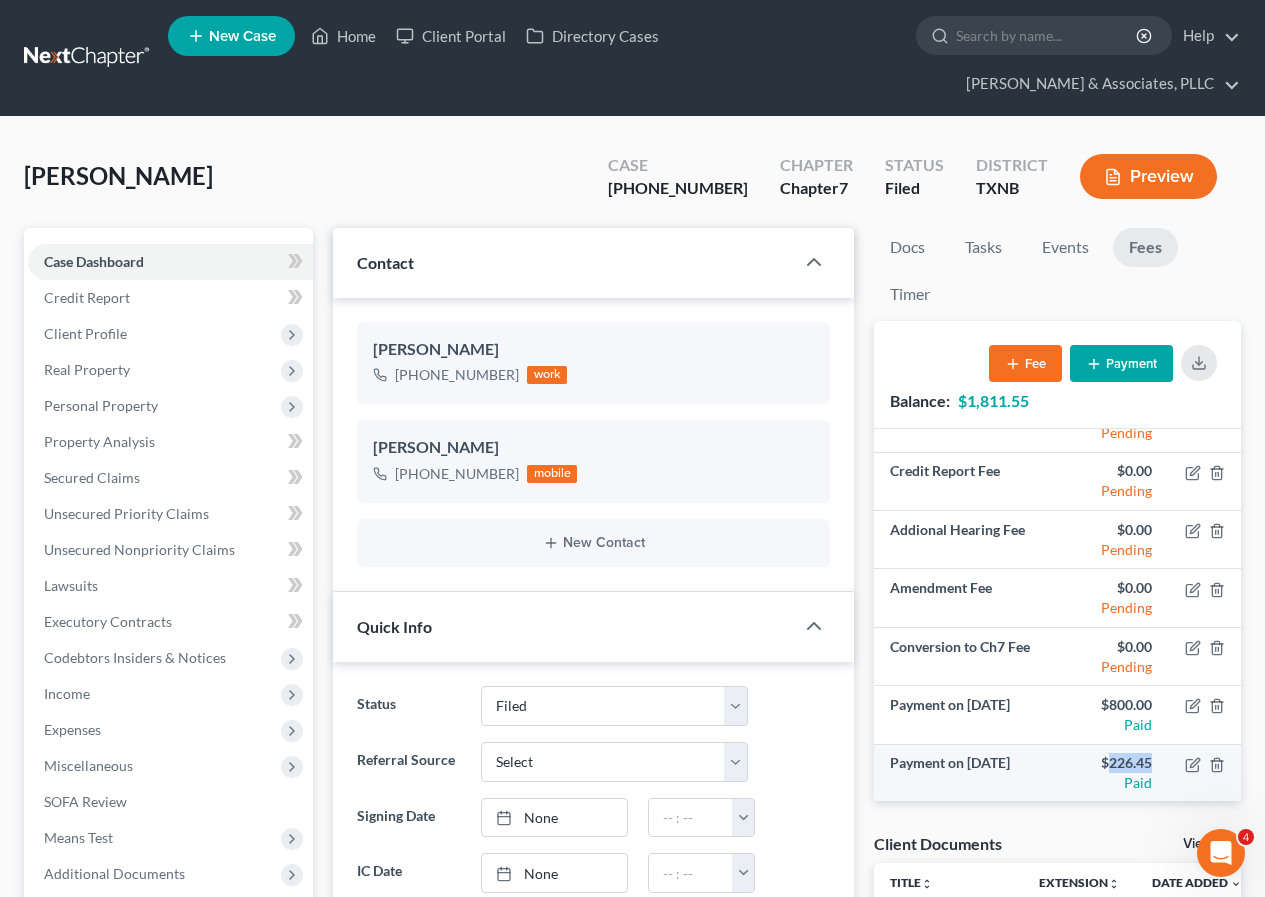 drag, startPoint x: 1094, startPoint y: 759, endPoint x: 1141, endPoint y: 758, distance: 47.010635 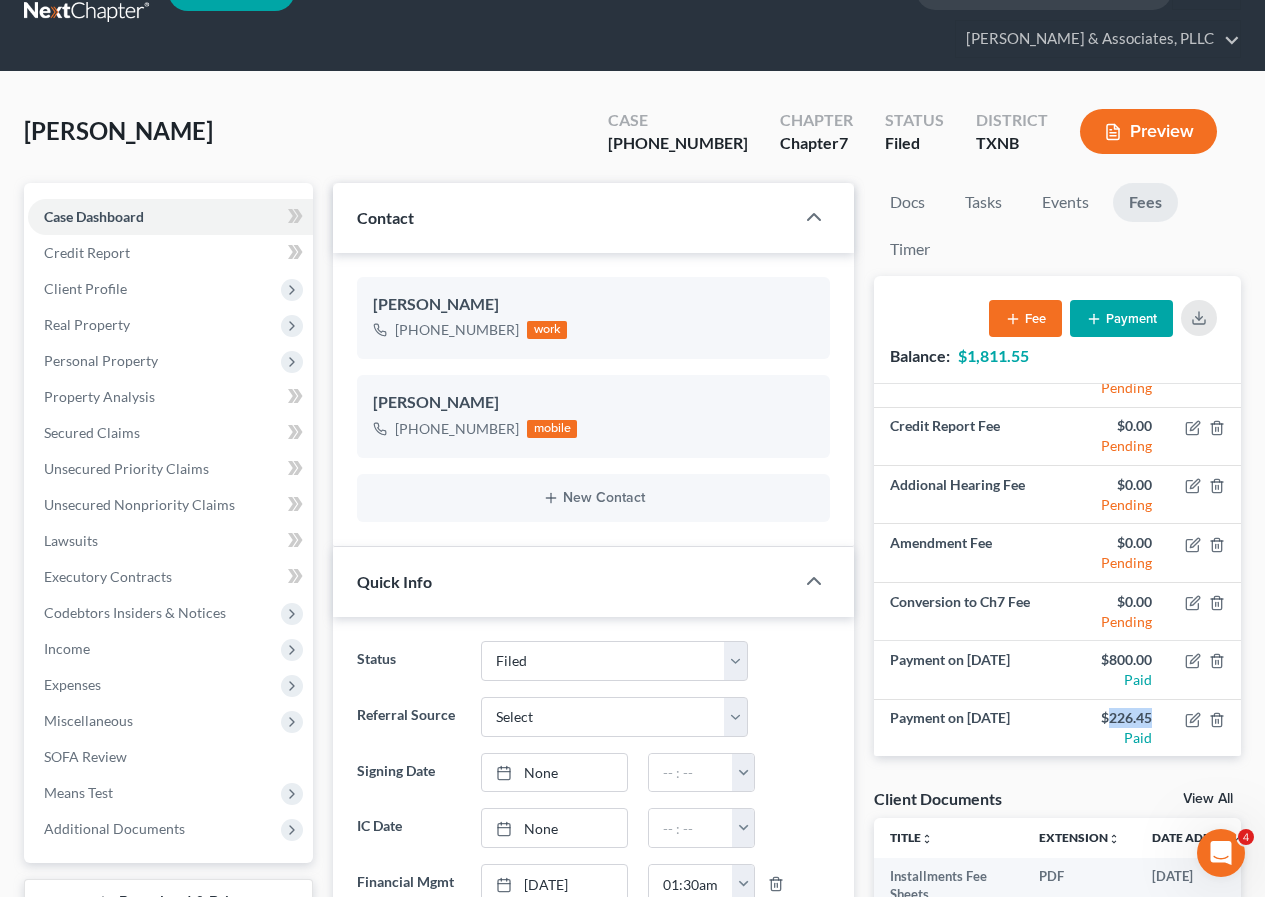 scroll, scrollTop: 0, scrollLeft: 0, axis: both 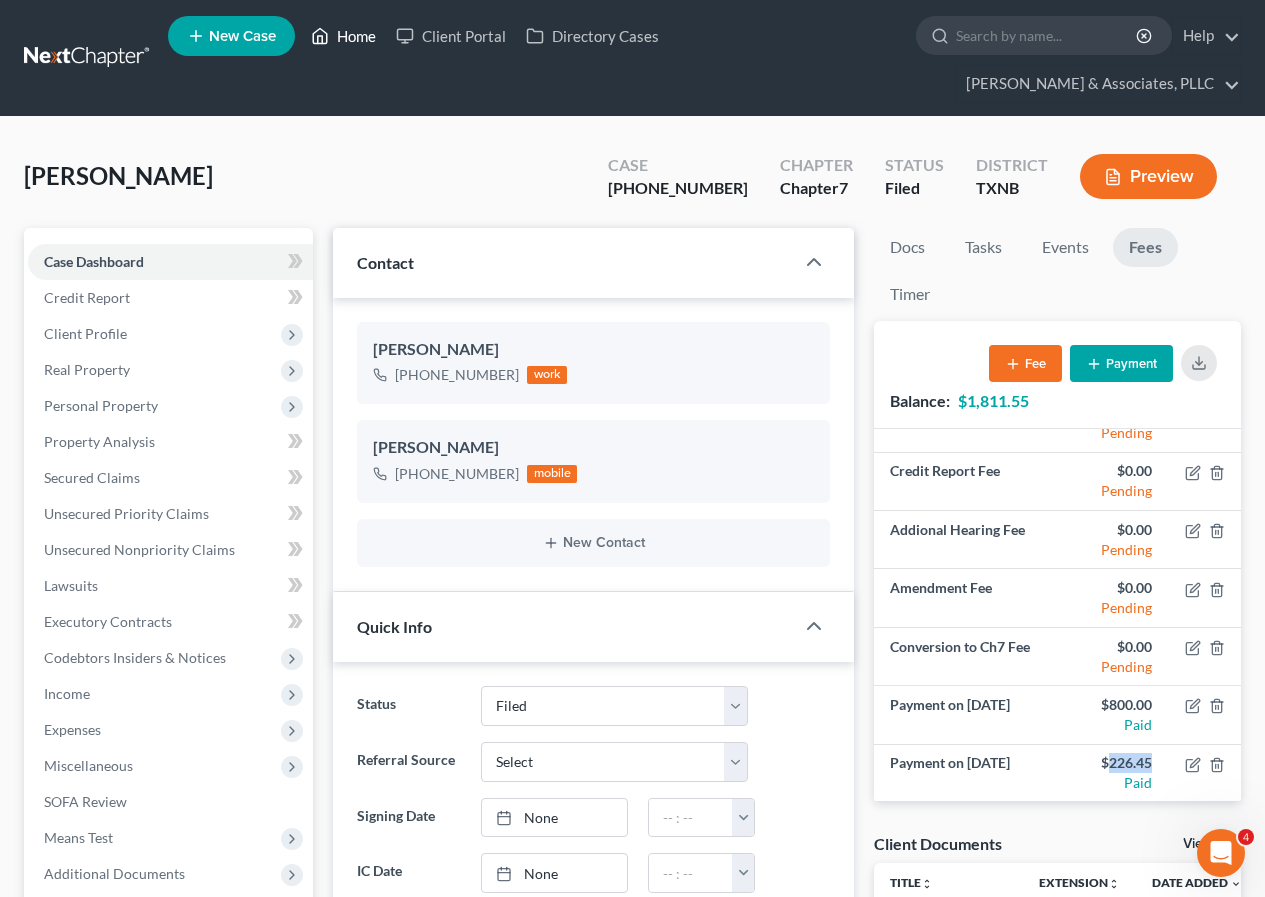click on "Home" at bounding box center [343, 36] 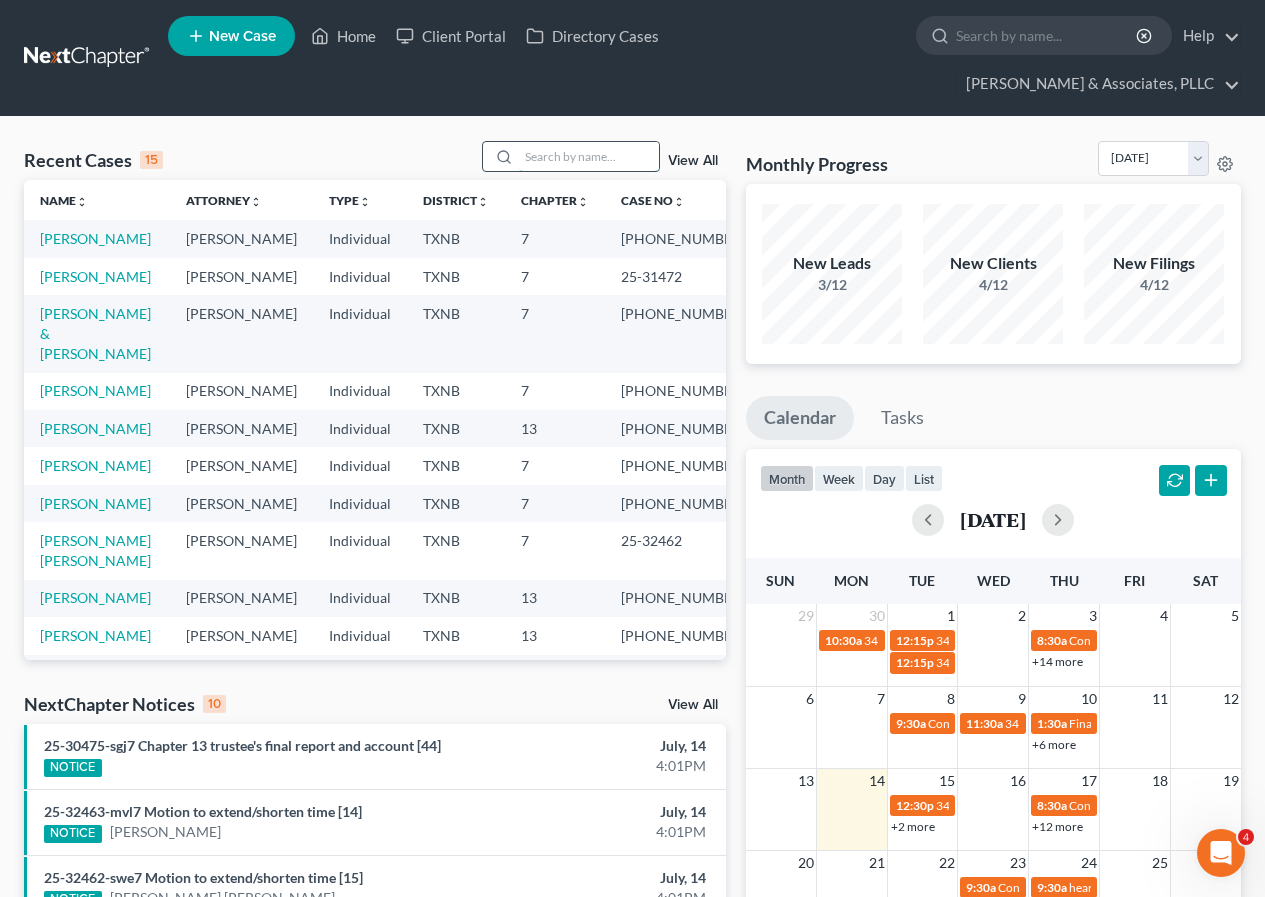 click at bounding box center (589, 156) 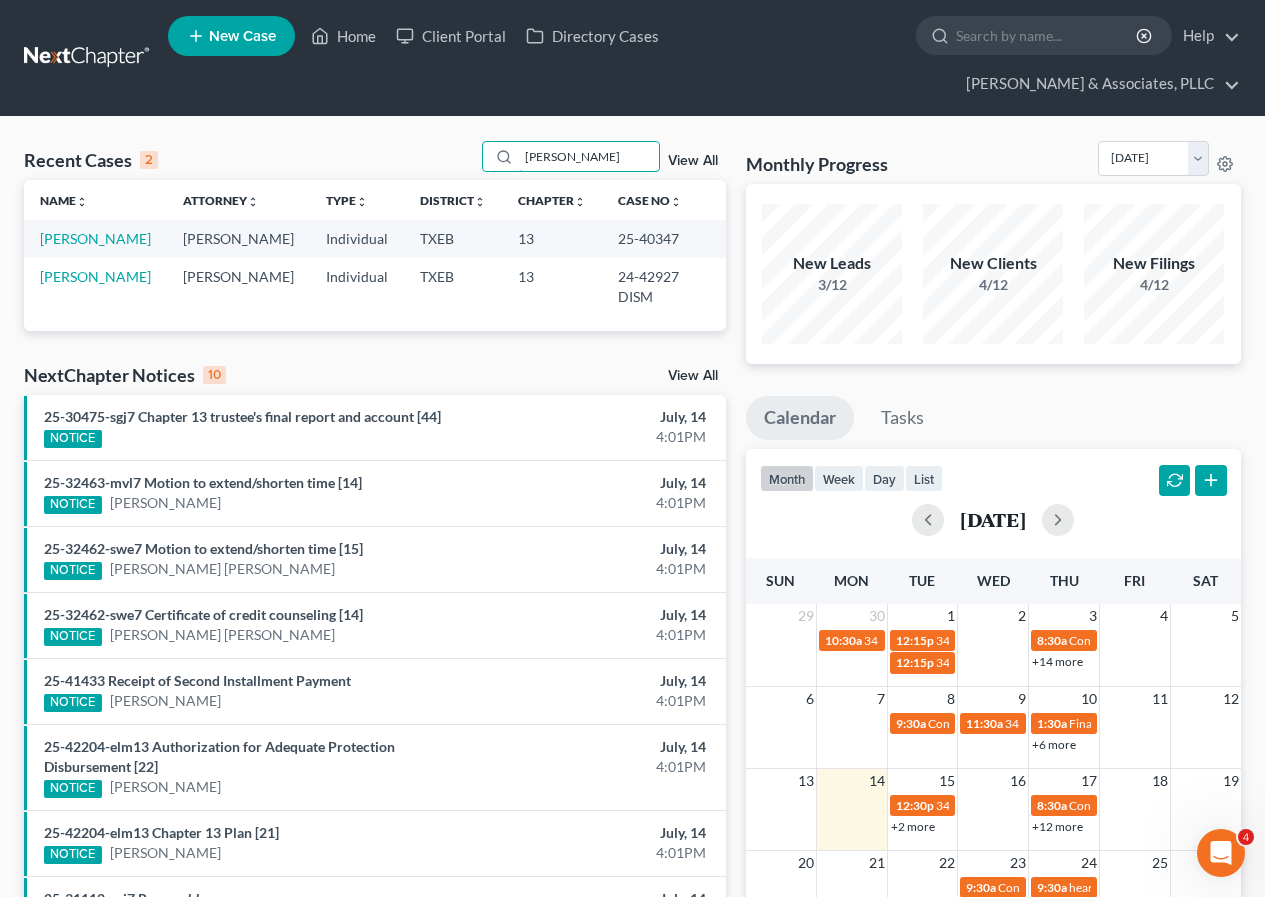 type on "[PERSON_NAME]" 